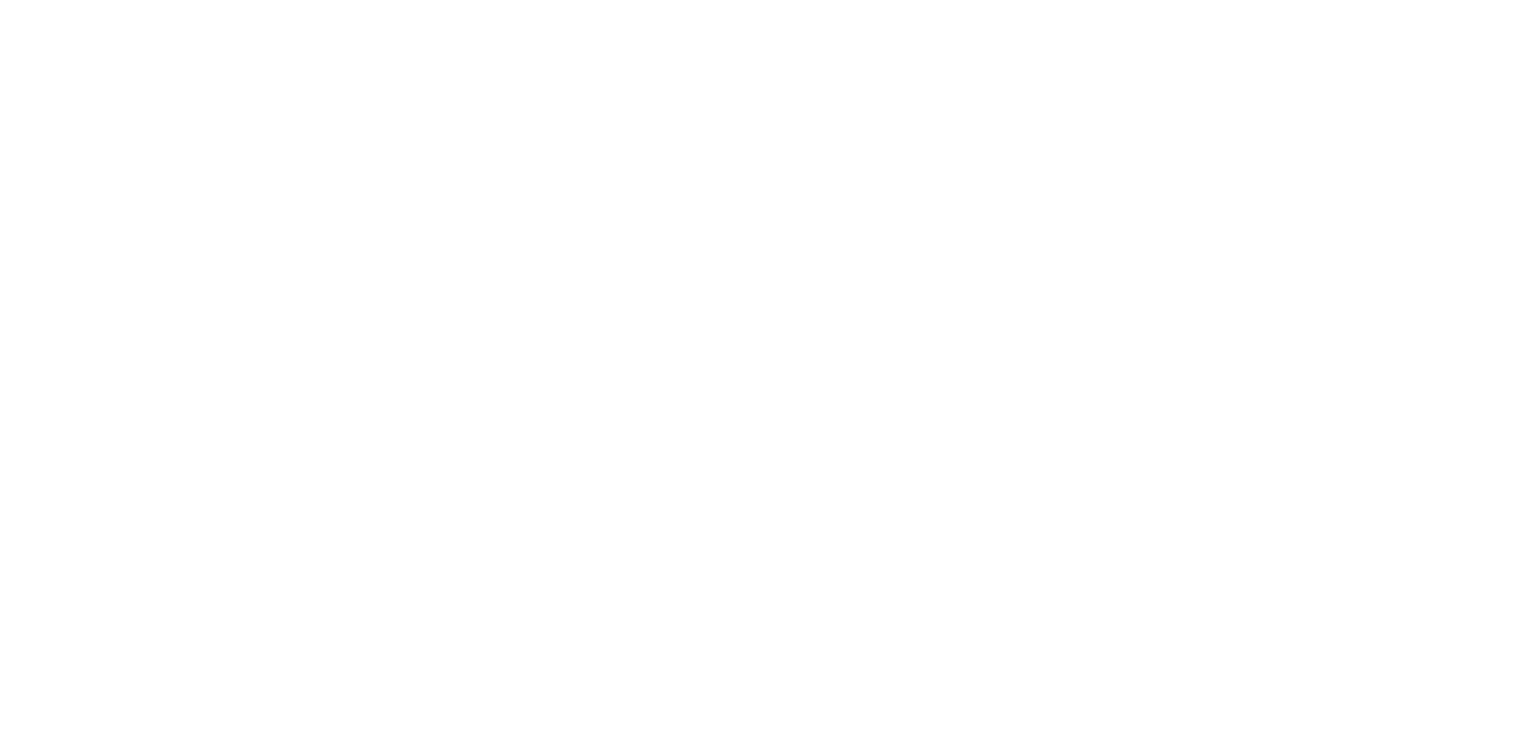 scroll, scrollTop: 0, scrollLeft: 0, axis: both 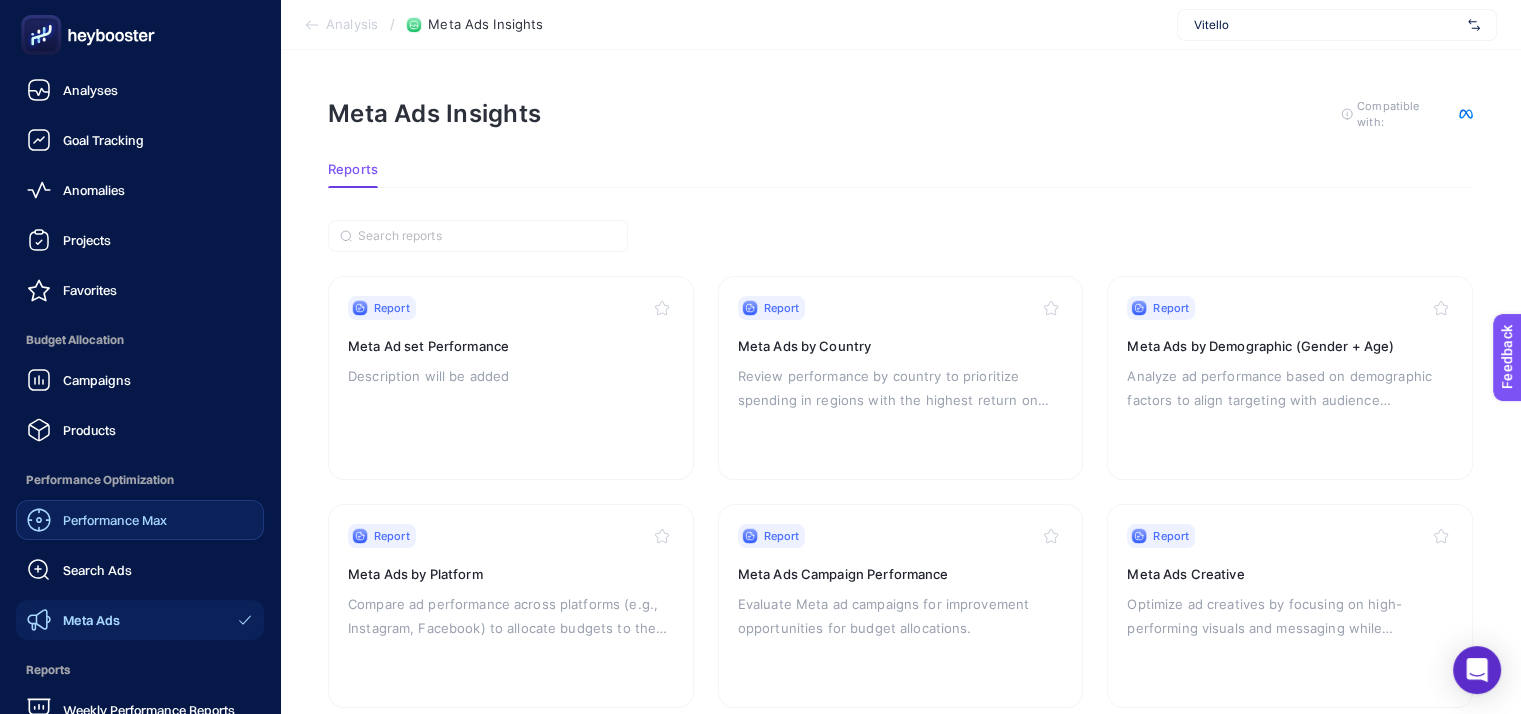 click on "Performance Max" at bounding box center [115, 520] 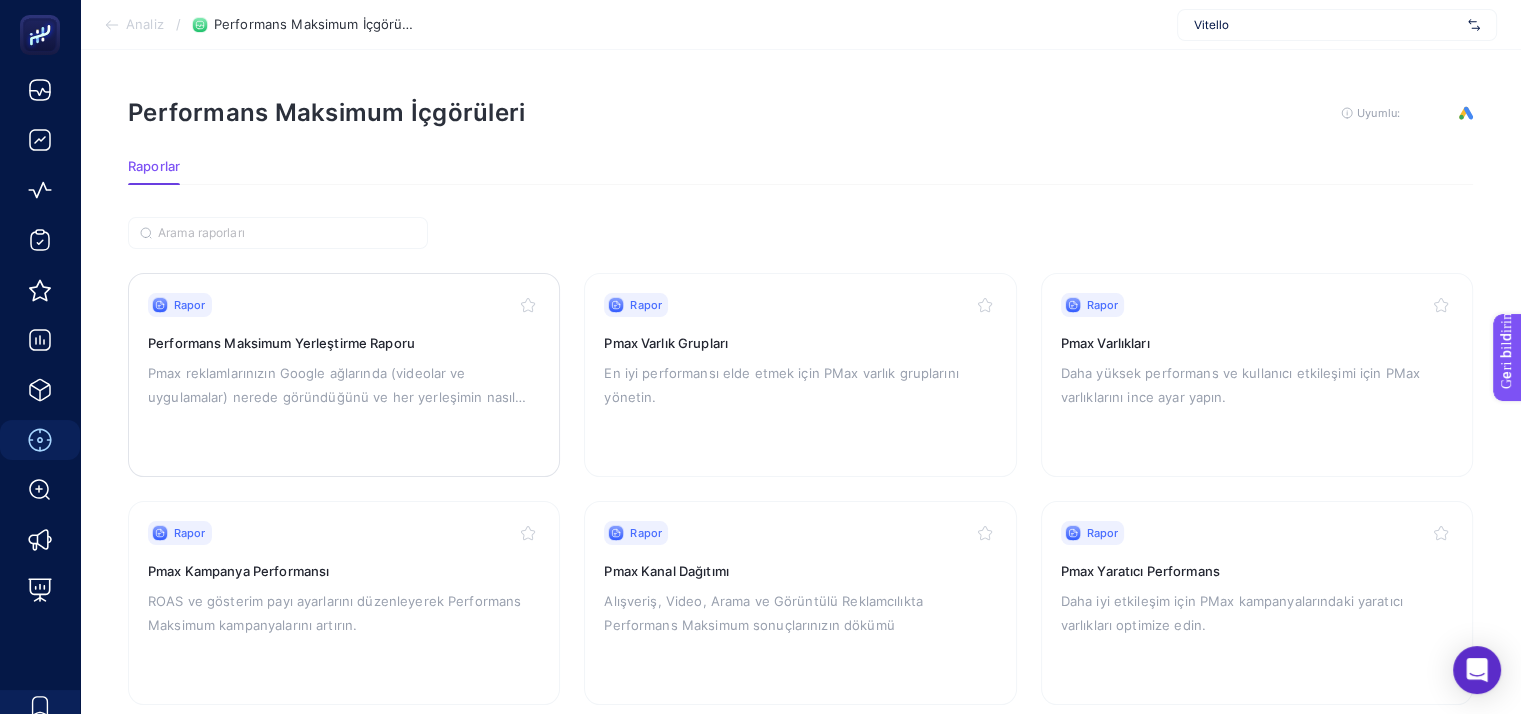 click on "Pmax reklamlarınızın Google ağlarında (videolar ve uygulamalar) nerede göründüğünü ve her yerleşimin nasıl performans gösterdiğini gösterir" at bounding box center (337, 397) 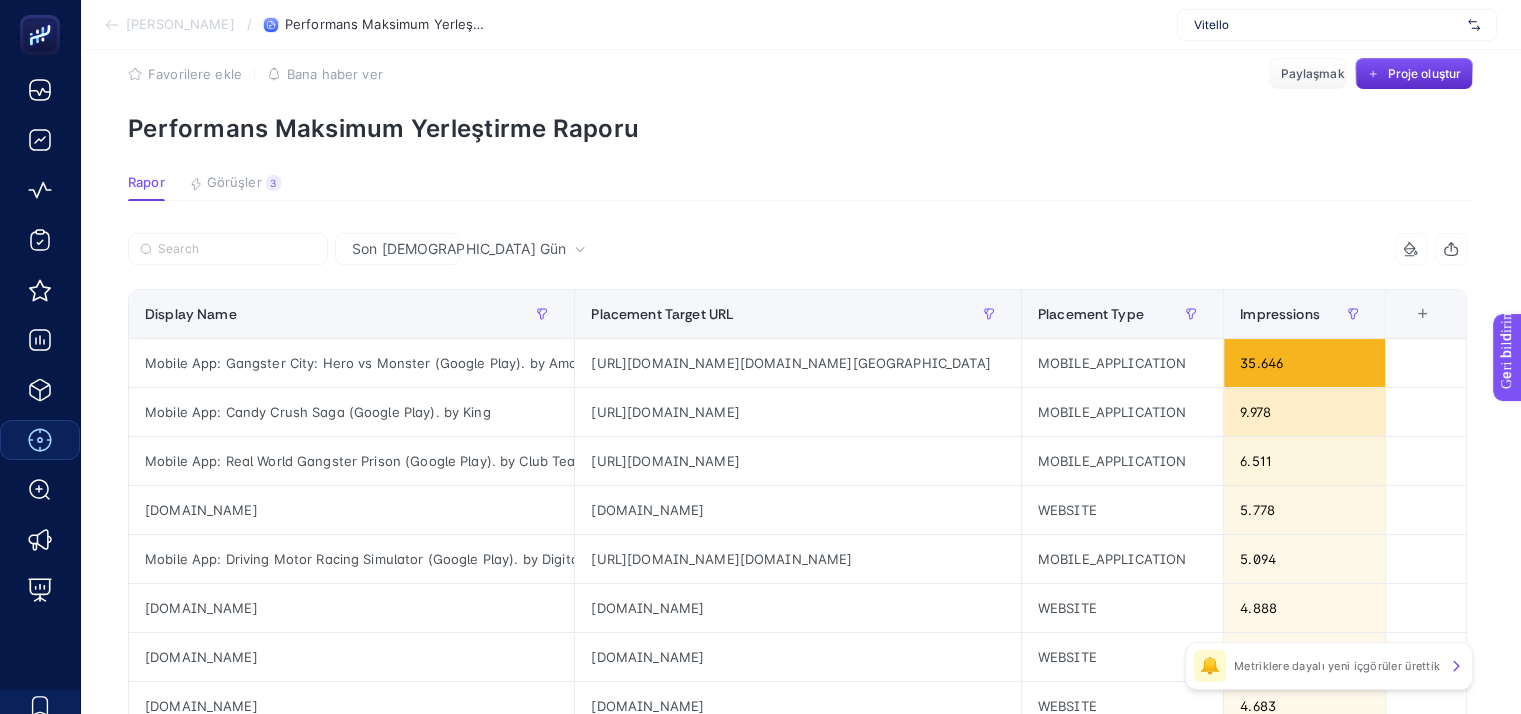 scroll, scrollTop: 32, scrollLeft: 0, axis: vertical 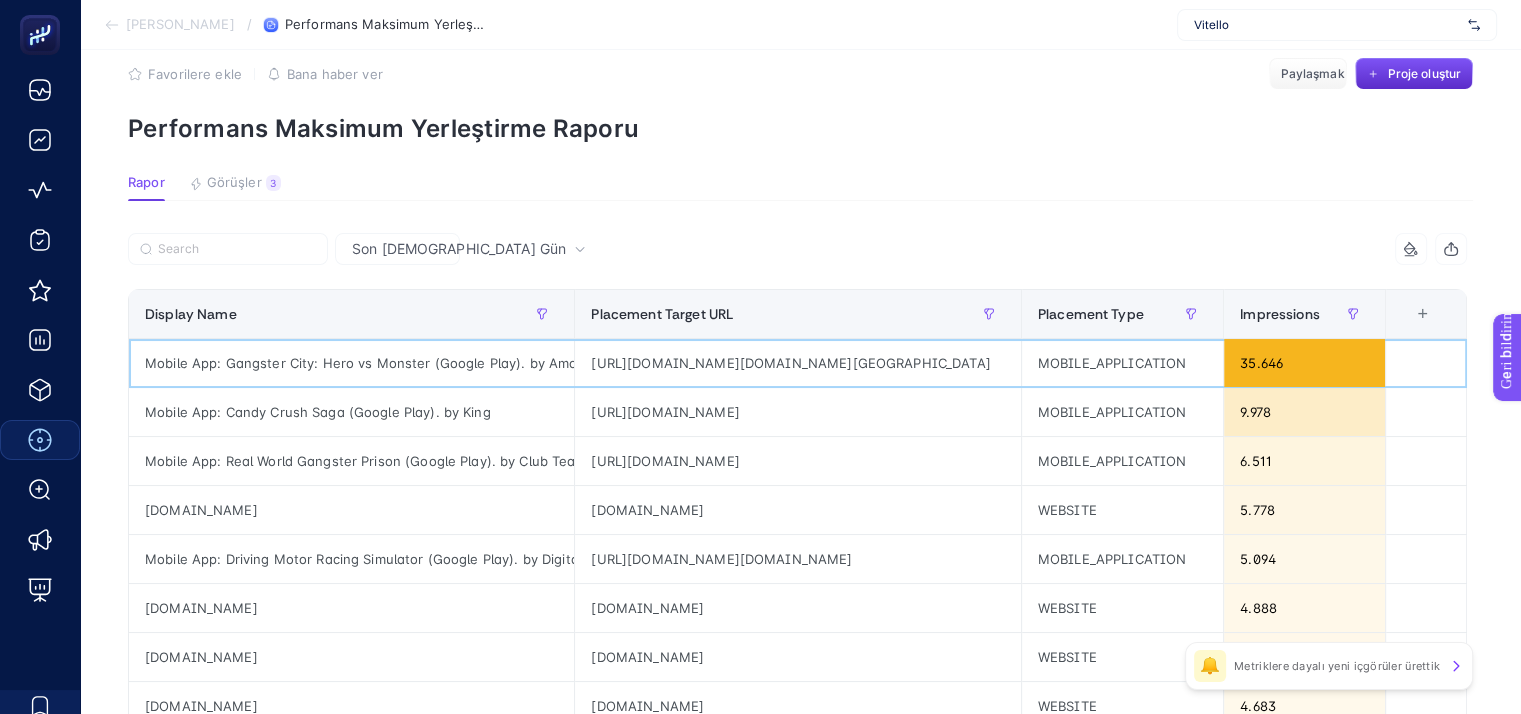 click on "[URL][DOMAIN_NAME][DOMAIN_NAME][GEOGRAPHIC_DATA]" 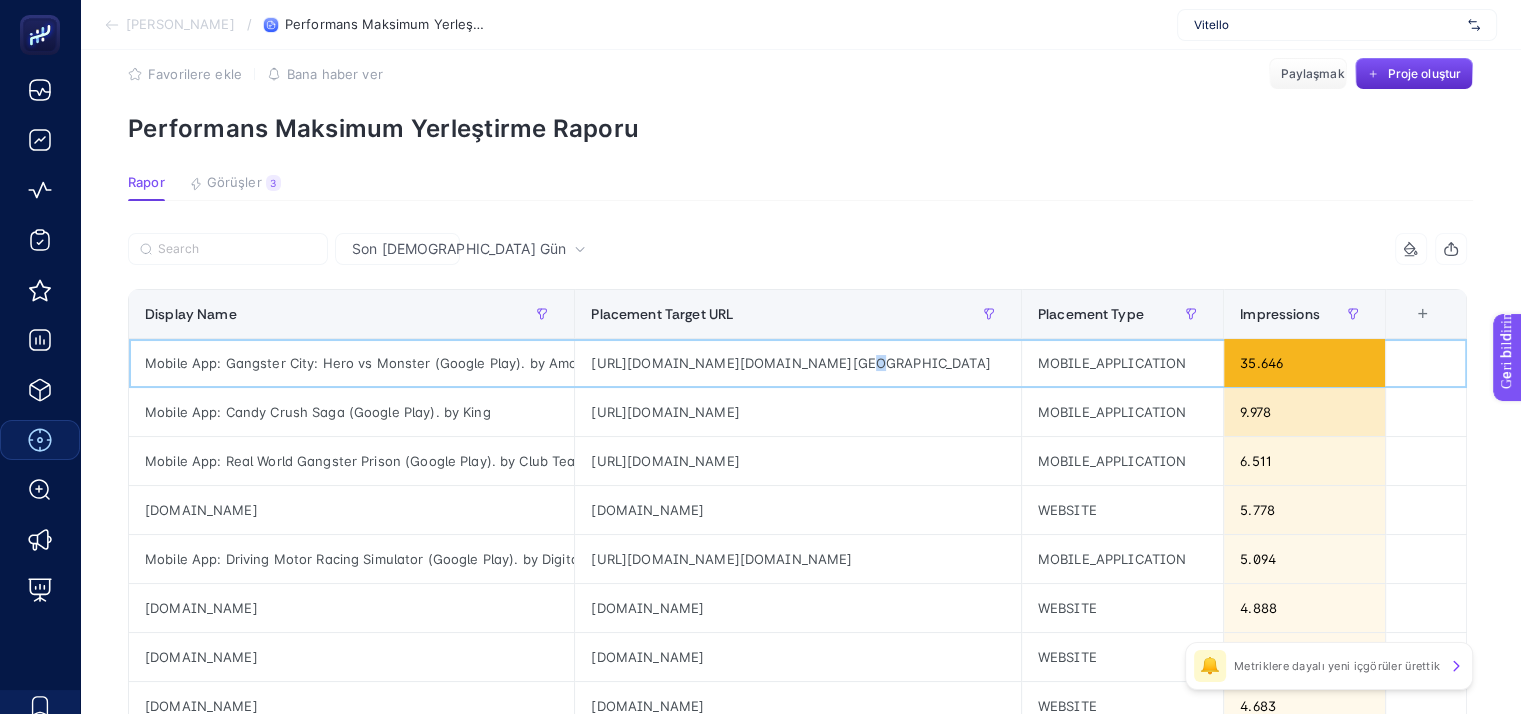 click on "[URL][DOMAIN_NAME][DOMAIN_NAME][GEOGRAPHIC_DATA]" 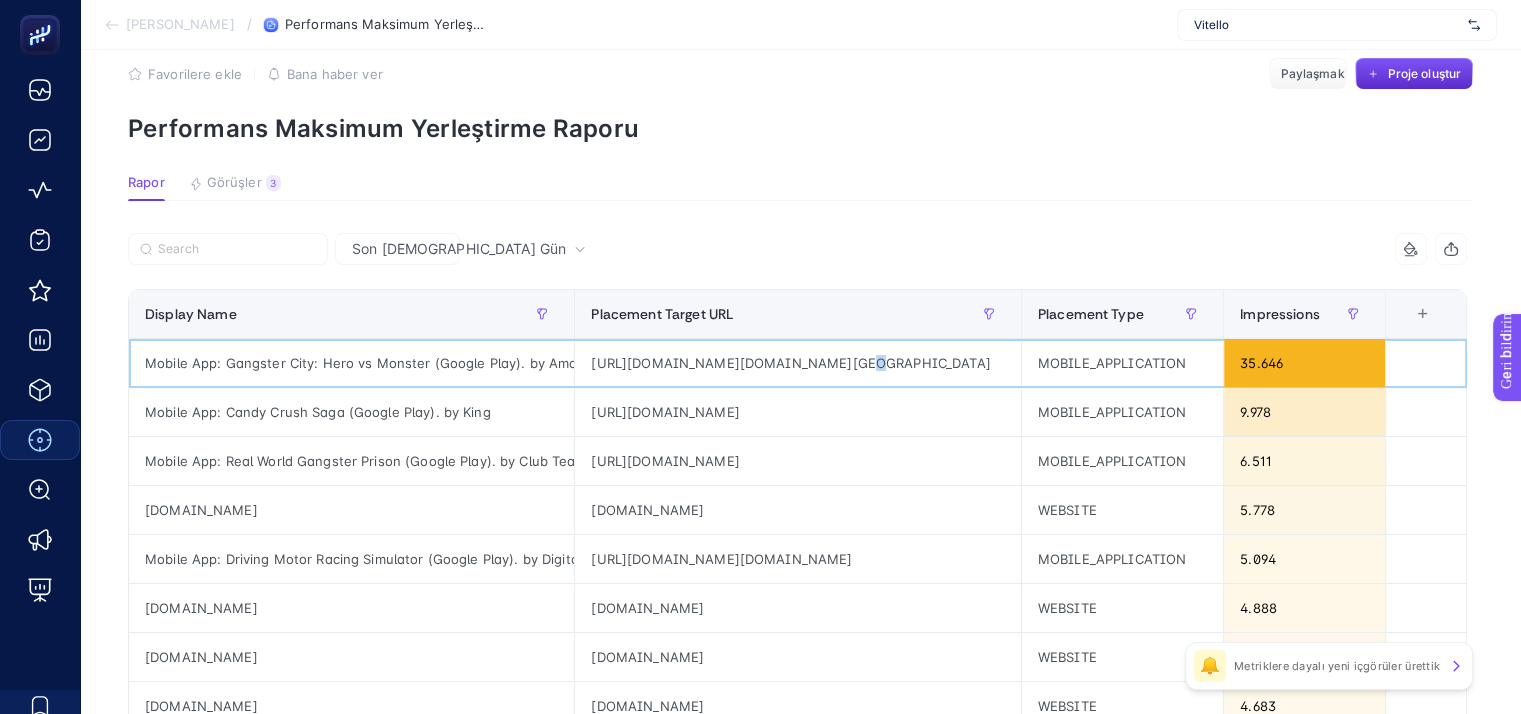 click on "[URL][DOMAIN_NAME][DOMAIN_NAME][GEOGRAPHIC_DATA]" 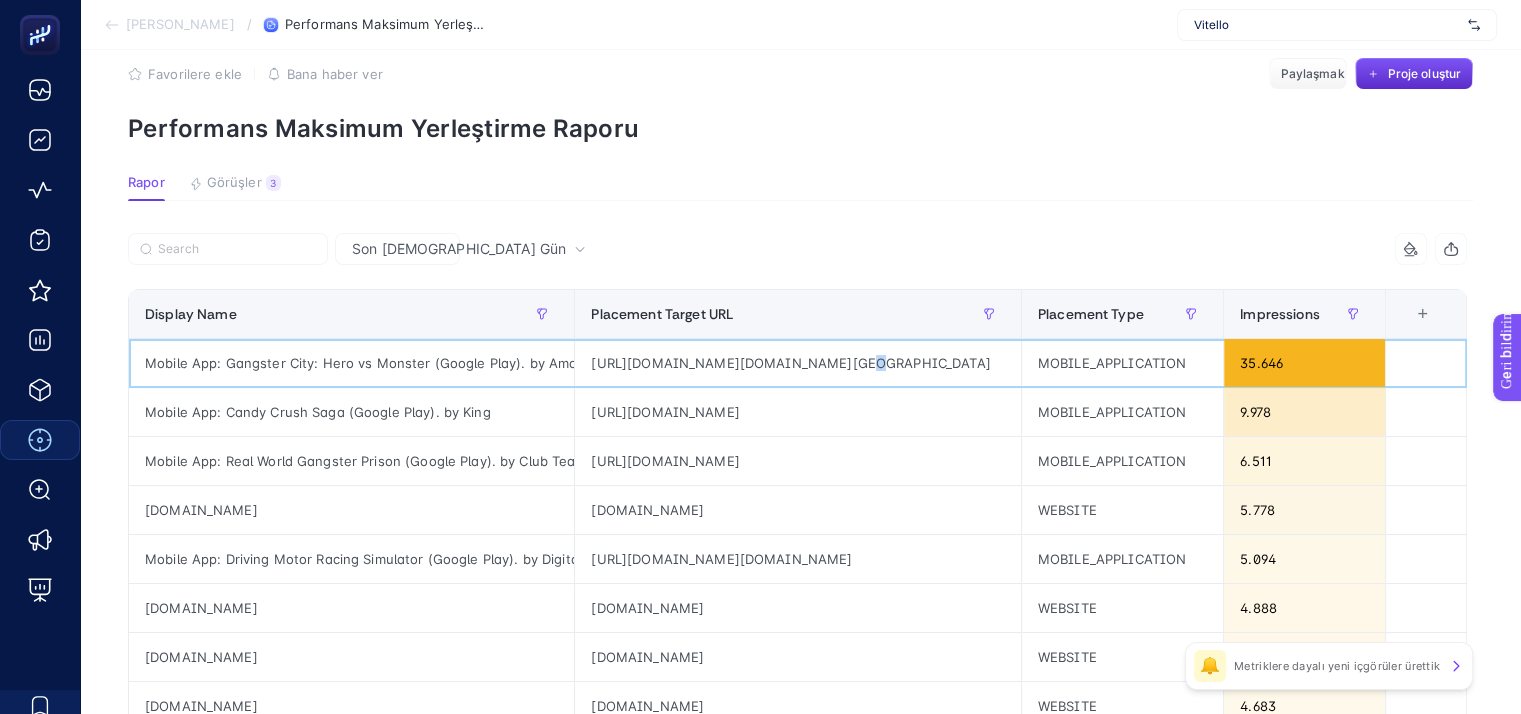 scroll, scrollTop: 0, scrollLeft: 98, axis: horizontal 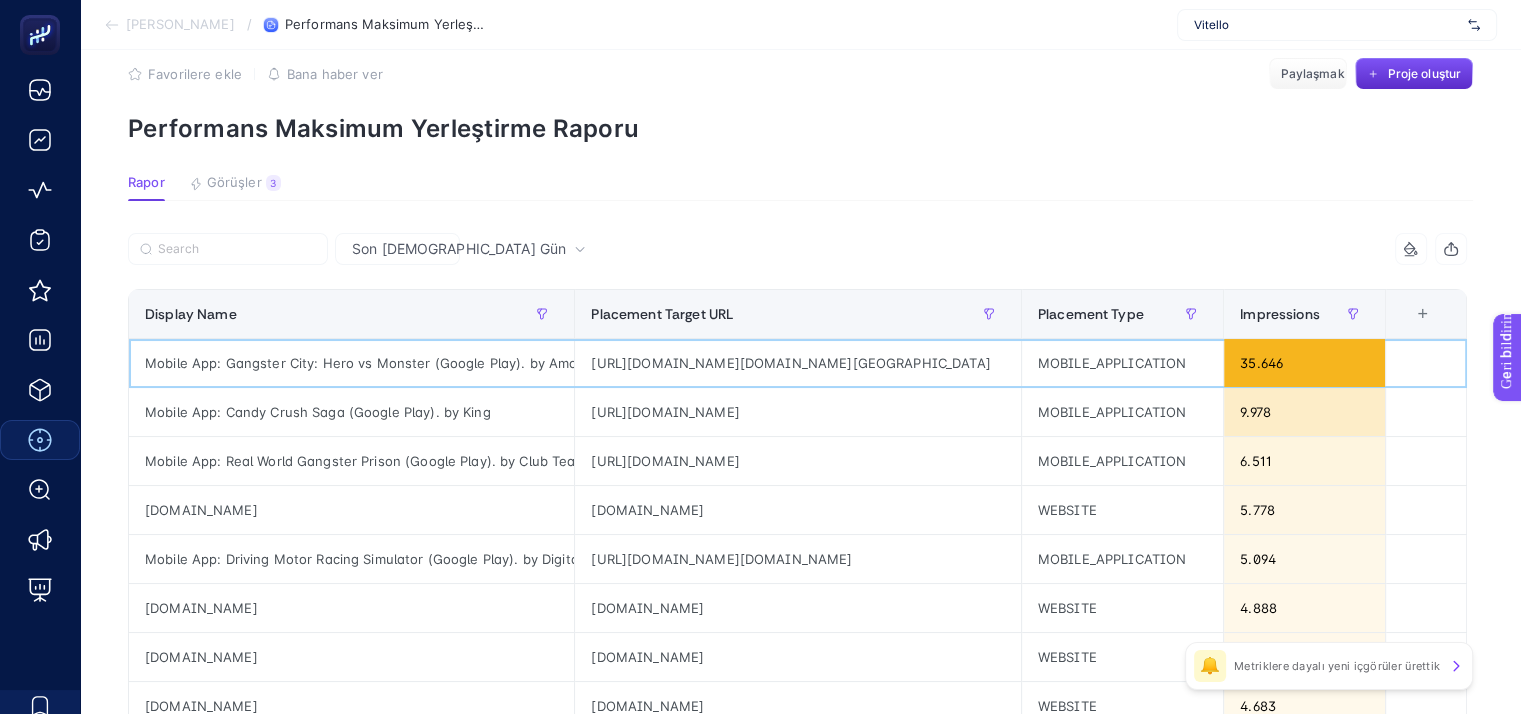 click on "[URL][DOMAIN_NAME][DOMAIN_NAME][GEOGRAPHIC_DATA]" 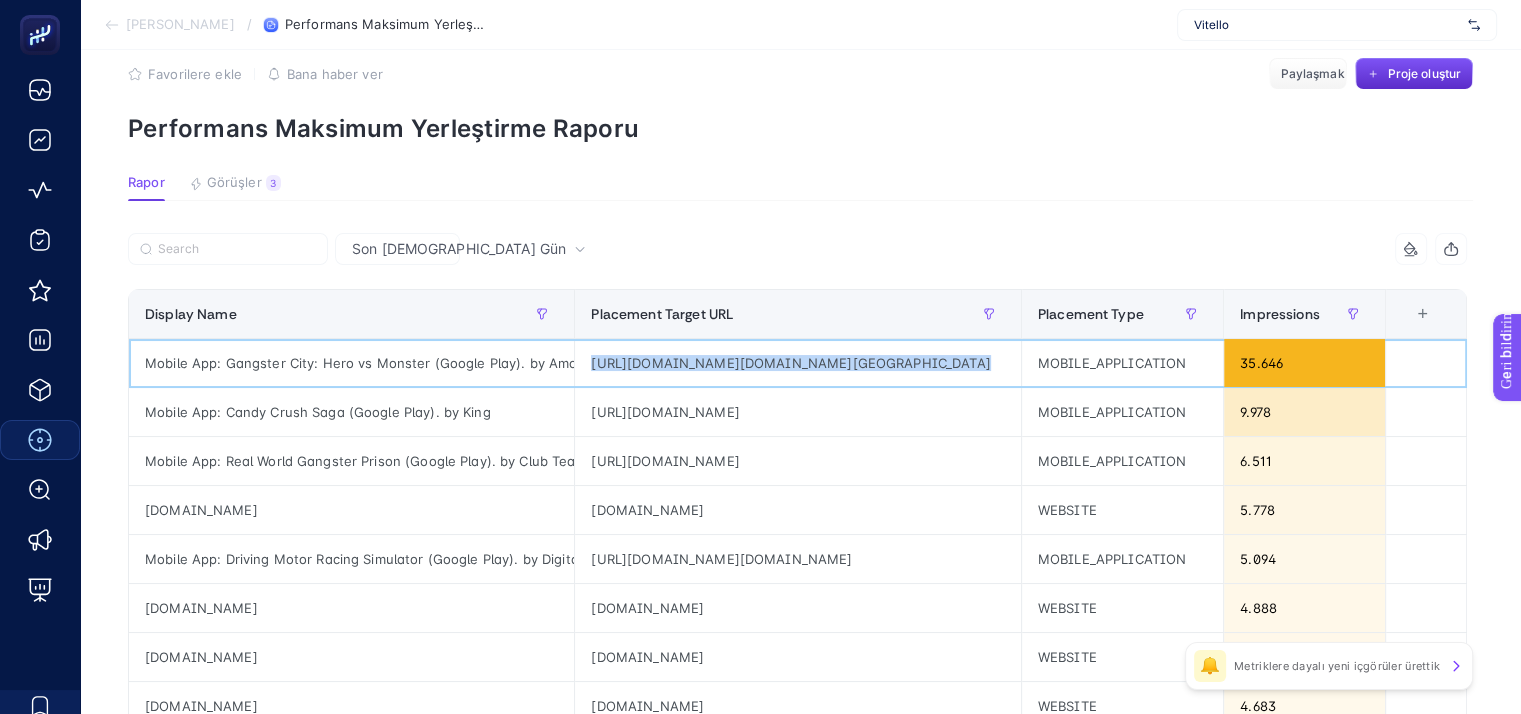 click on "[URL][DOMAIN_NAME][DOMAIN_NAME][GEOGRAPHIC_DATA]" 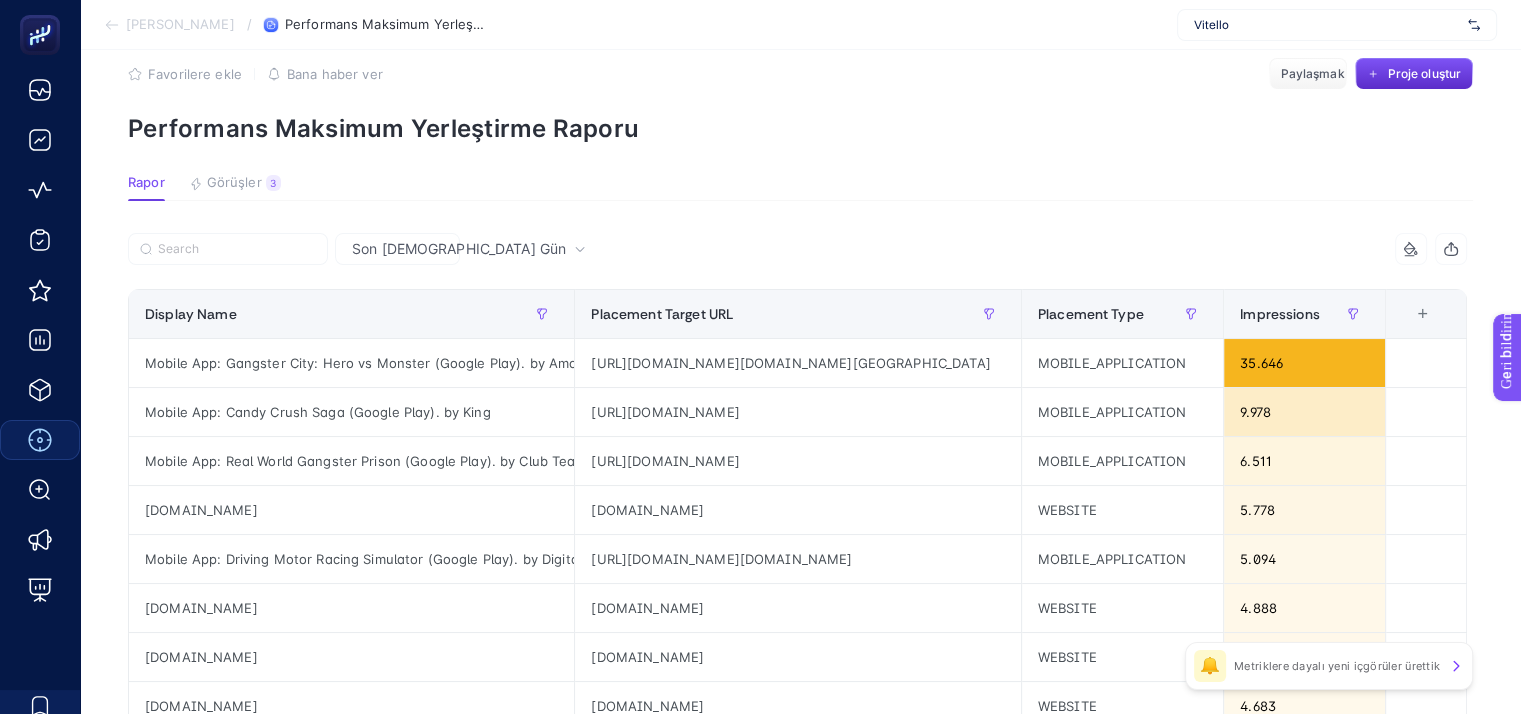 click on "Son [DEMOGRAPHIC_DATA] Gün" at bounding box center (459, 248) 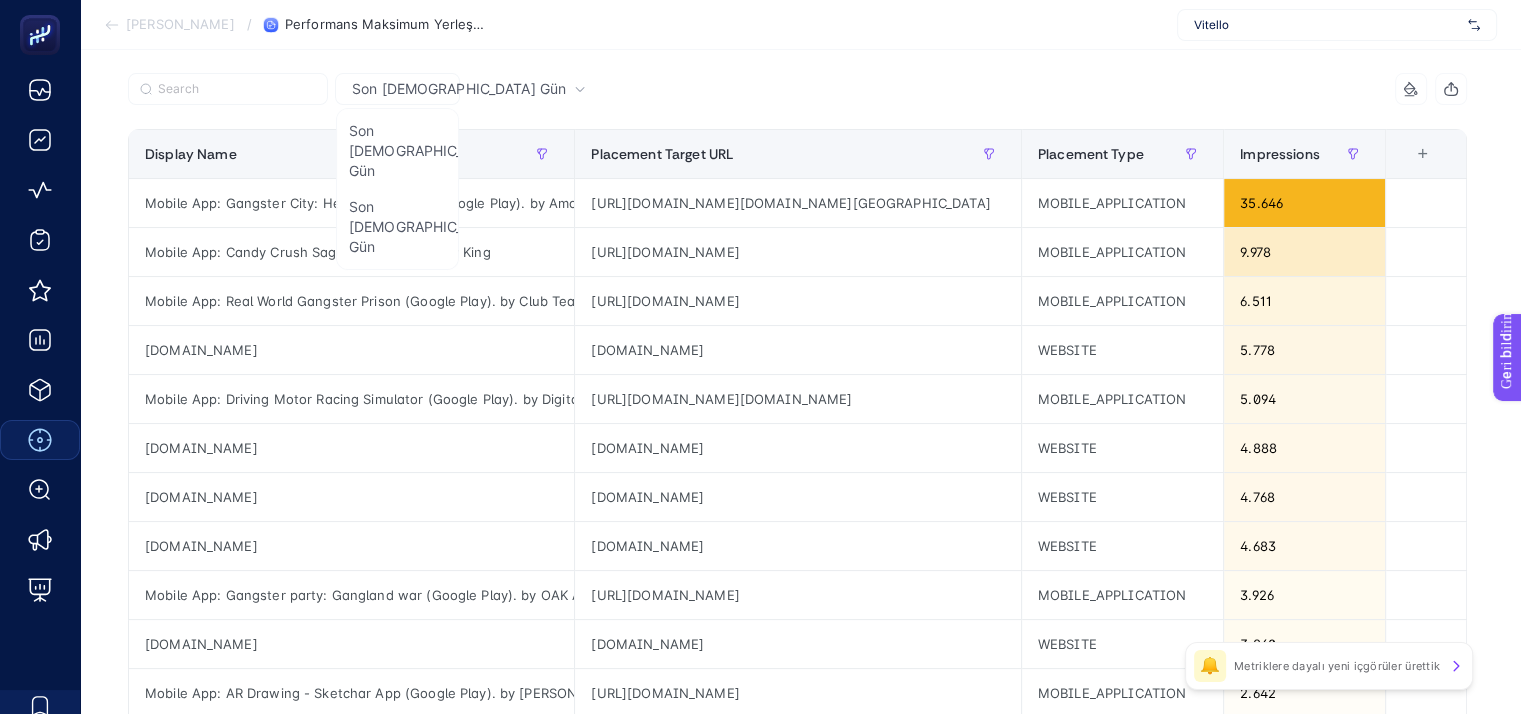 scroll, scrollTop: 0, scrollLeft: 0, axis: both 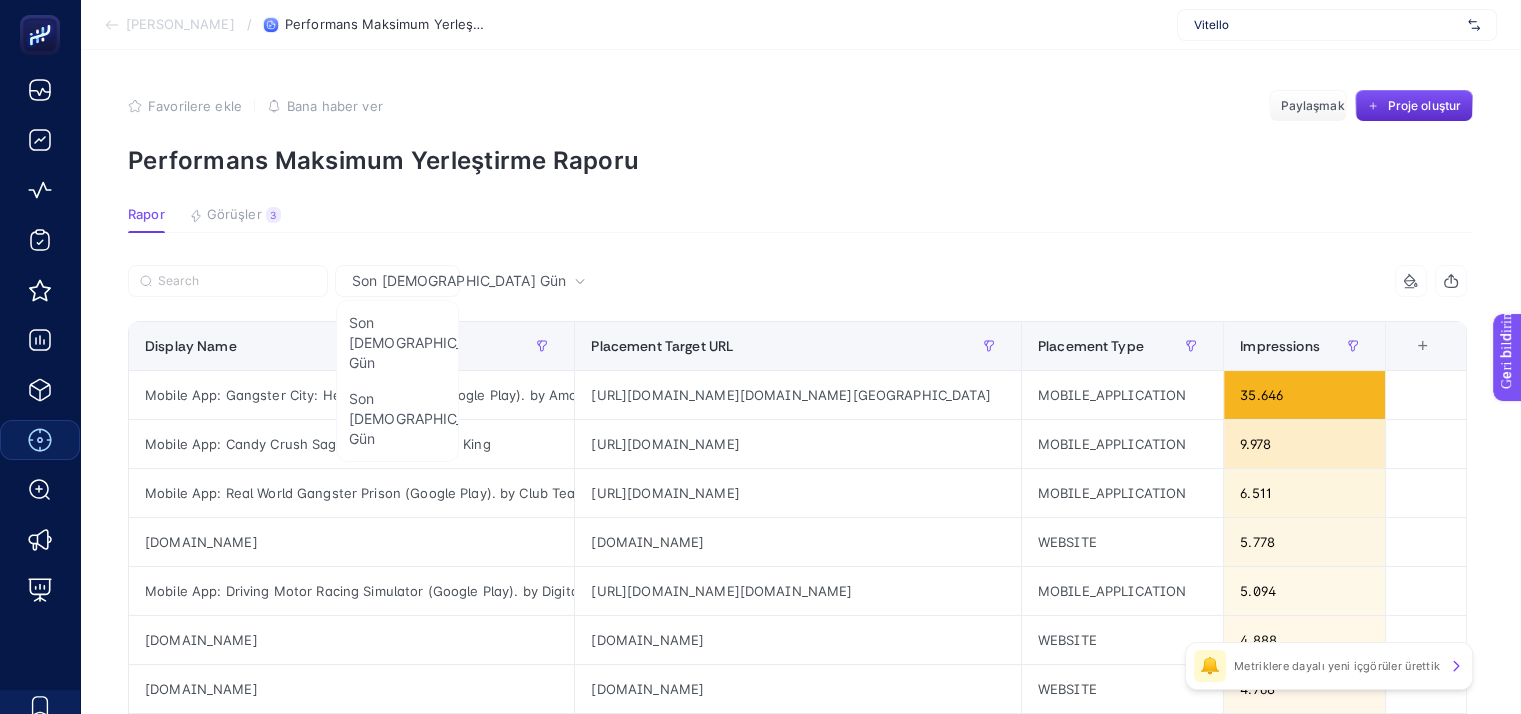 click on "[PERSON_NAME]" at bounding box center (180, 24) 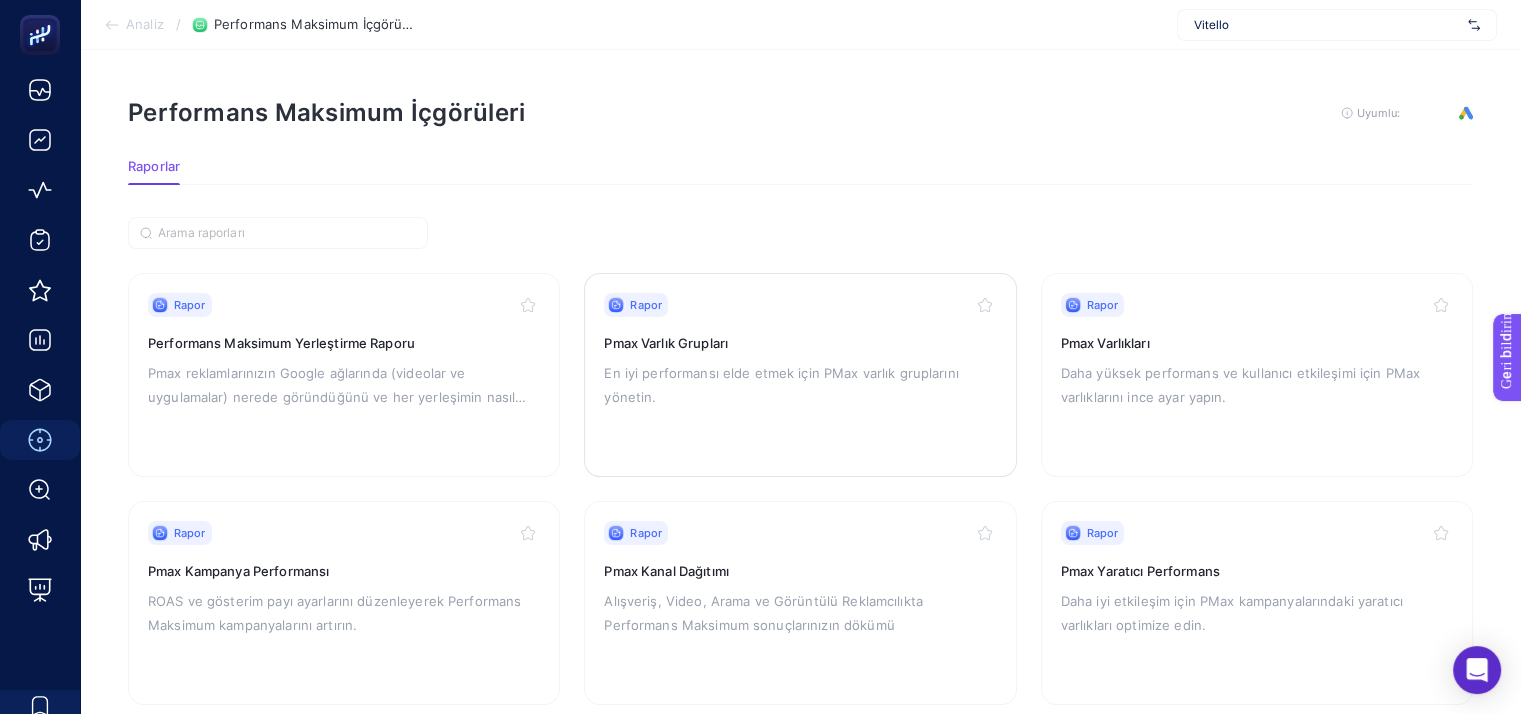 click on "En iyi performansı elde etmek için PMax varlık gruplarını yönetin." at bounding box center (781, 385) 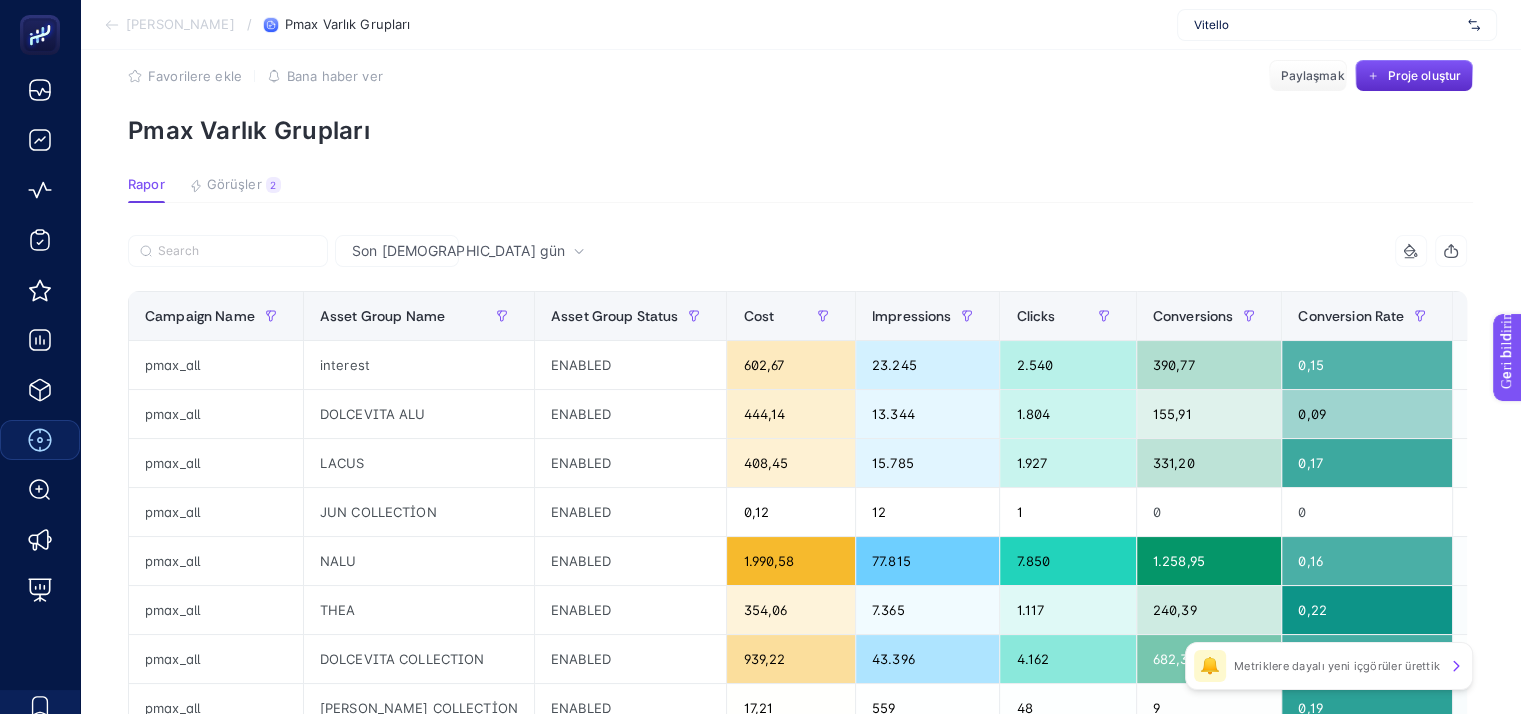 scroll, scrollTop: 31, scrollLeft: 0, axis: vertical 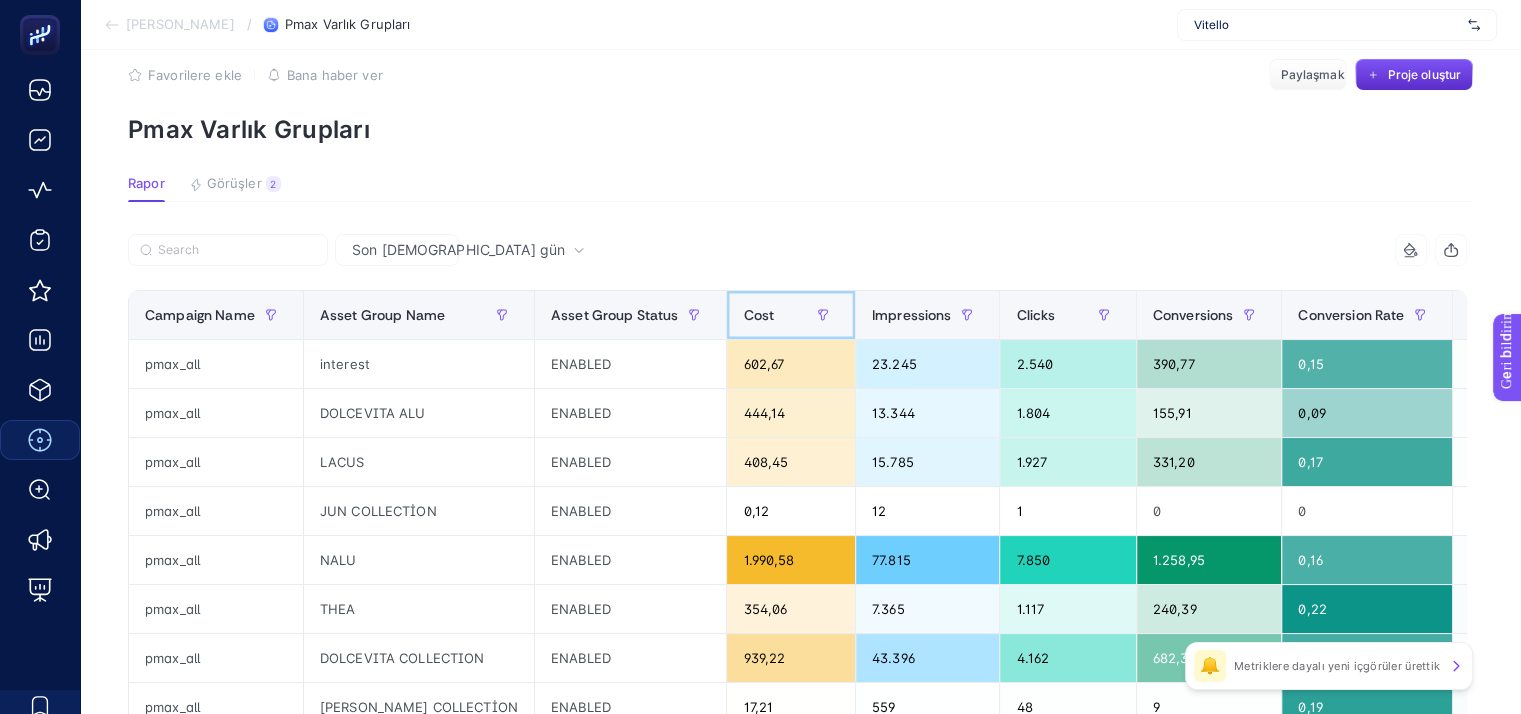 click on "Cost" 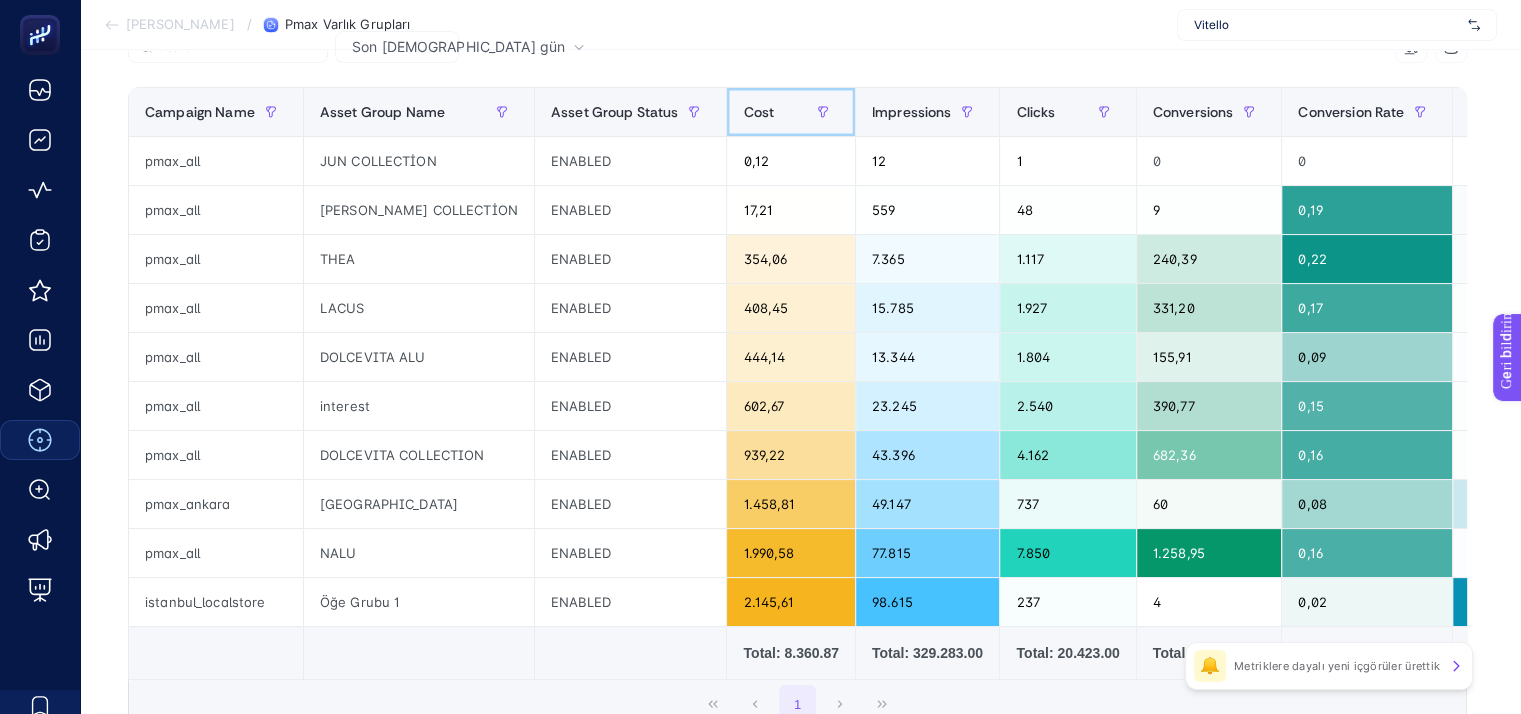scroll, scrollTop: 235, scrollLeft: 0, axis: vertical 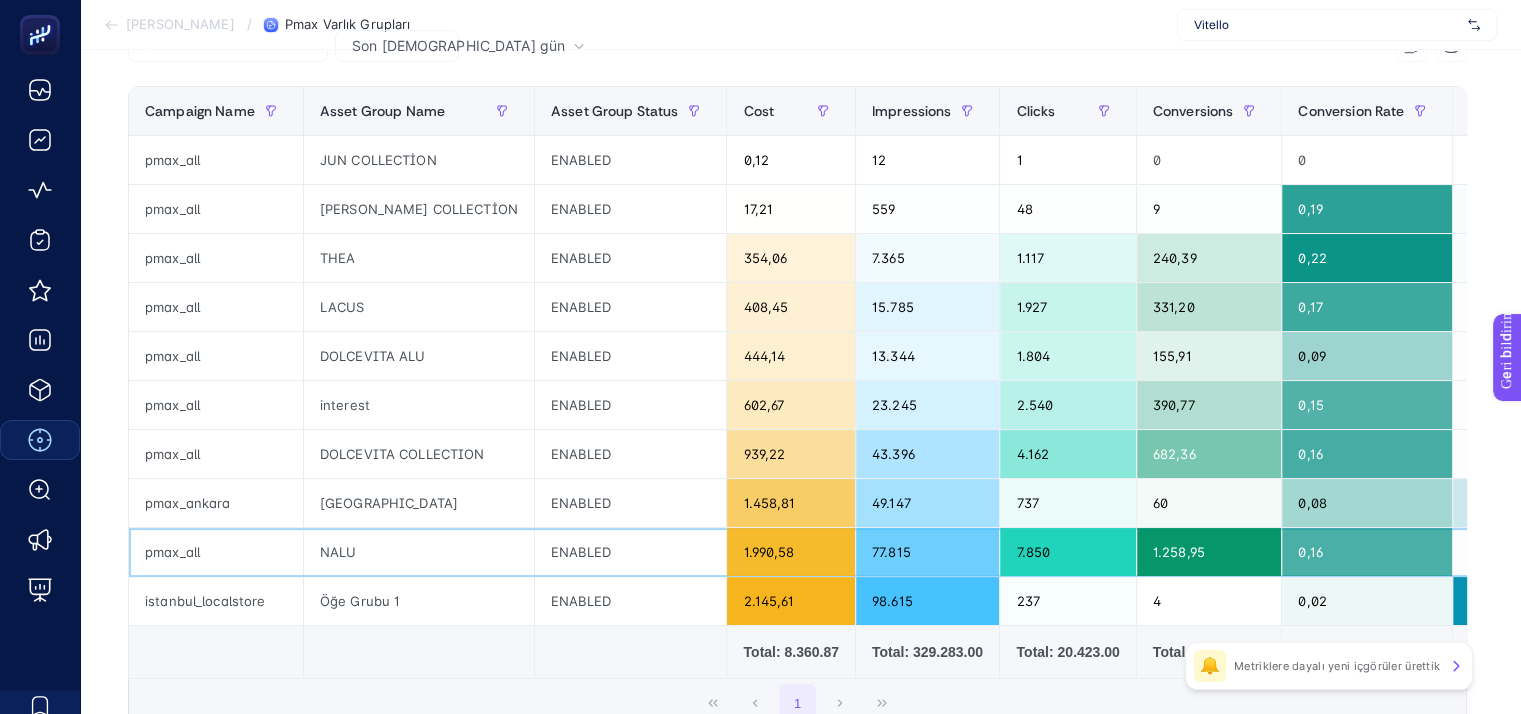click on "1.990,58" 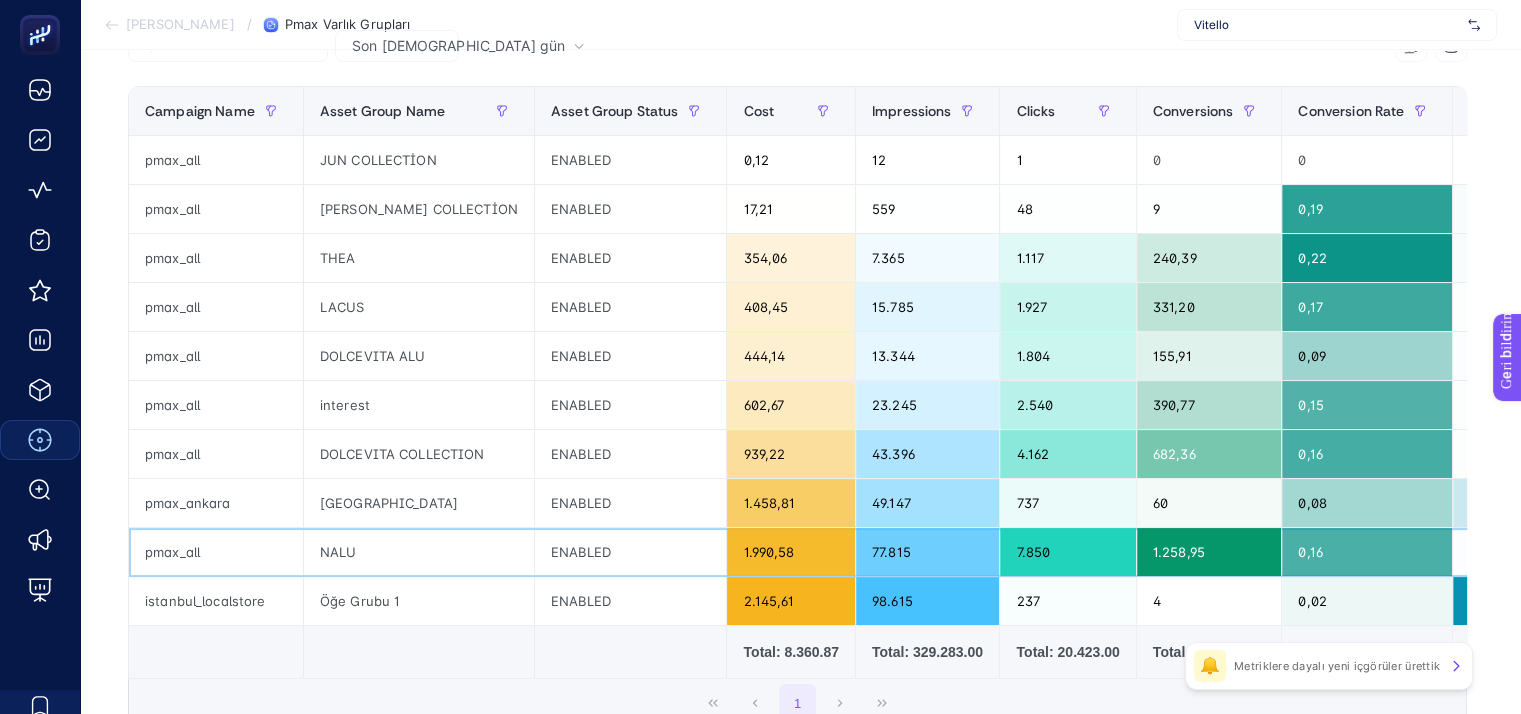 click on "1.990,58" 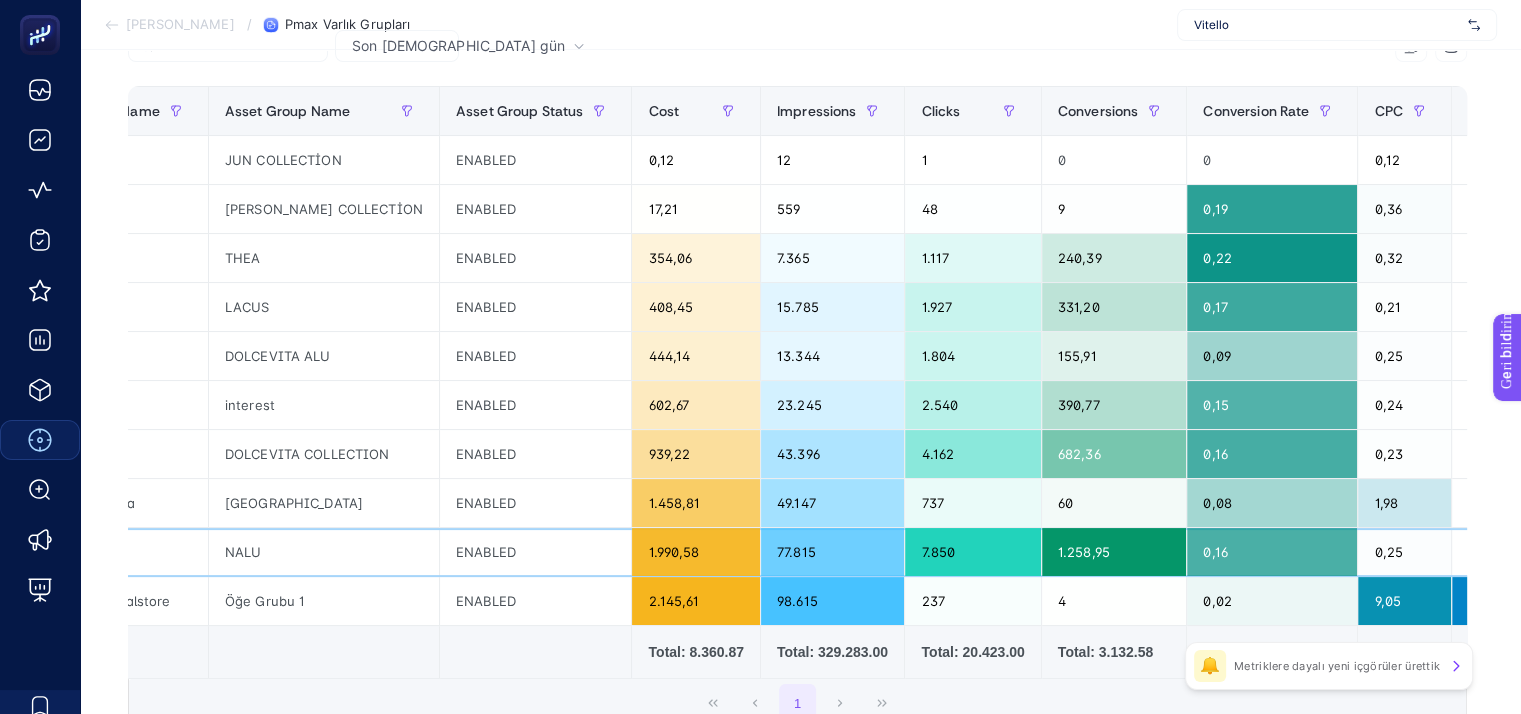 scroll, scrollTop: 0, scrollLeft: 96, axis: horizontal 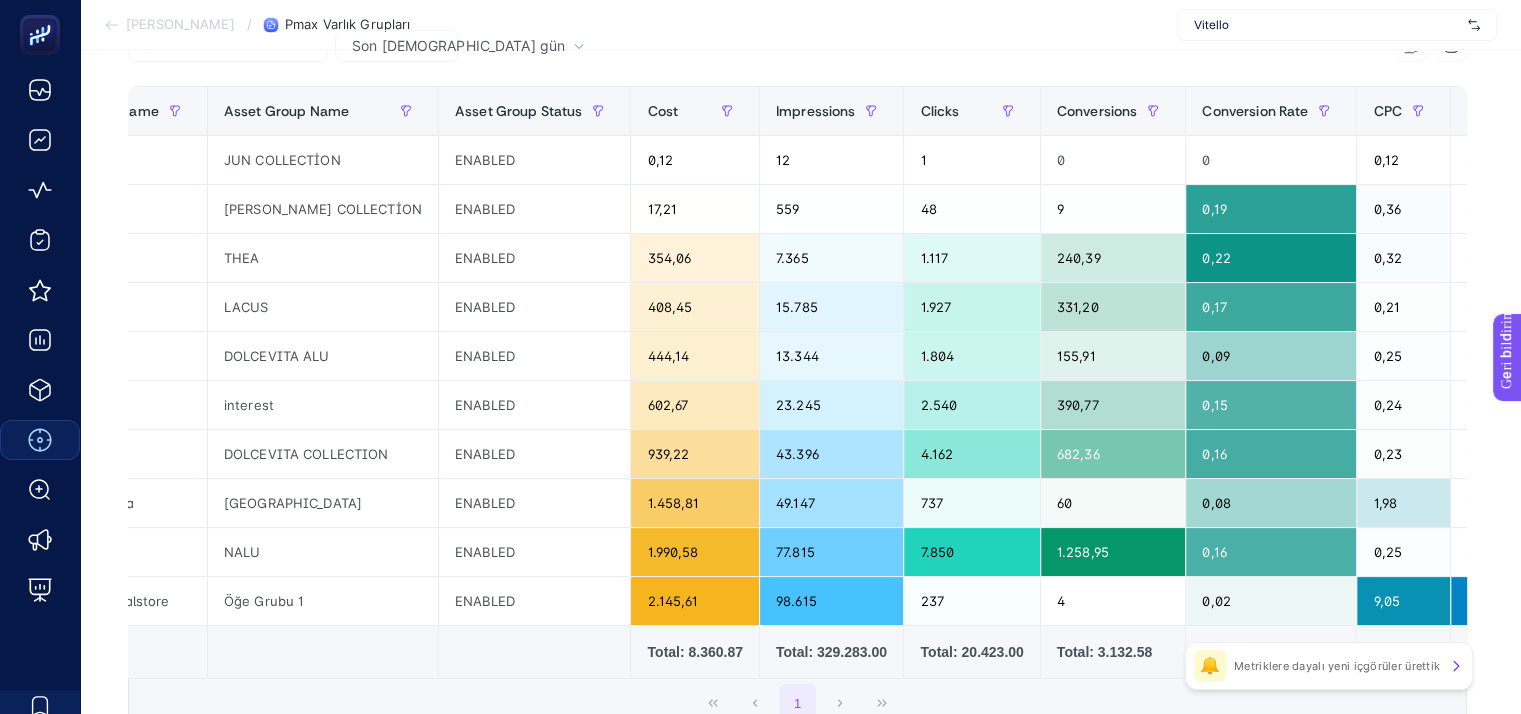 click on "Analize Geri Dön / Pmax Varlık Grupları Vitello" 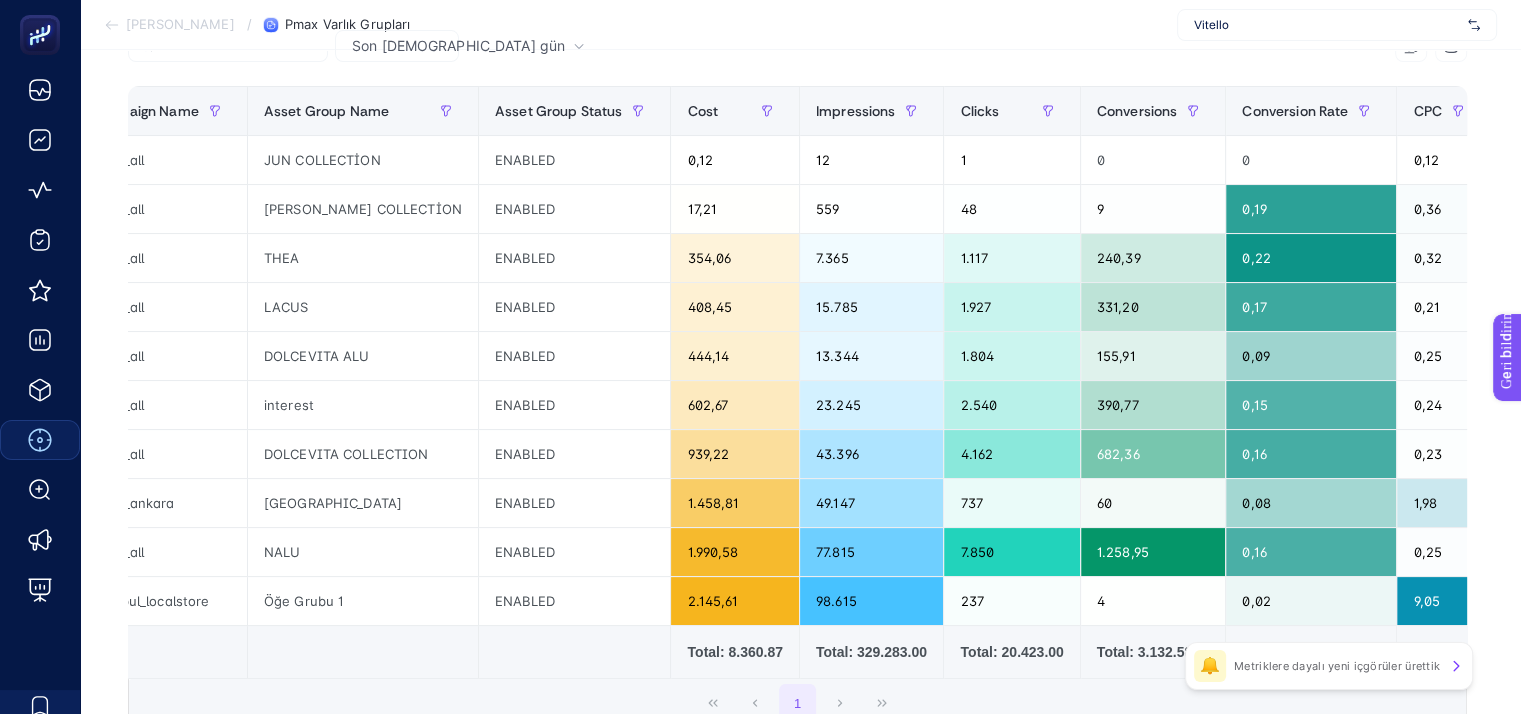scroll, scrollTop: 0, scrollLeft: 60, axis: horizontal 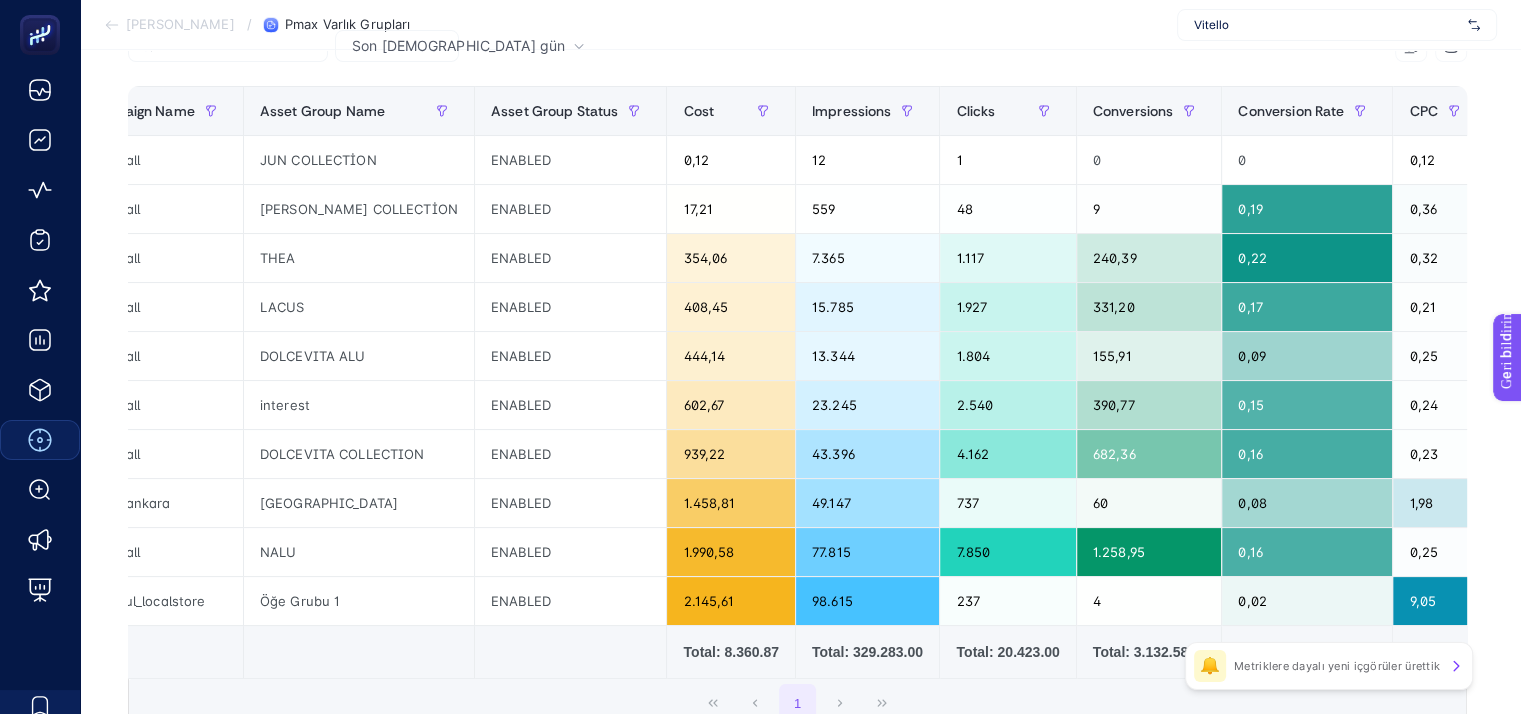 click on "7 items selected" 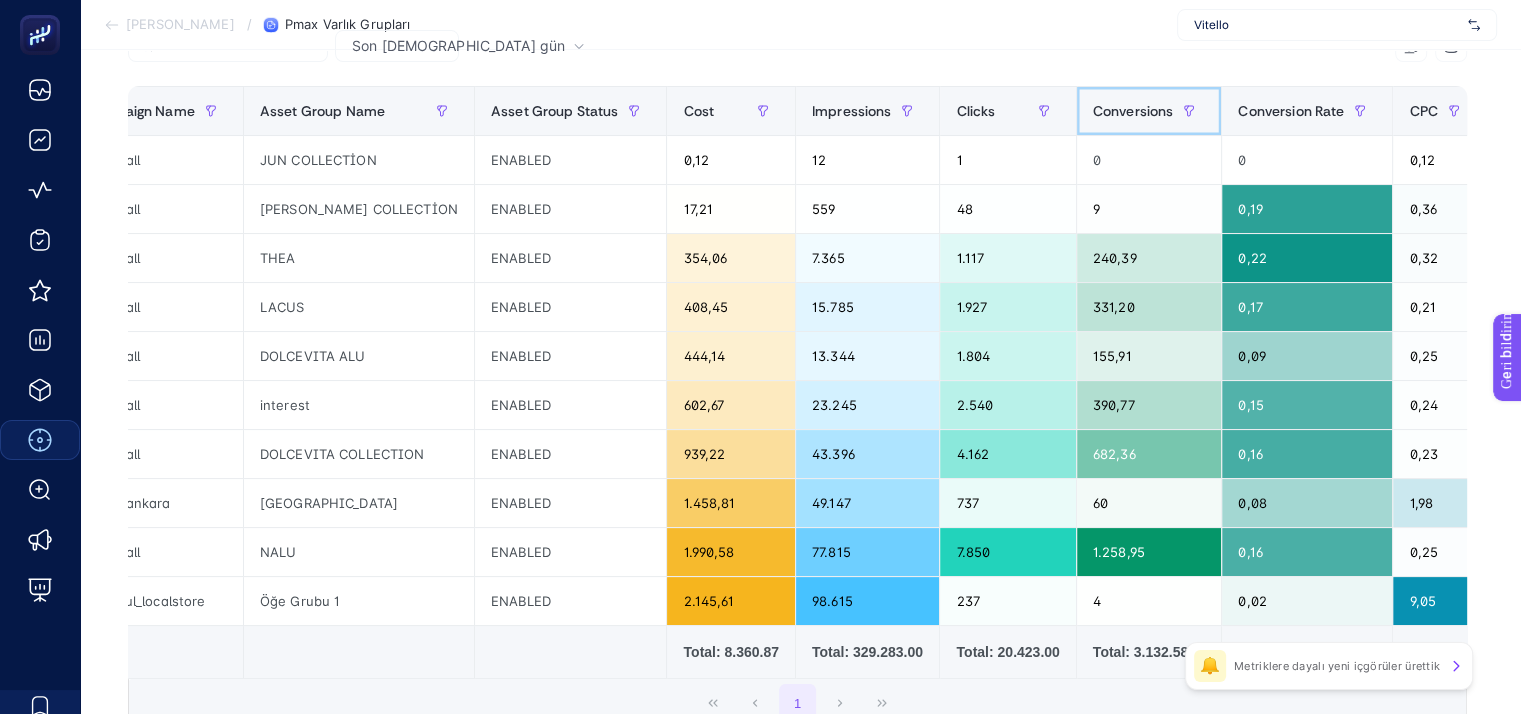 drag, startPoint x: 1040, startPoint y: 105, endPoint x: 1124, endPoint y: 109, distance: 84.095184 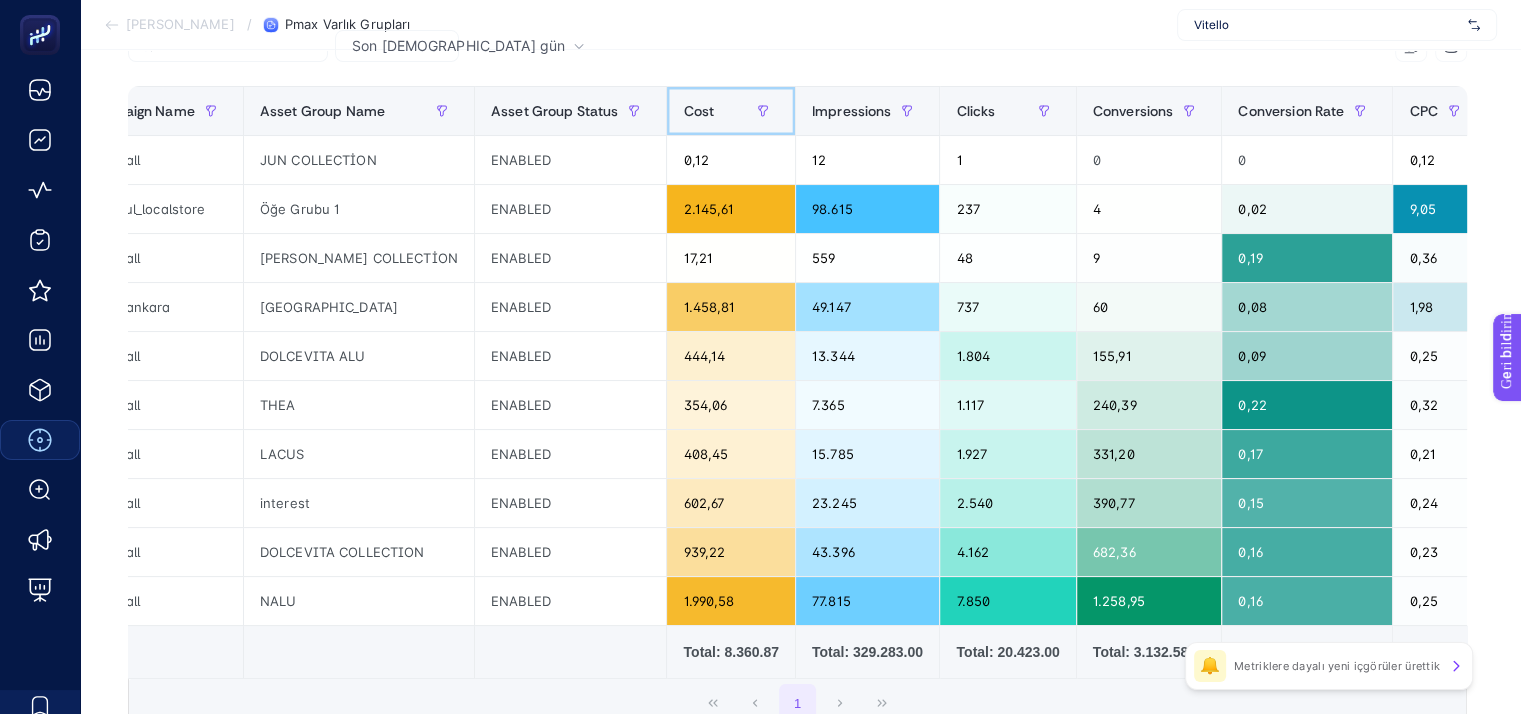 click on "Cost" 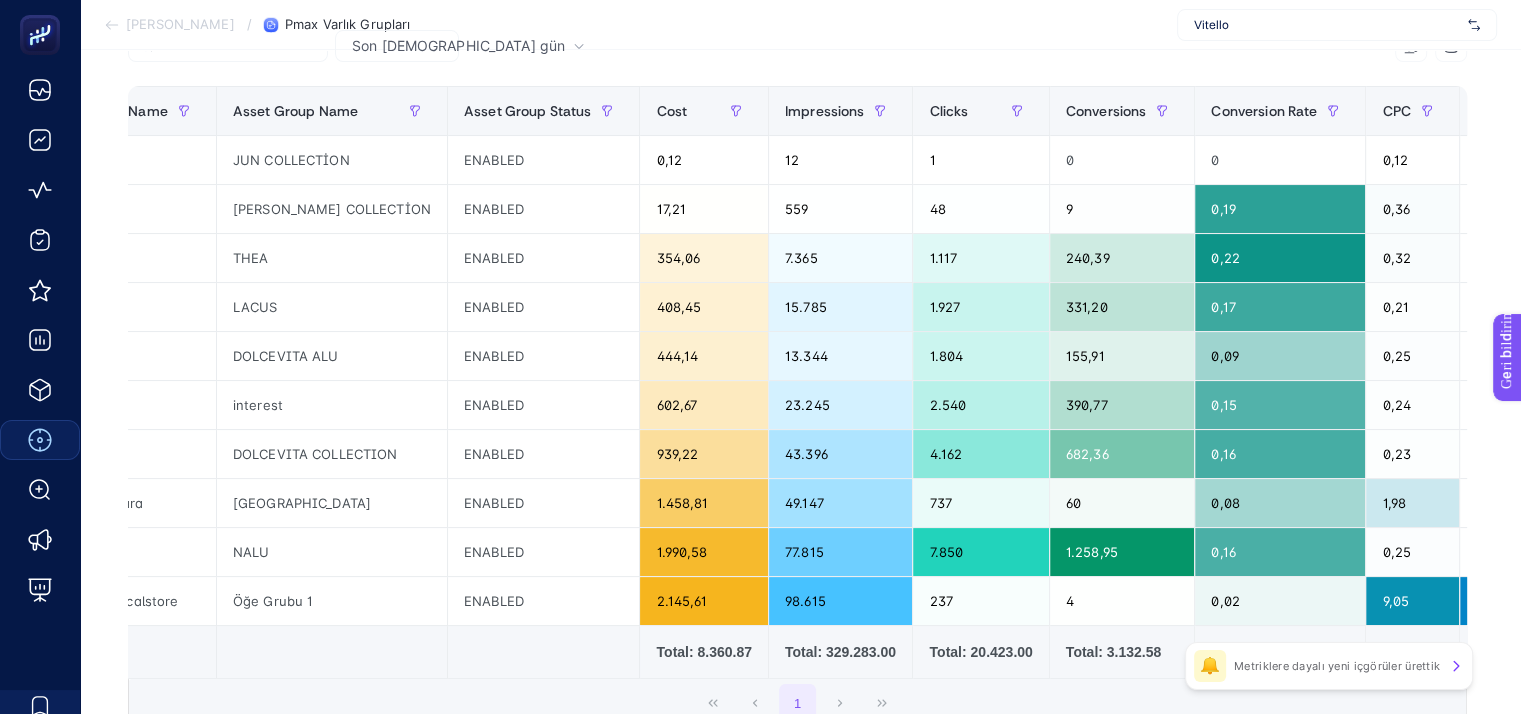 scroll, scrollTop: 0, scrollLeft: 88, axis: horizontal 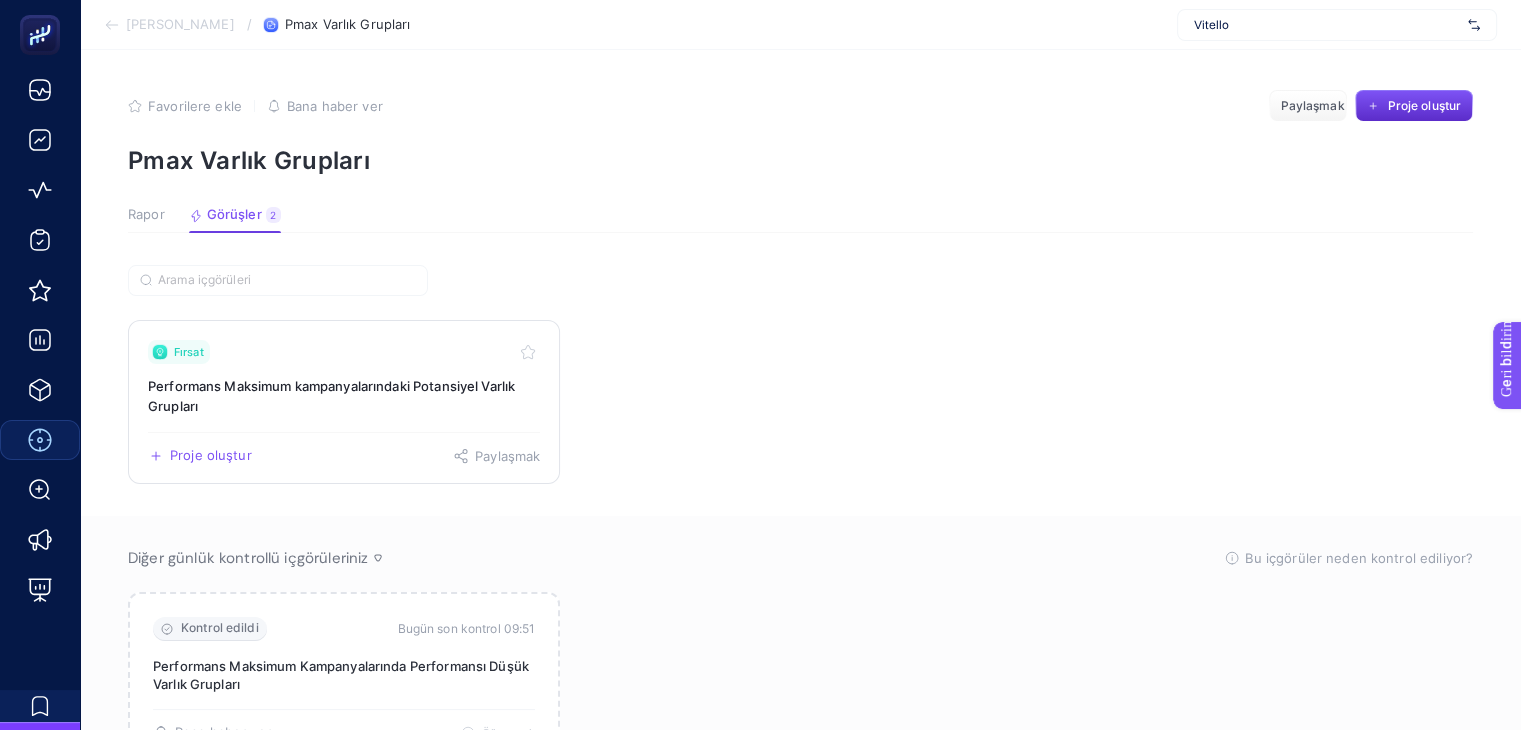 click on "Performans Maksimum kampanyalarındaki Potansiyel Varlık Grupları" at bounding box center [331, 396] 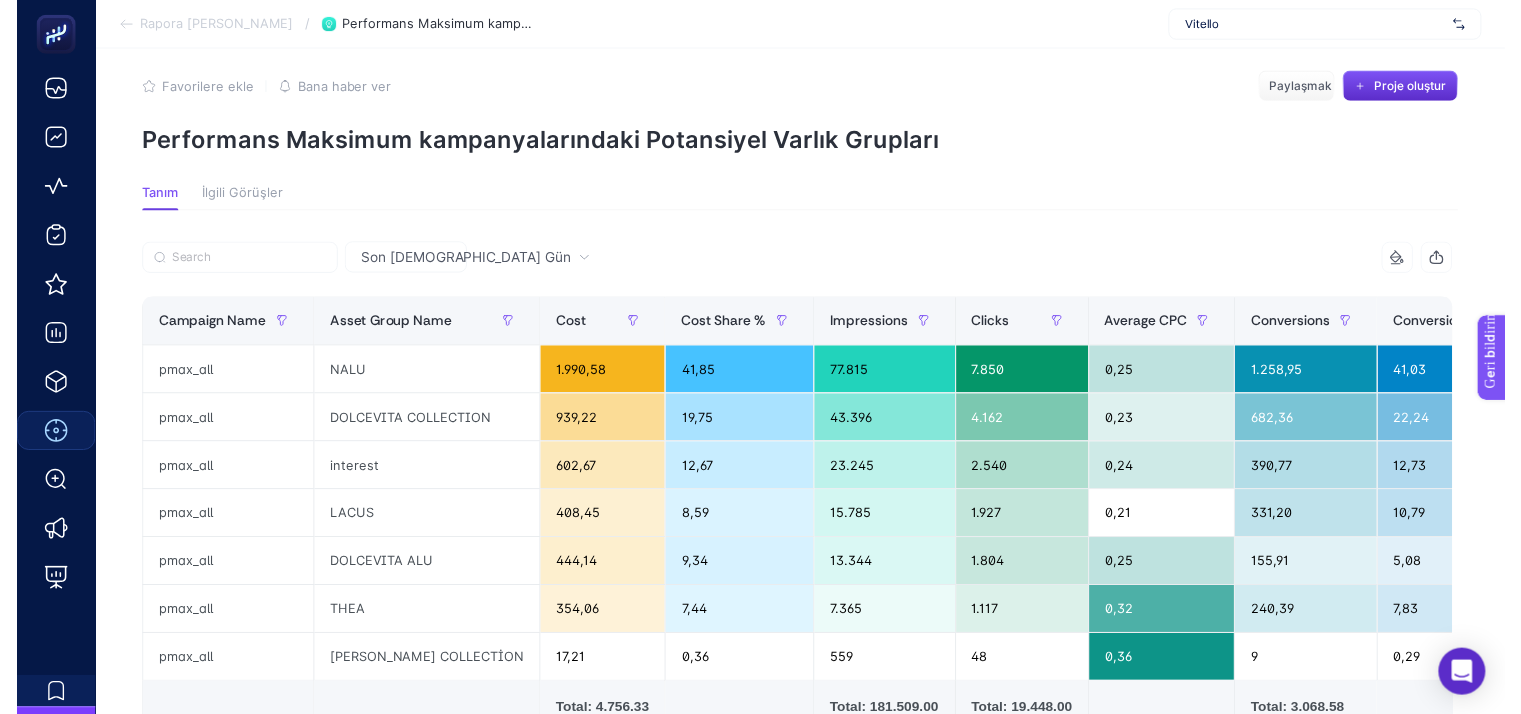 scroll, scrollTop: 0, scrollLeft: 0, axis: both 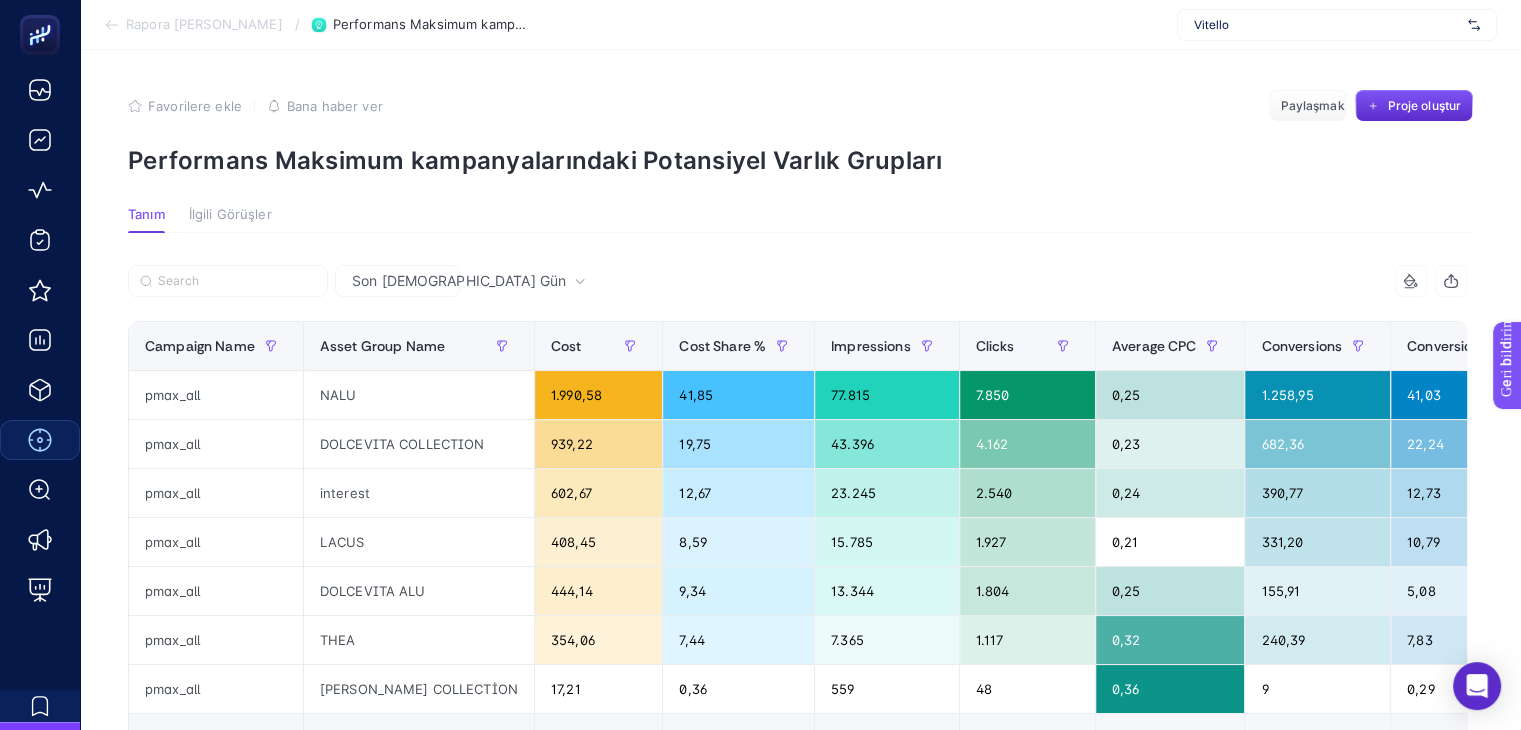 click 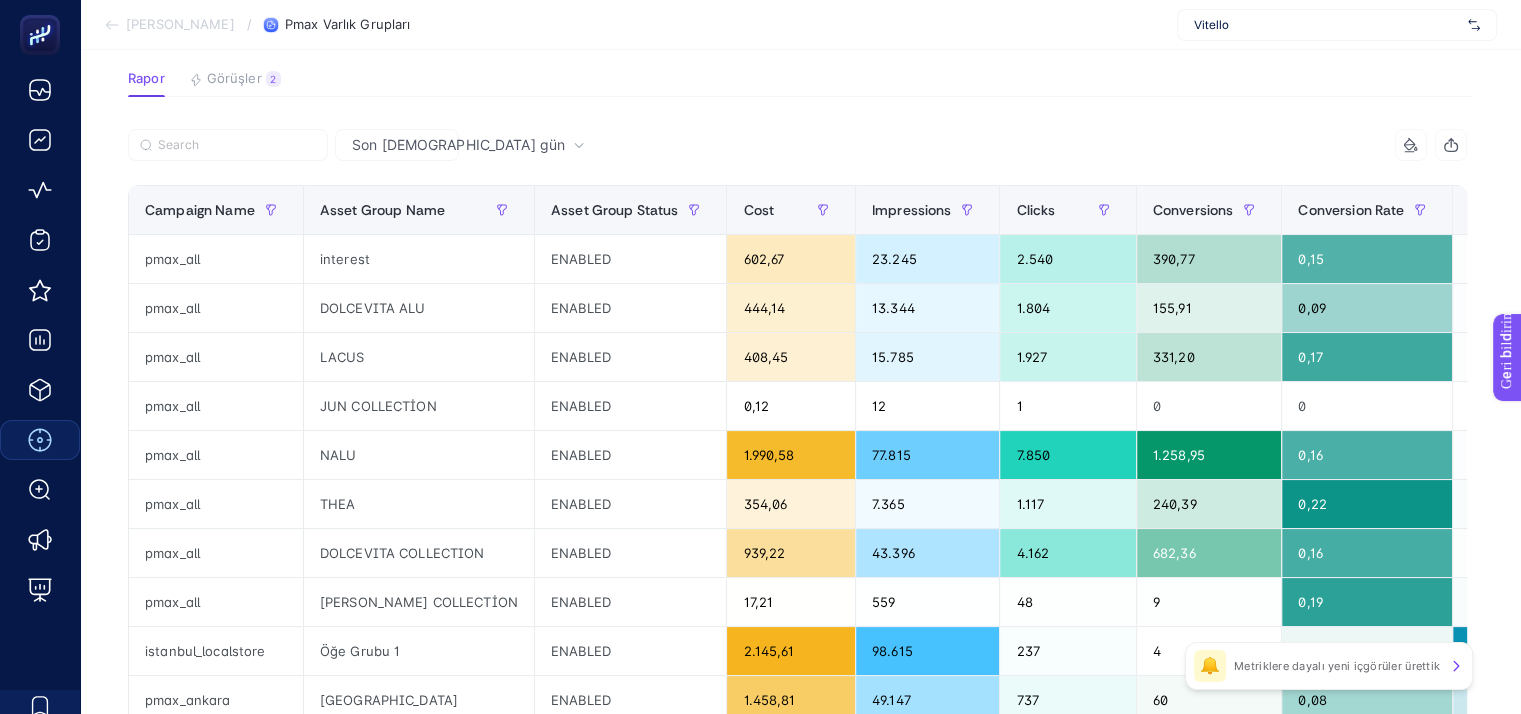 scroll, scrollTop: 0, scrollLeft: 0, axis: both 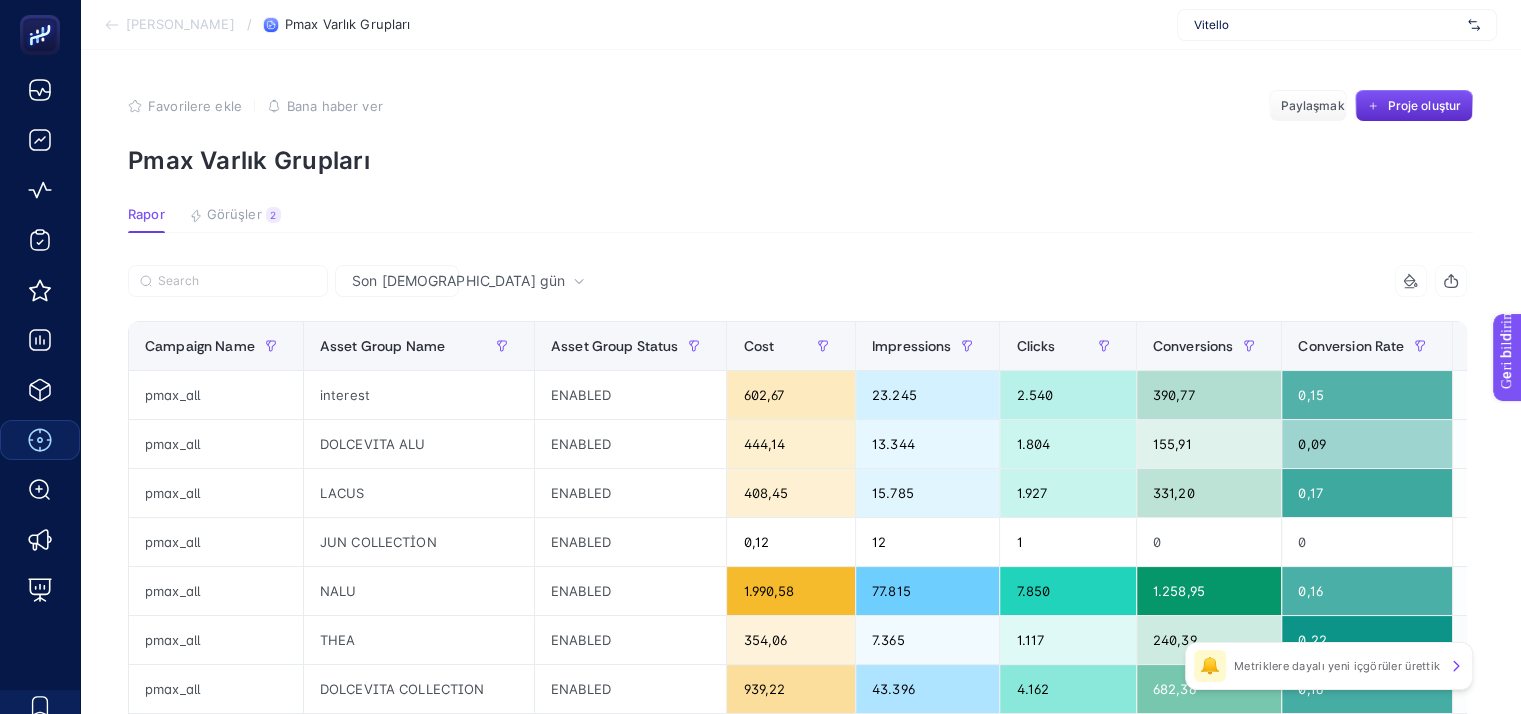 click 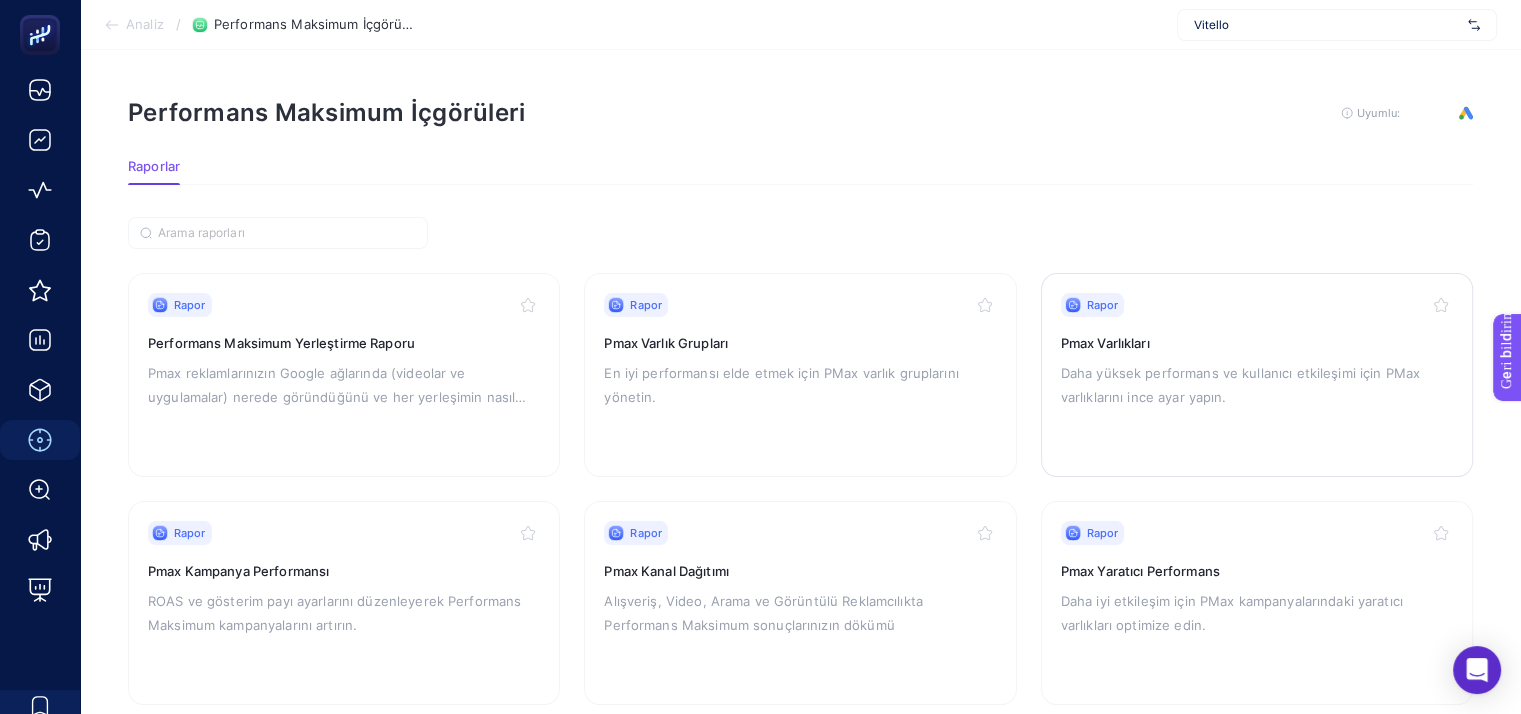 click on "Pmax Varlıkları" at bounding box center (1257, 343) 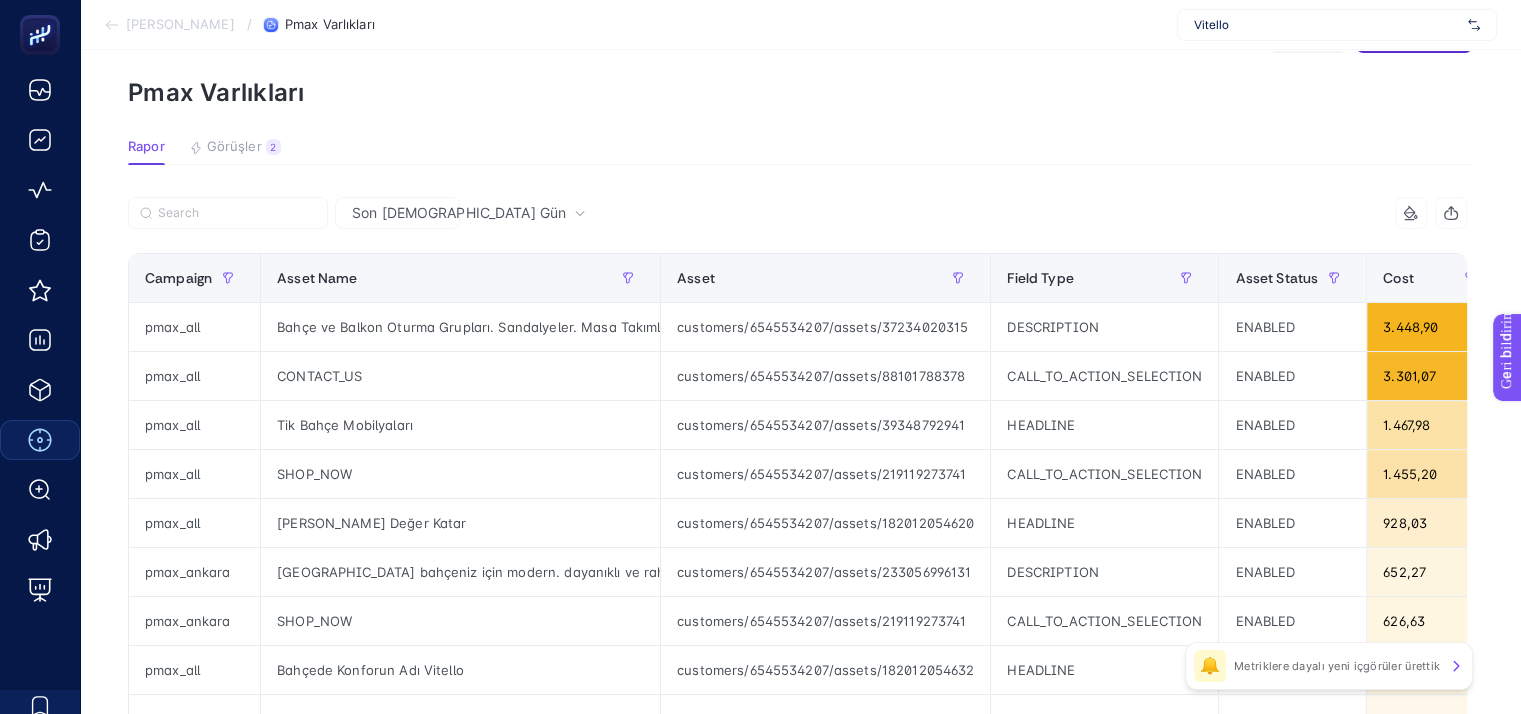 scroll, scrollTop: 62, scrollLeft: 0, axis: vertical 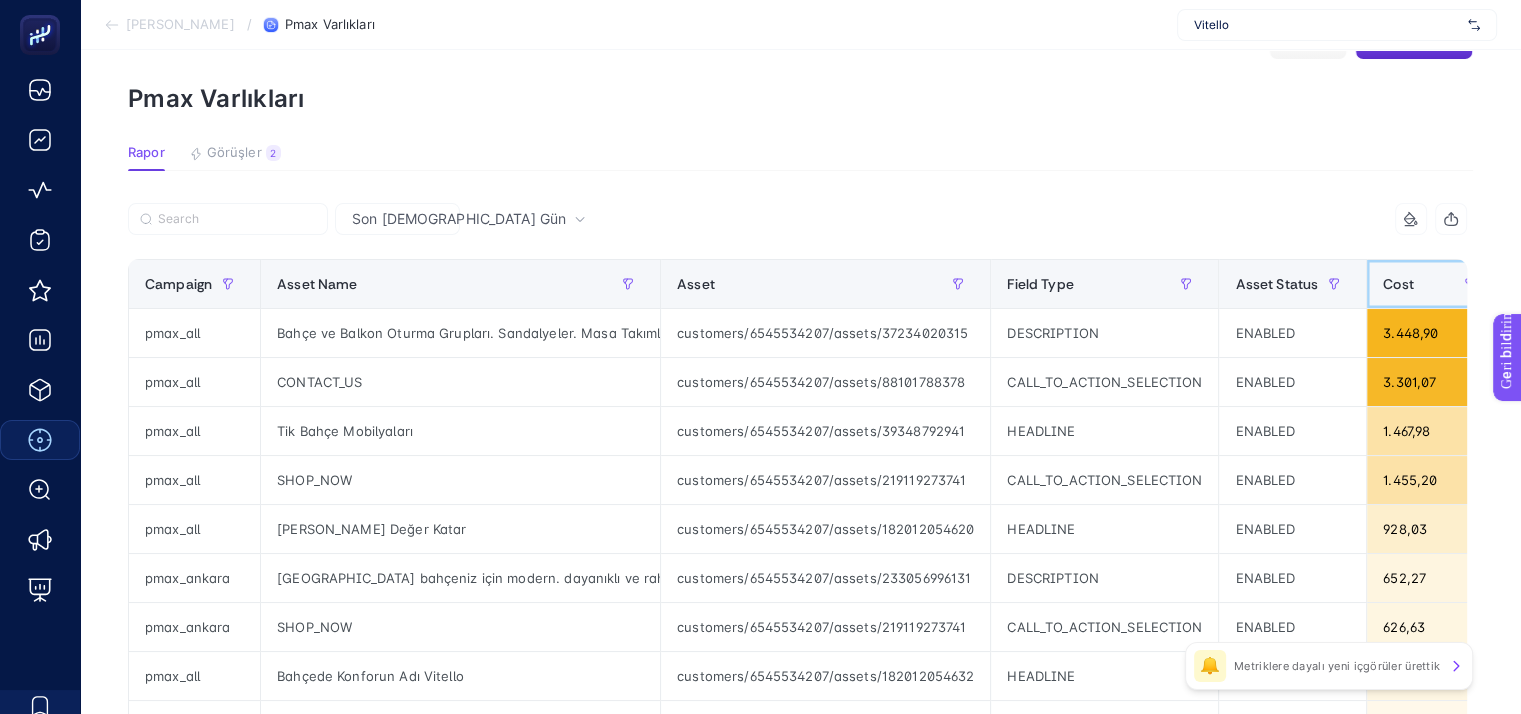 click on "Cost" 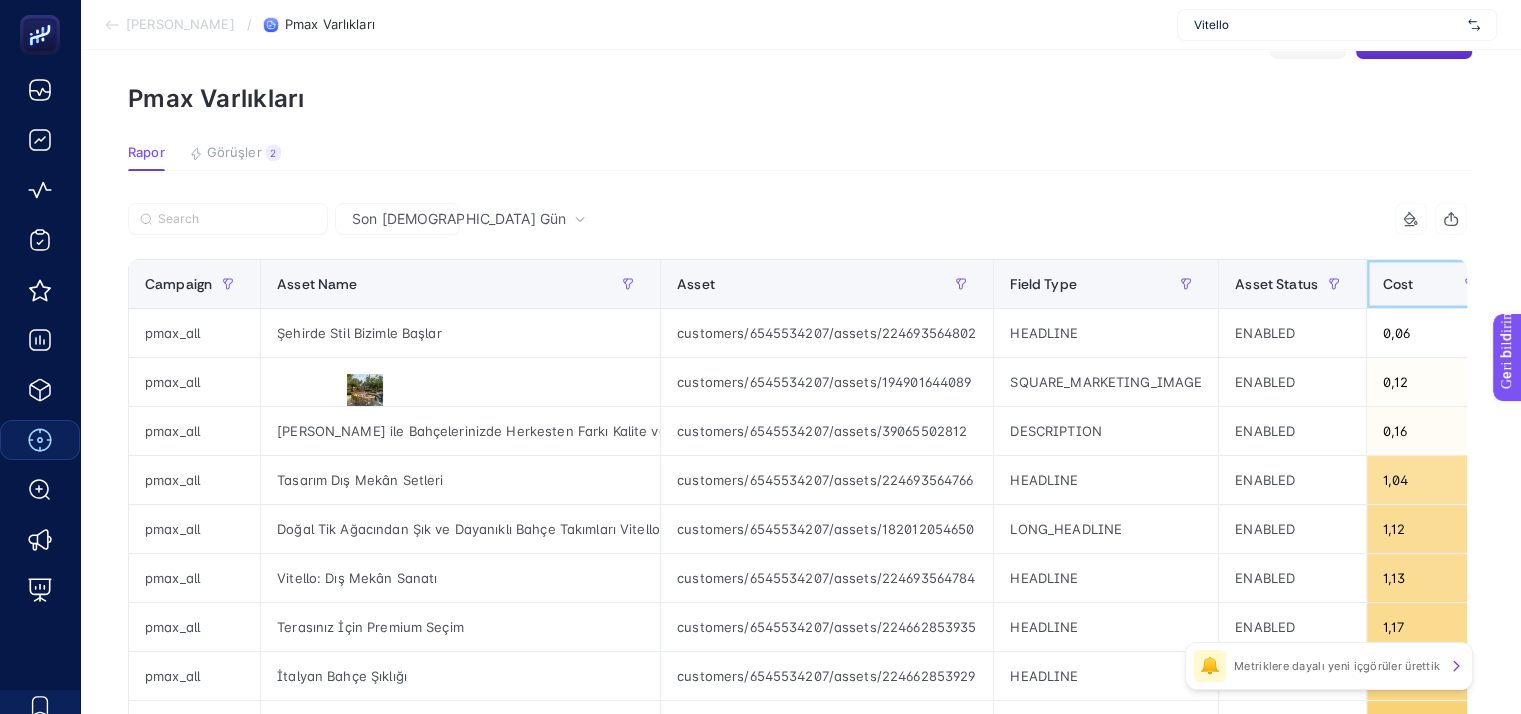 click on "Cost" 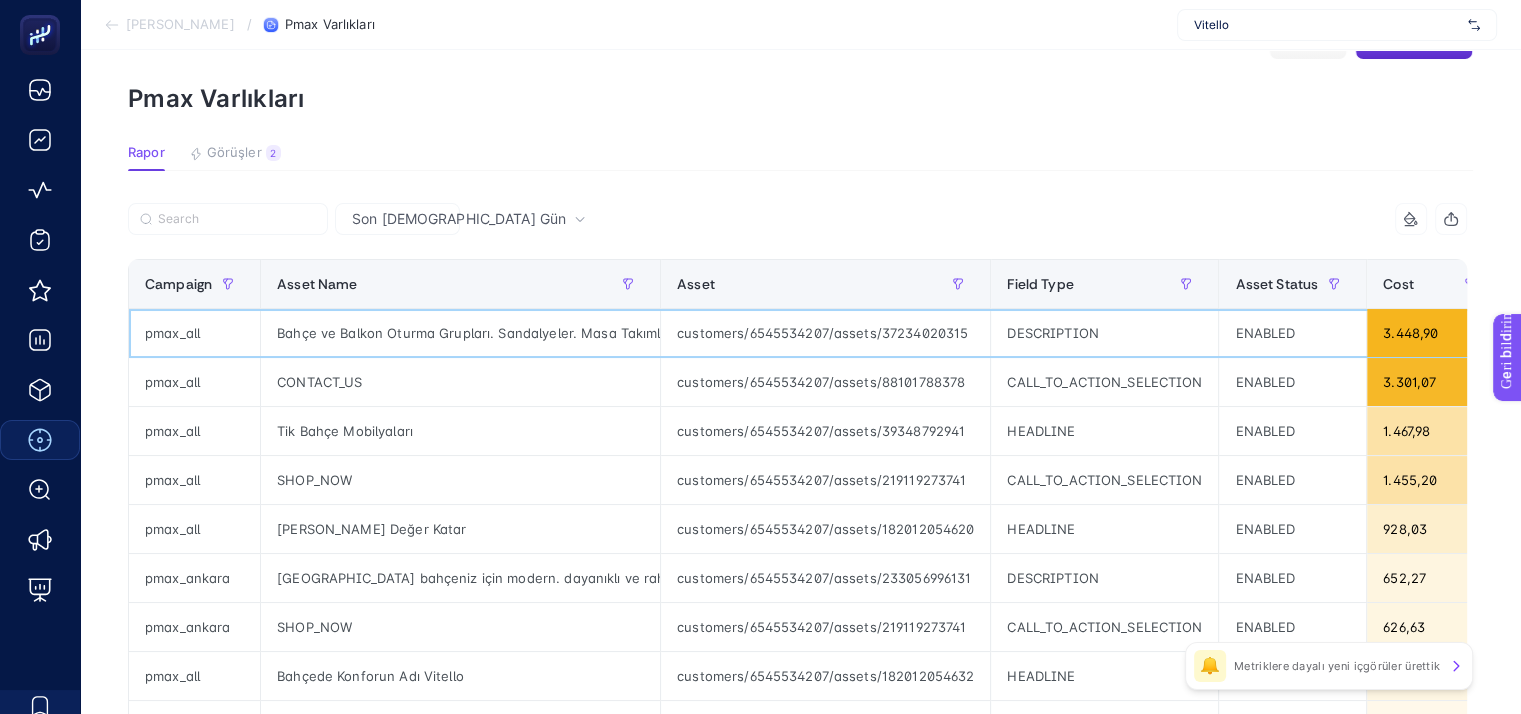 click on "Bahçe ve Balkon Oturma Grupları. Sandalyeler. Masa Takımları ve Daha Fazlası." 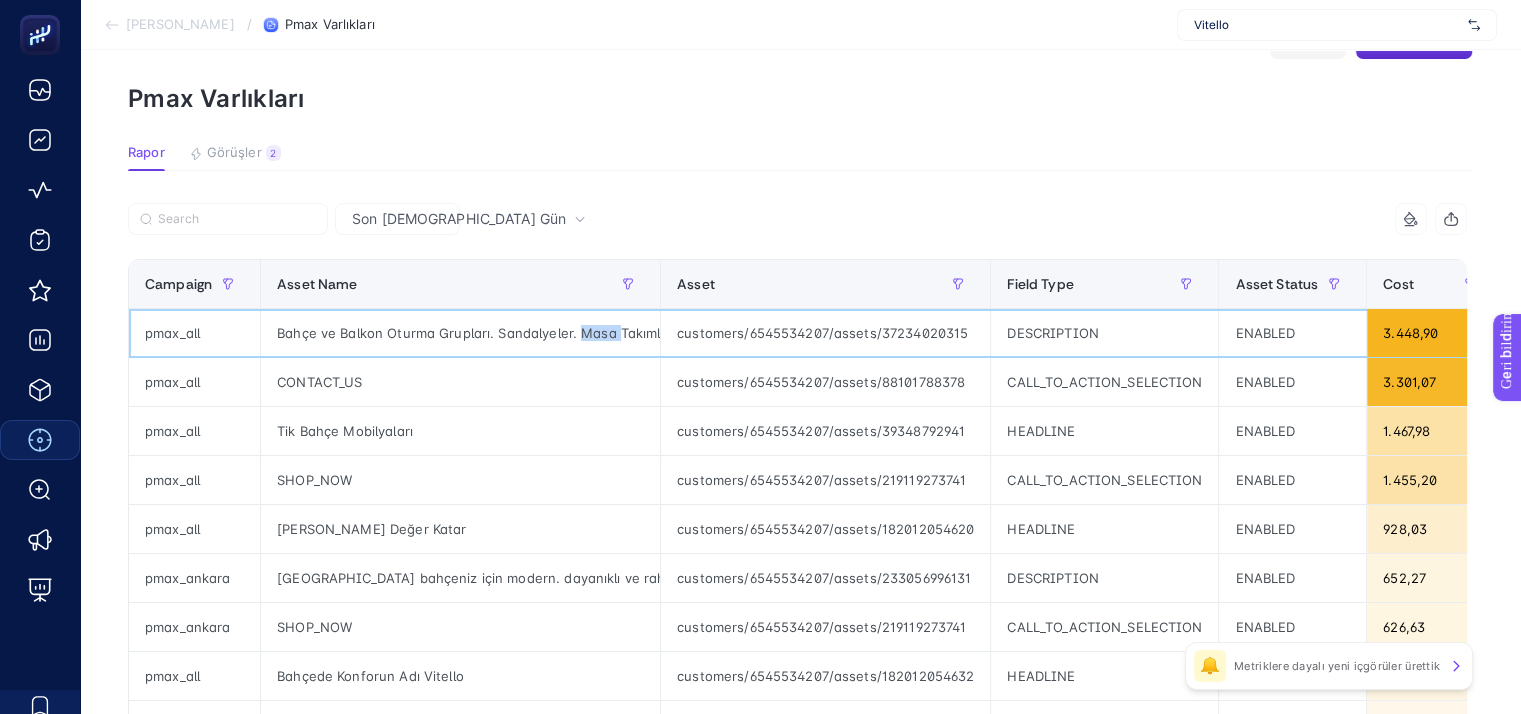 click on "Bahçe ve Balkon Oturma Grupları. Sandalyeler. Masa Takımları ve Daha Fazlası." 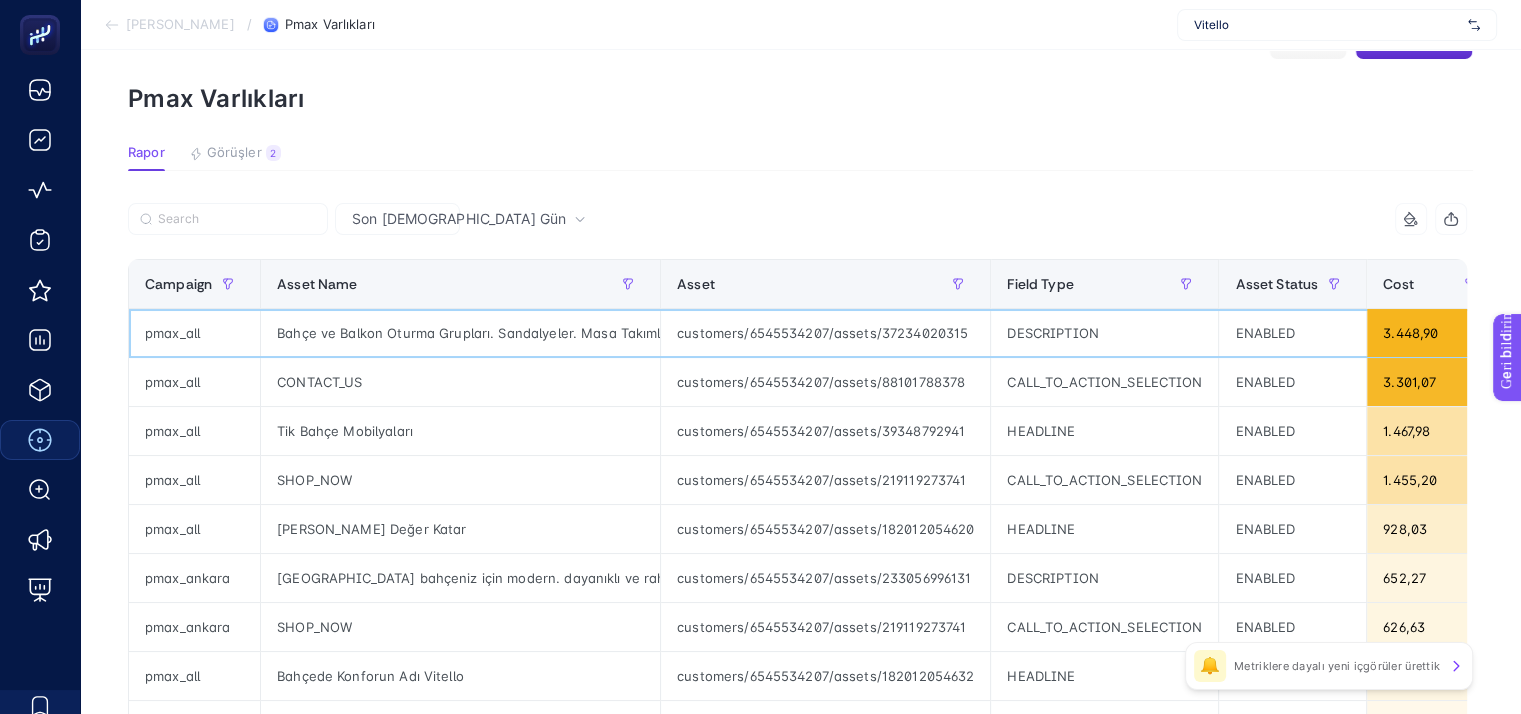 click on "customers/6545534207/assets/37234020315" 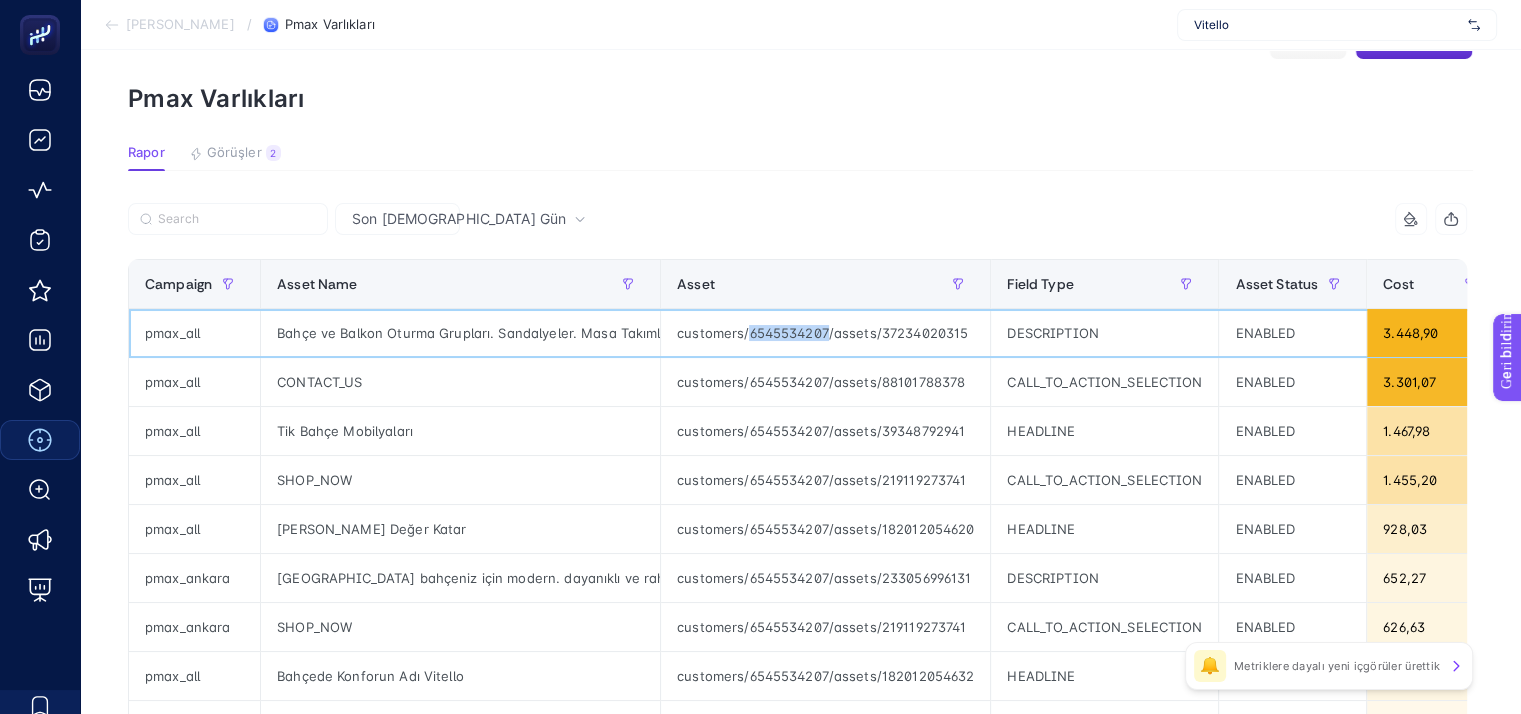 click on "customers/6545534207/assets/37234020315" 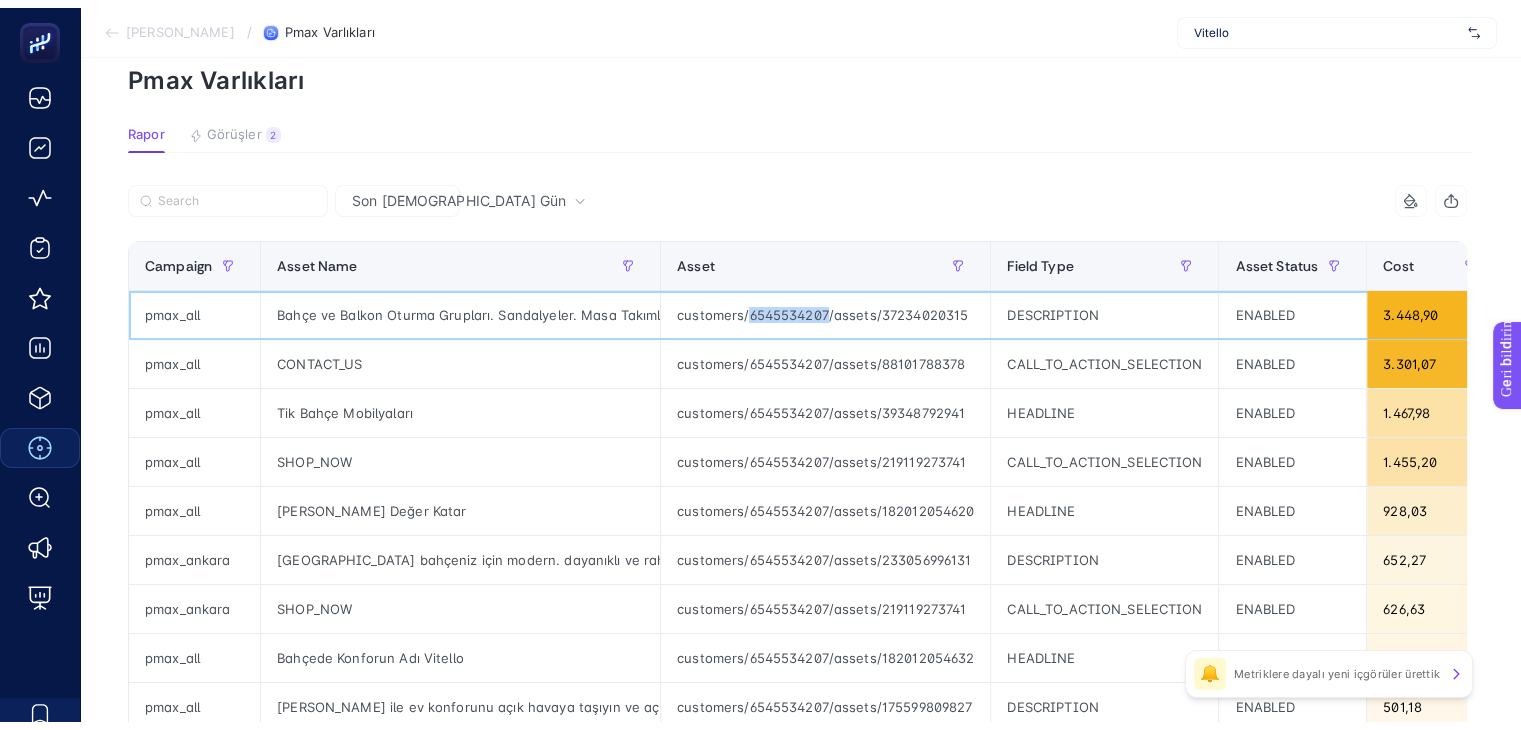 scroll, scrollTop: 0, scrollLeft: 0, axis: both 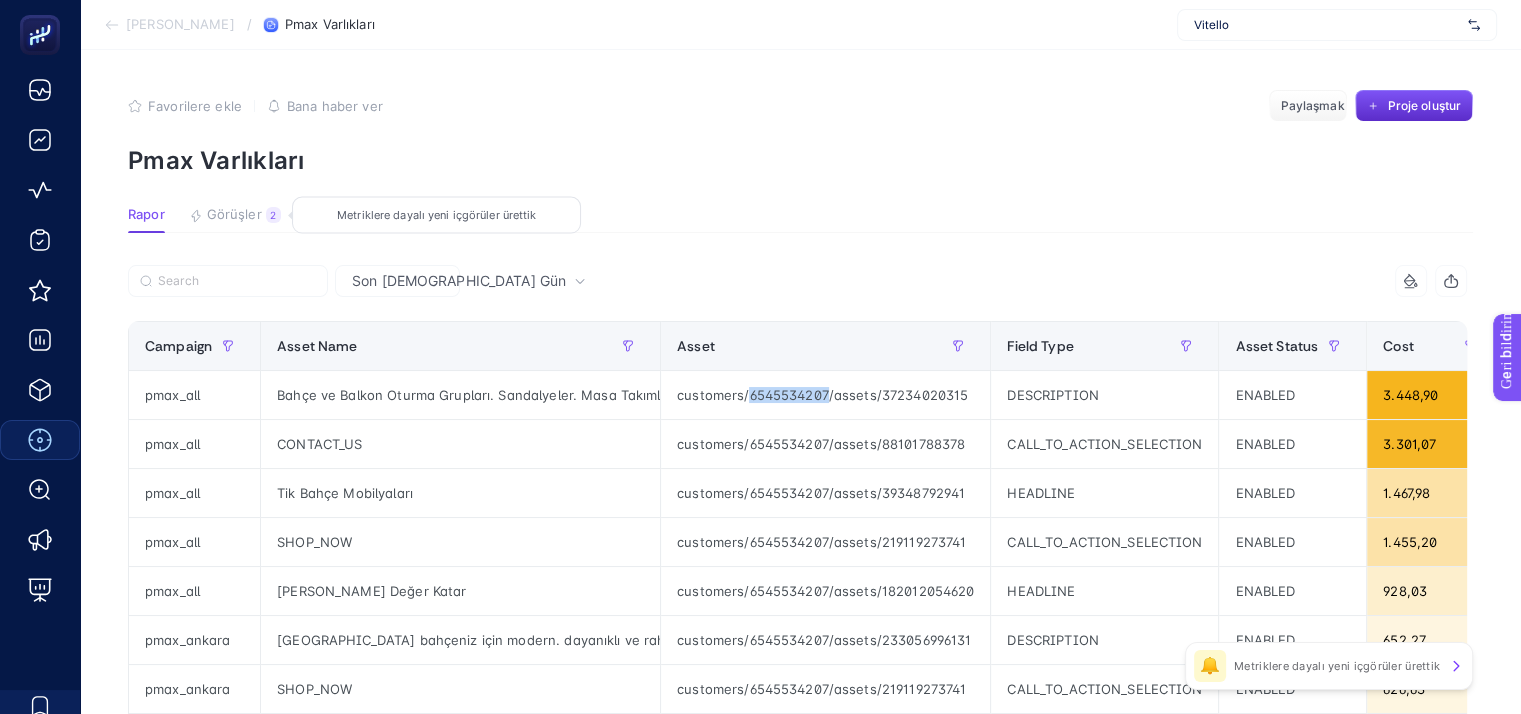 click on "Görüşler" at bounding box center [234, 214] 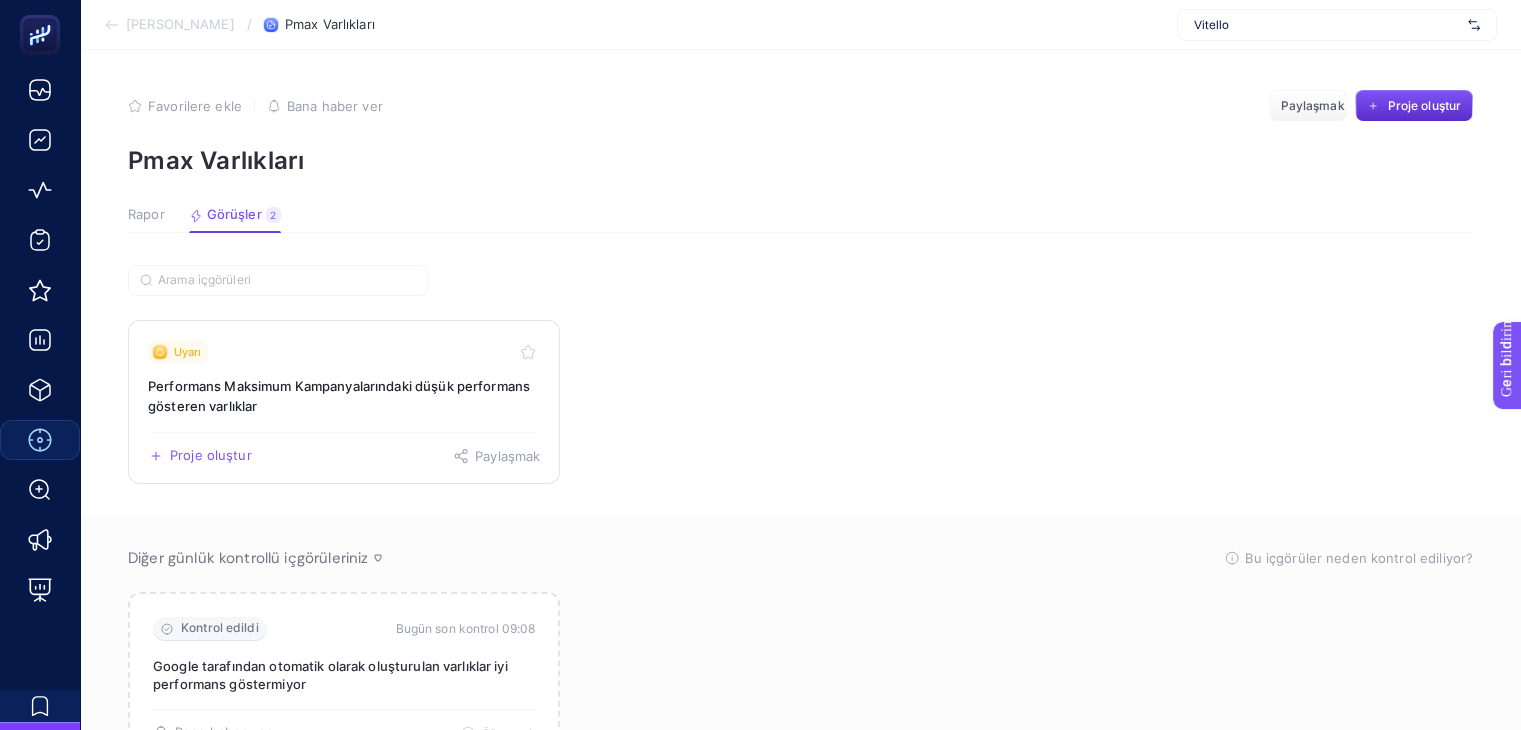 click on "Performans Maksimum Kampanyalarındaki düşük performans gösteren varlıklar" at bounding box center (339, 396) 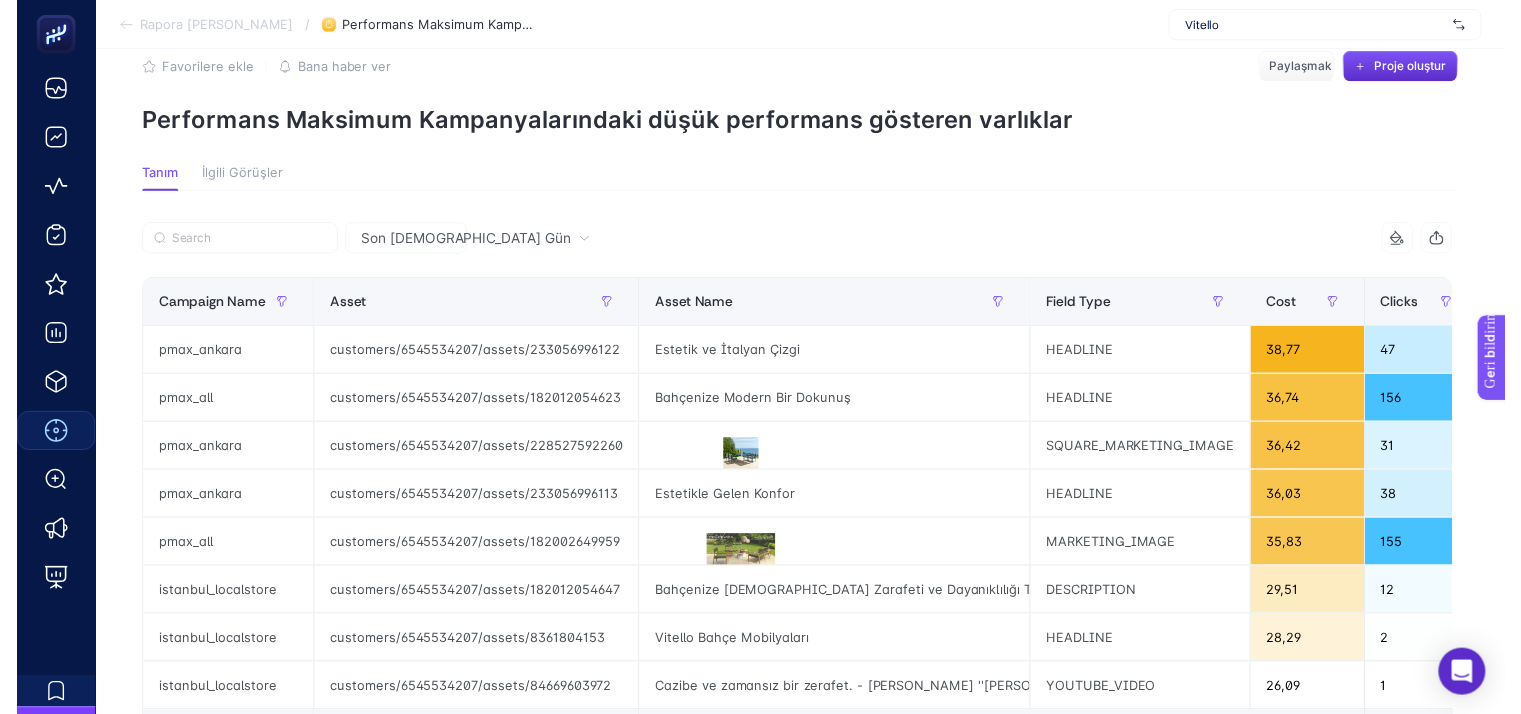 scroll, scrollTop: 0, scrollLeft: 0, axis: both 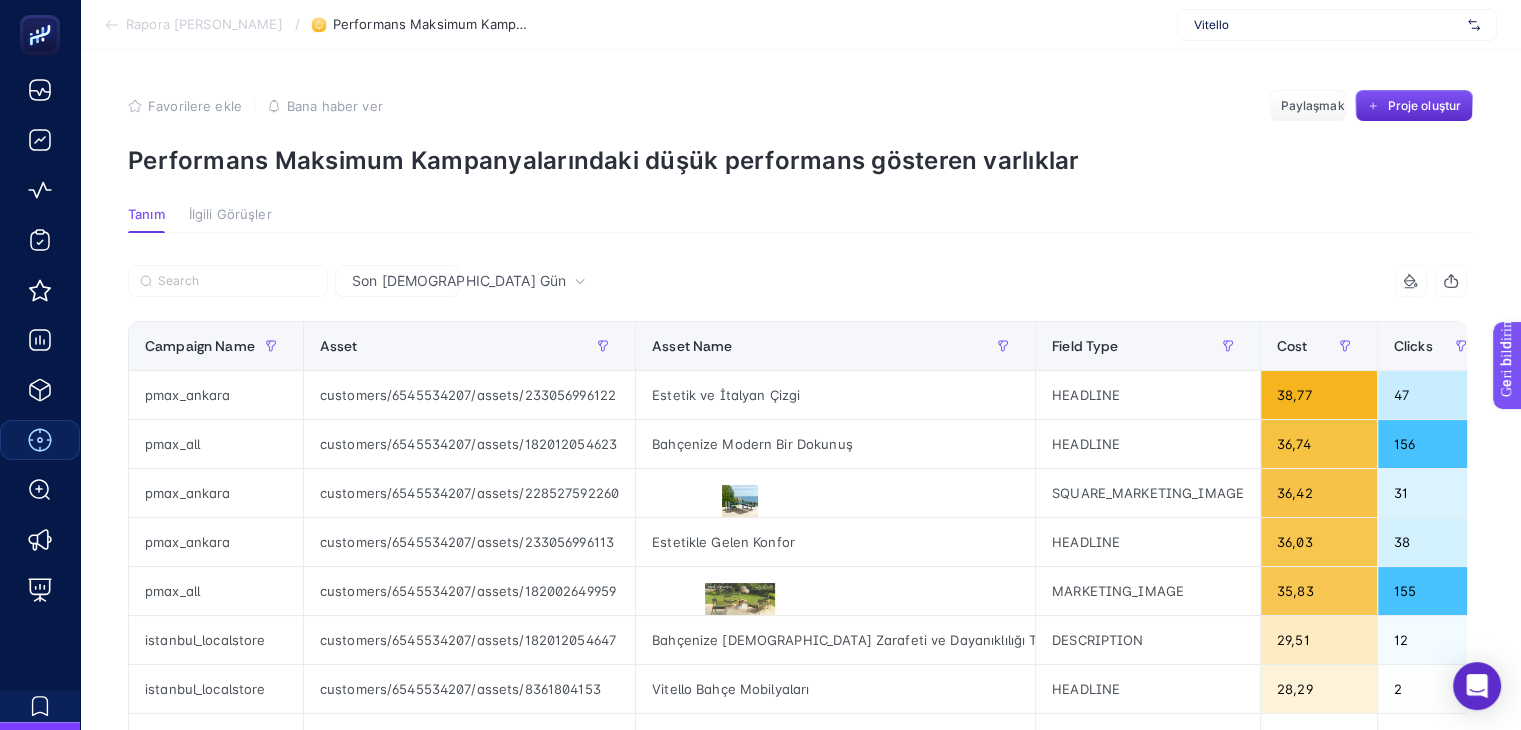 click on "Rapora [PERSON_NAME]" at bounding box center (204, 24) 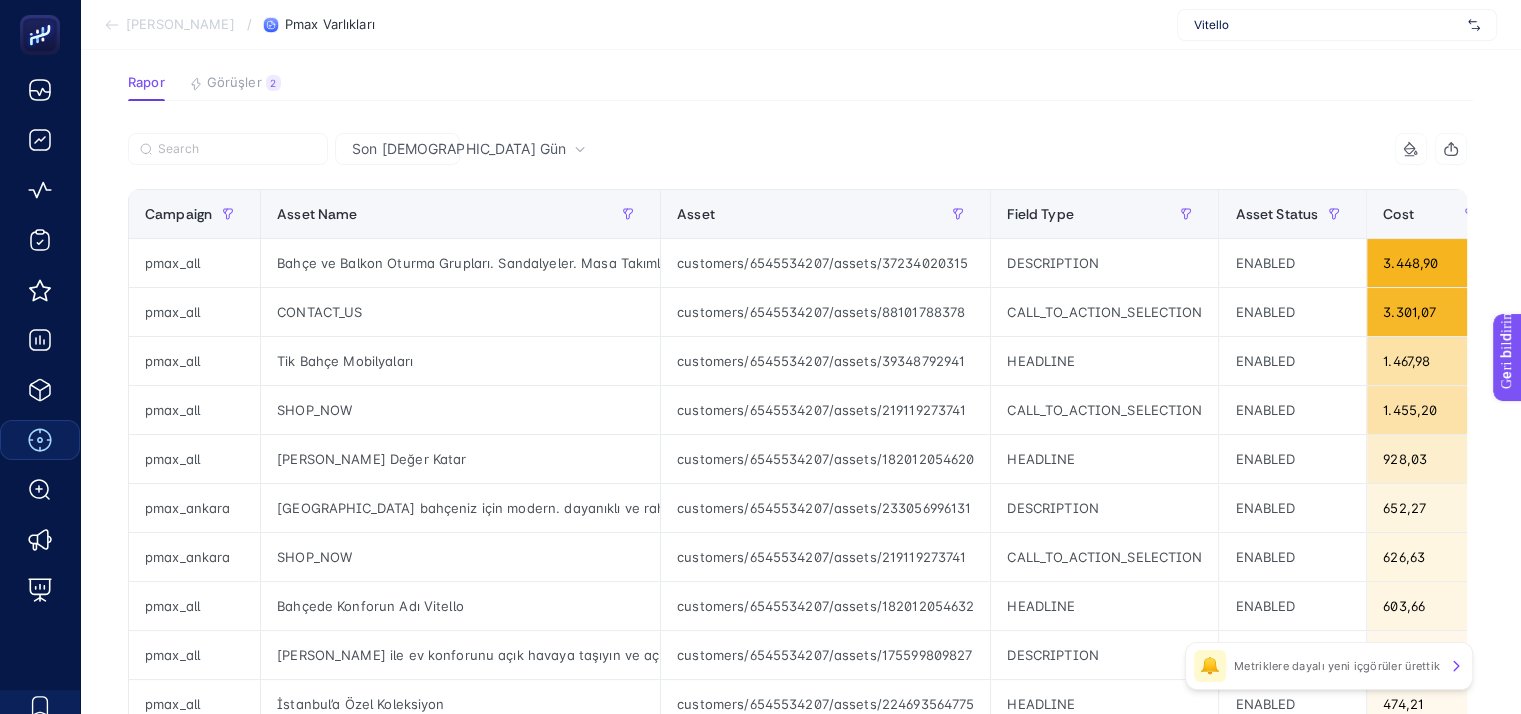 scroll, scrollTop: 0, scrollLeft: 0, axis: both 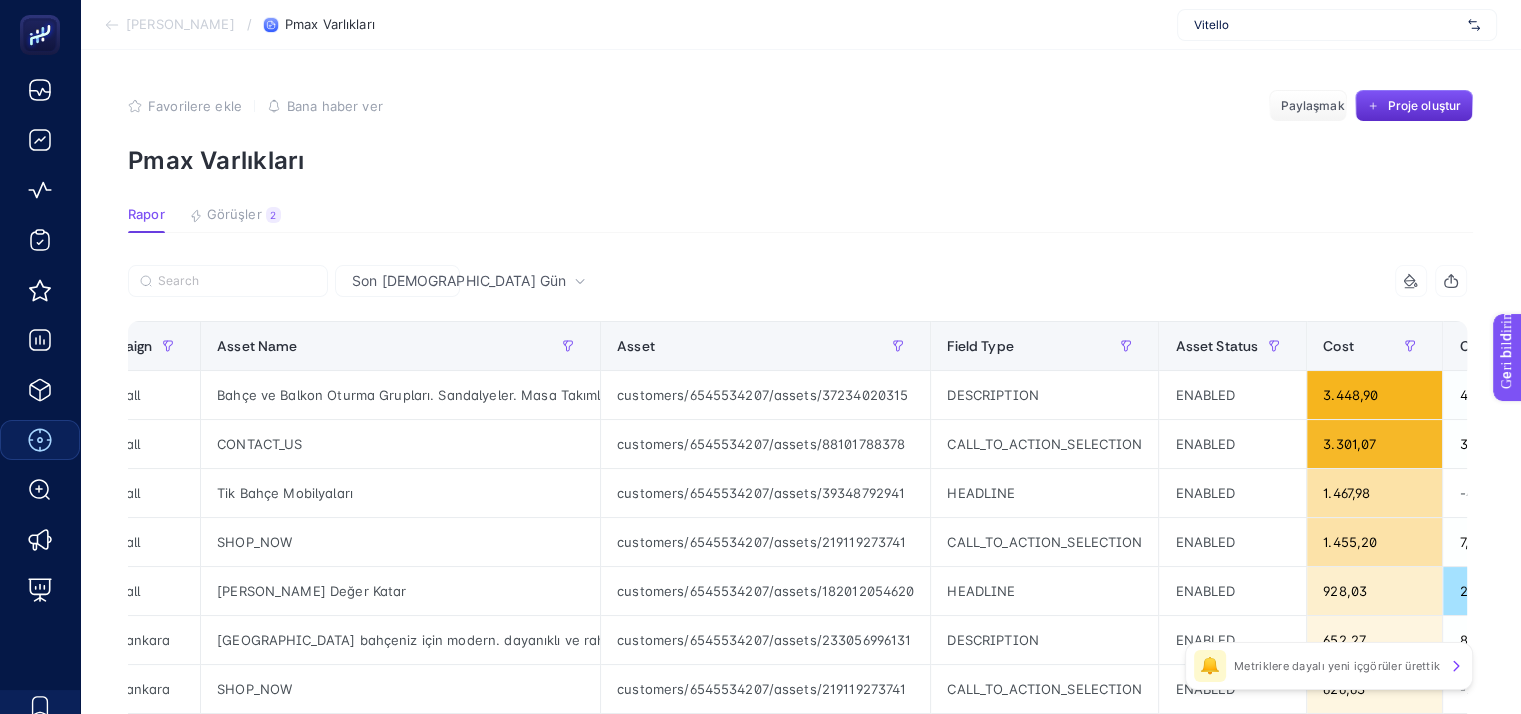 click on "[PERSON_NAME]" at bounding box center [180, 24] 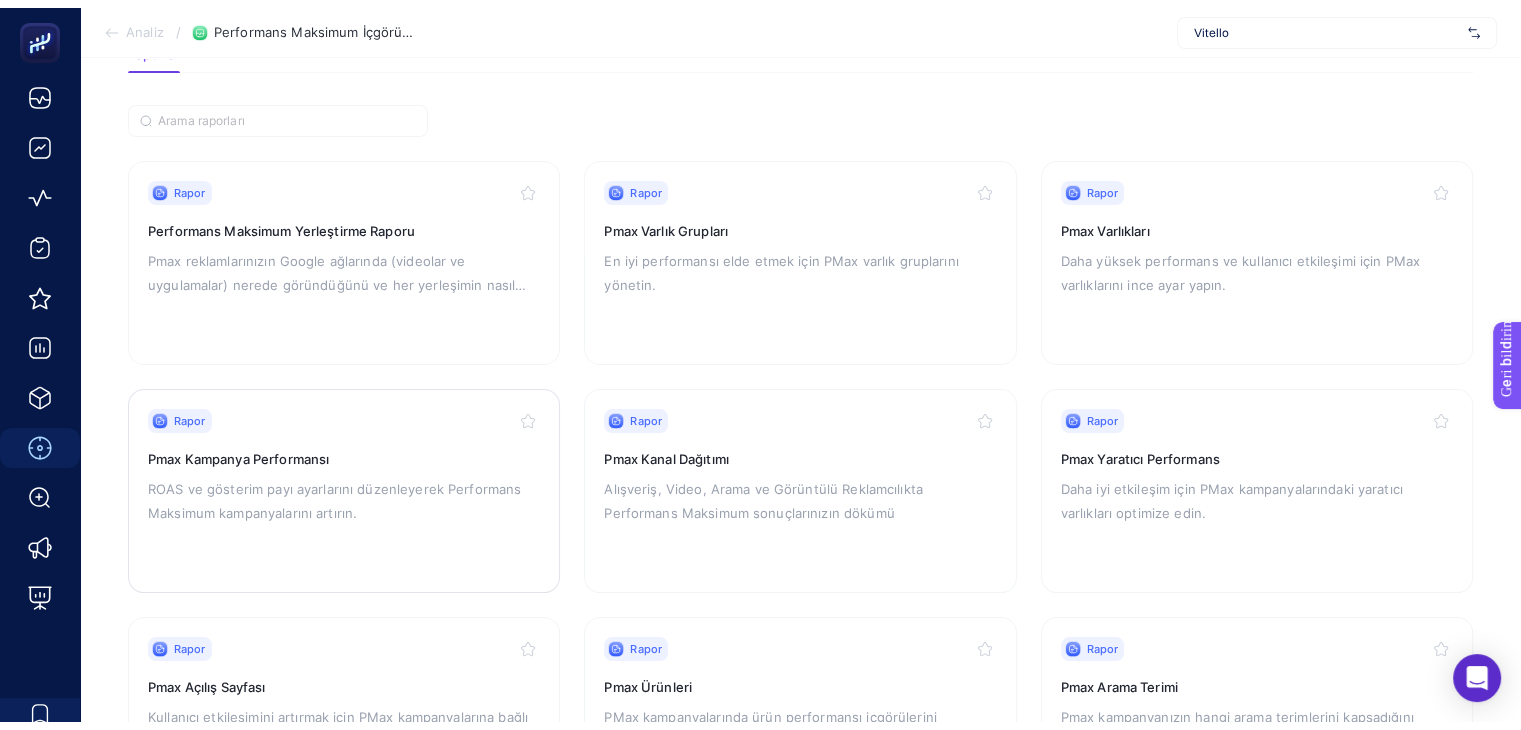 scroll, scrollTop: 127, scrollLeft: 0, axis: vertical 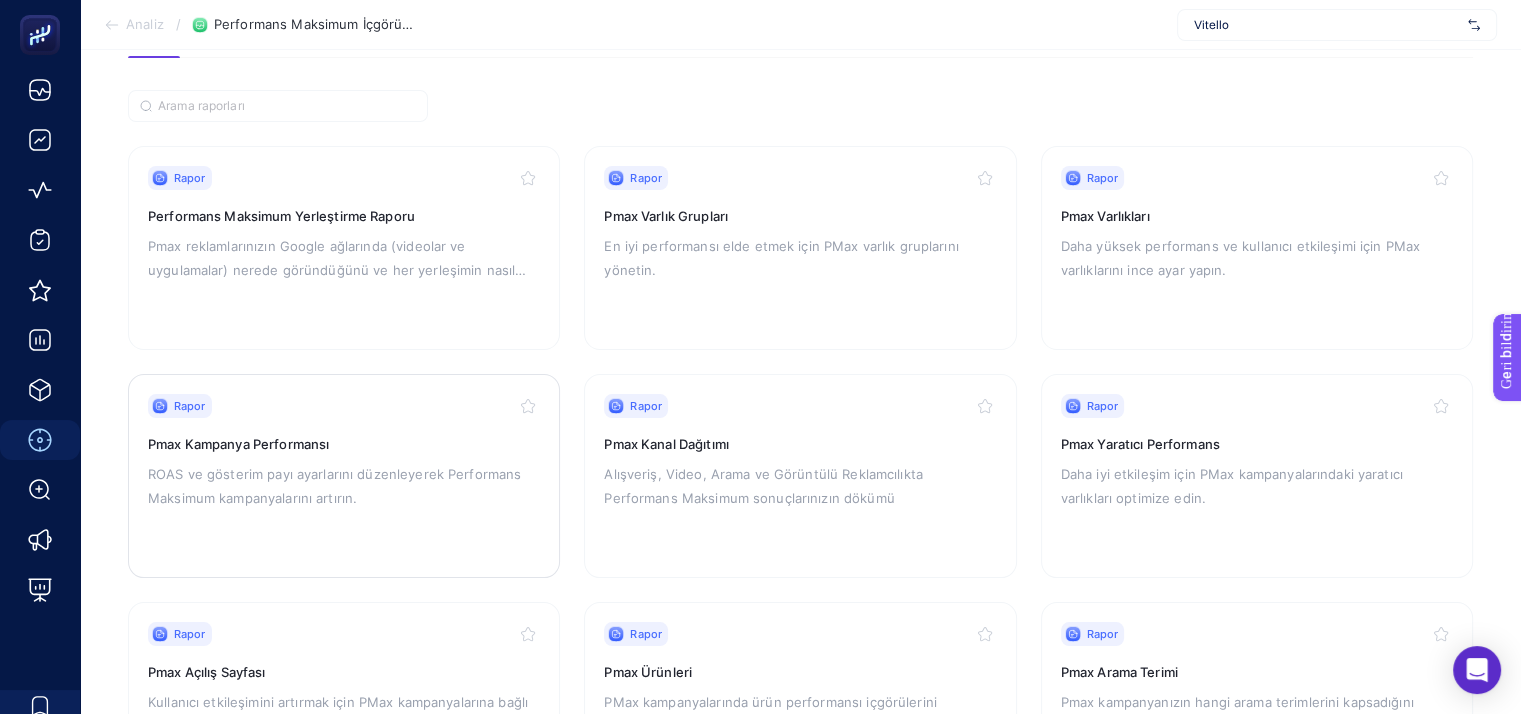 click on "Pmax Kampanya Performansı" at bounding box center [238, 444] 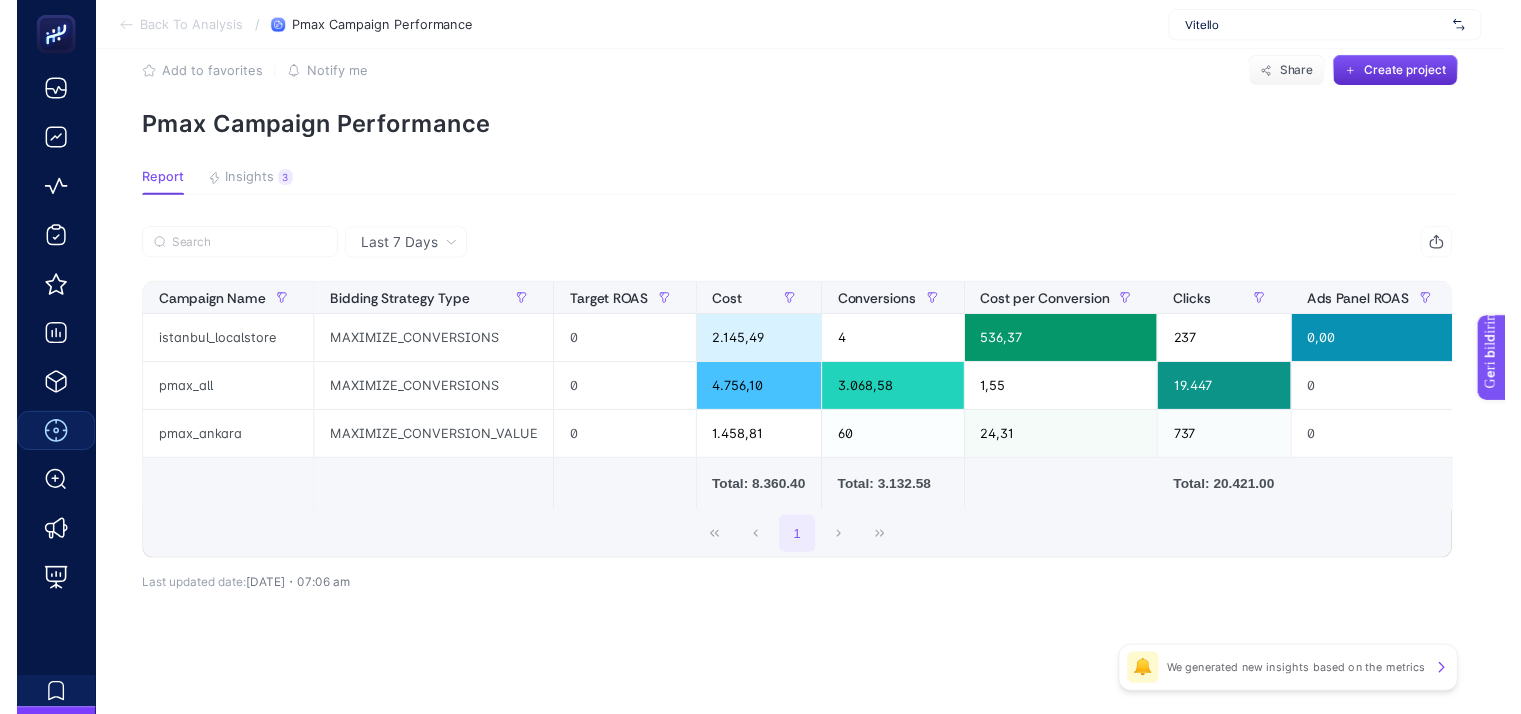 scroll, scrollTop: 0, scrollLeft: 0, axis: both 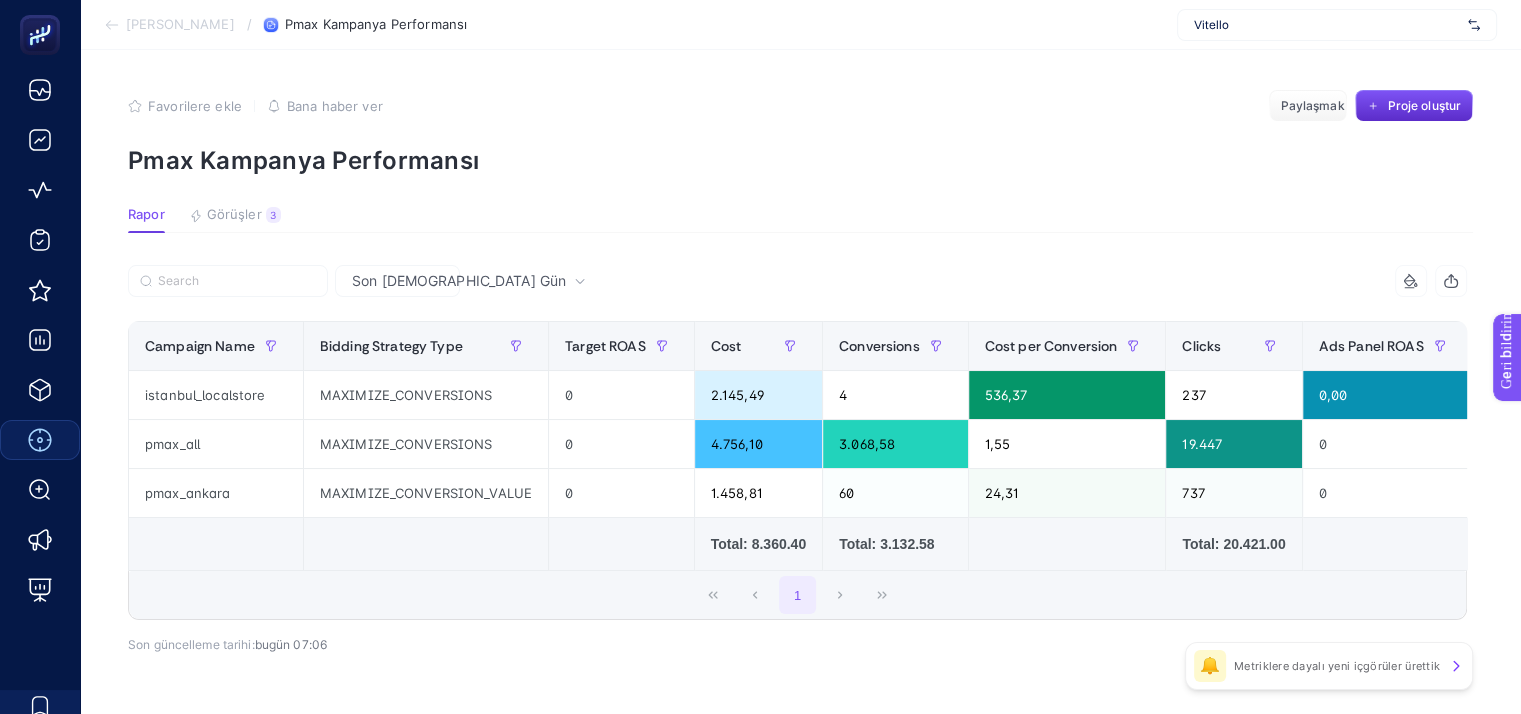 click on "[PERSON_NAME]" at bounding box center [180, 24] 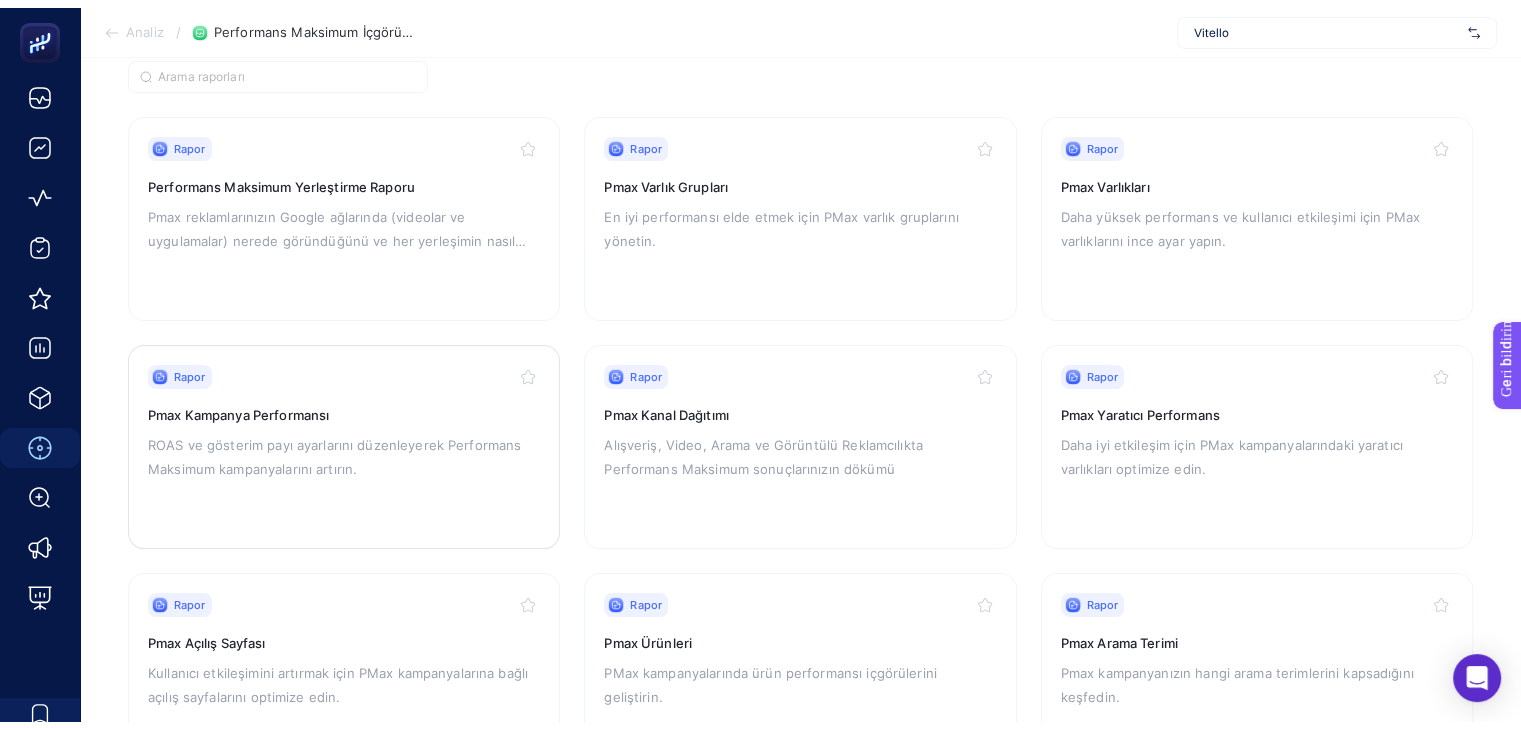 scroll, scrollTop: 172, scrollLeft: 0, axis: vertical 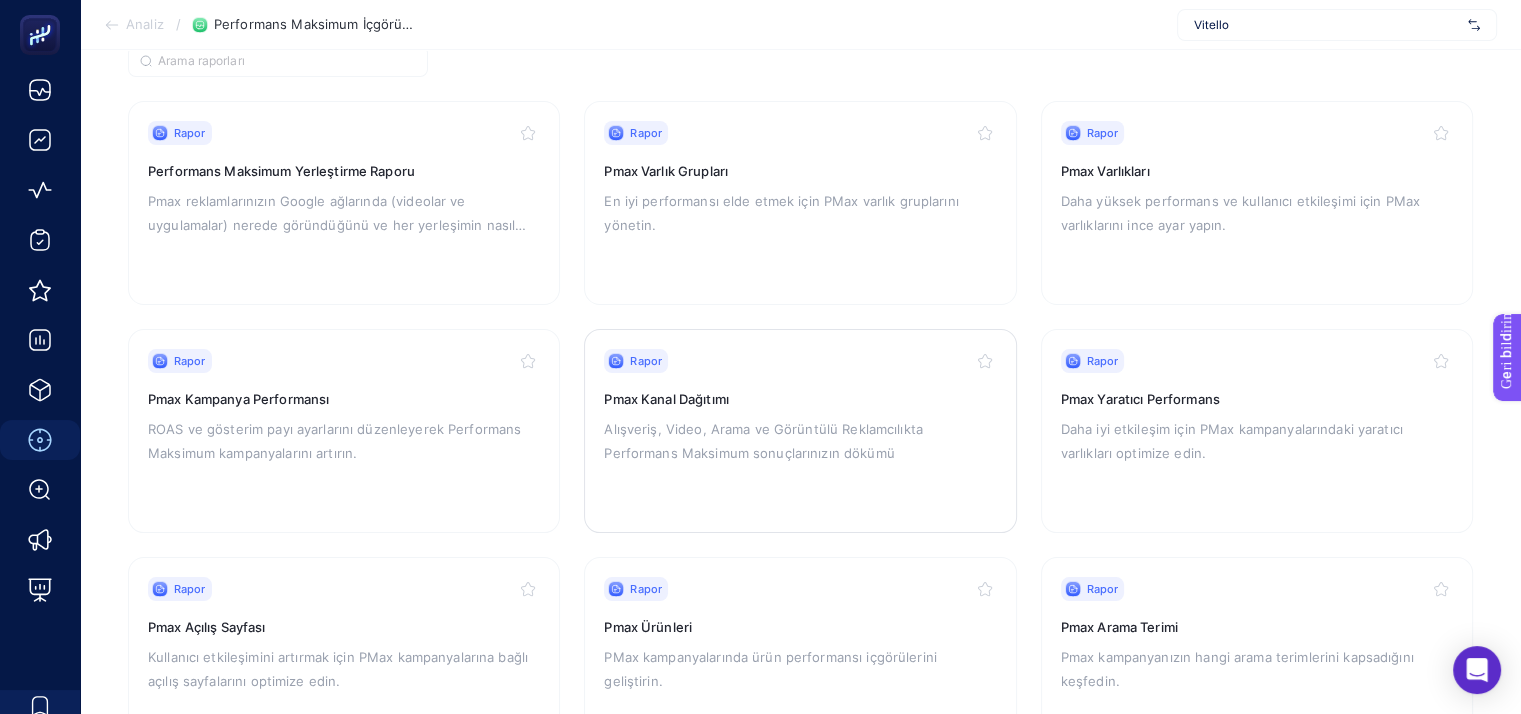 click on "Alışveriş, Video, Arama ve Görüntülü Reklamcılıkta Performans Maksimum sonuçlarınızın dökümü" at bounding box center [763, 441] 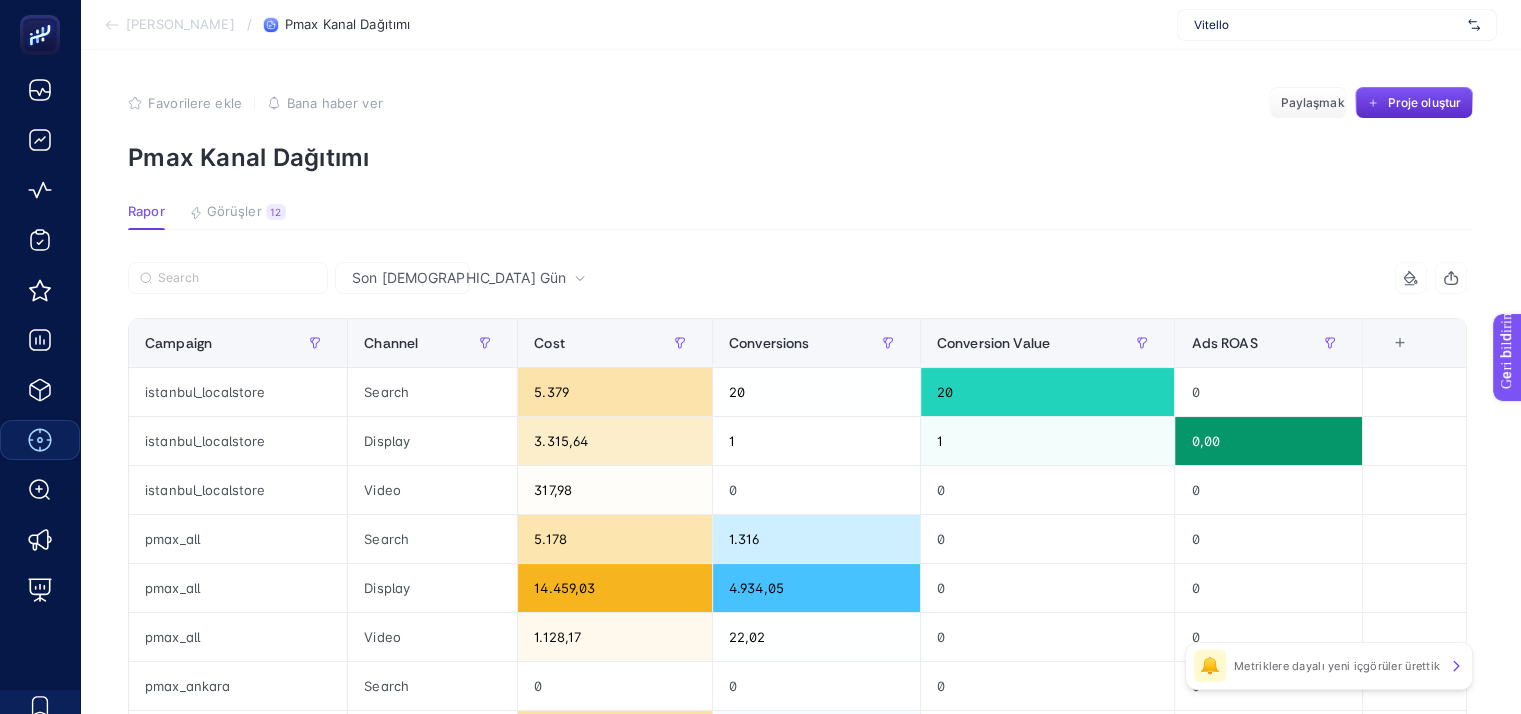 scroll, scrollTop: 0, scrollLeft: 0, axis: both 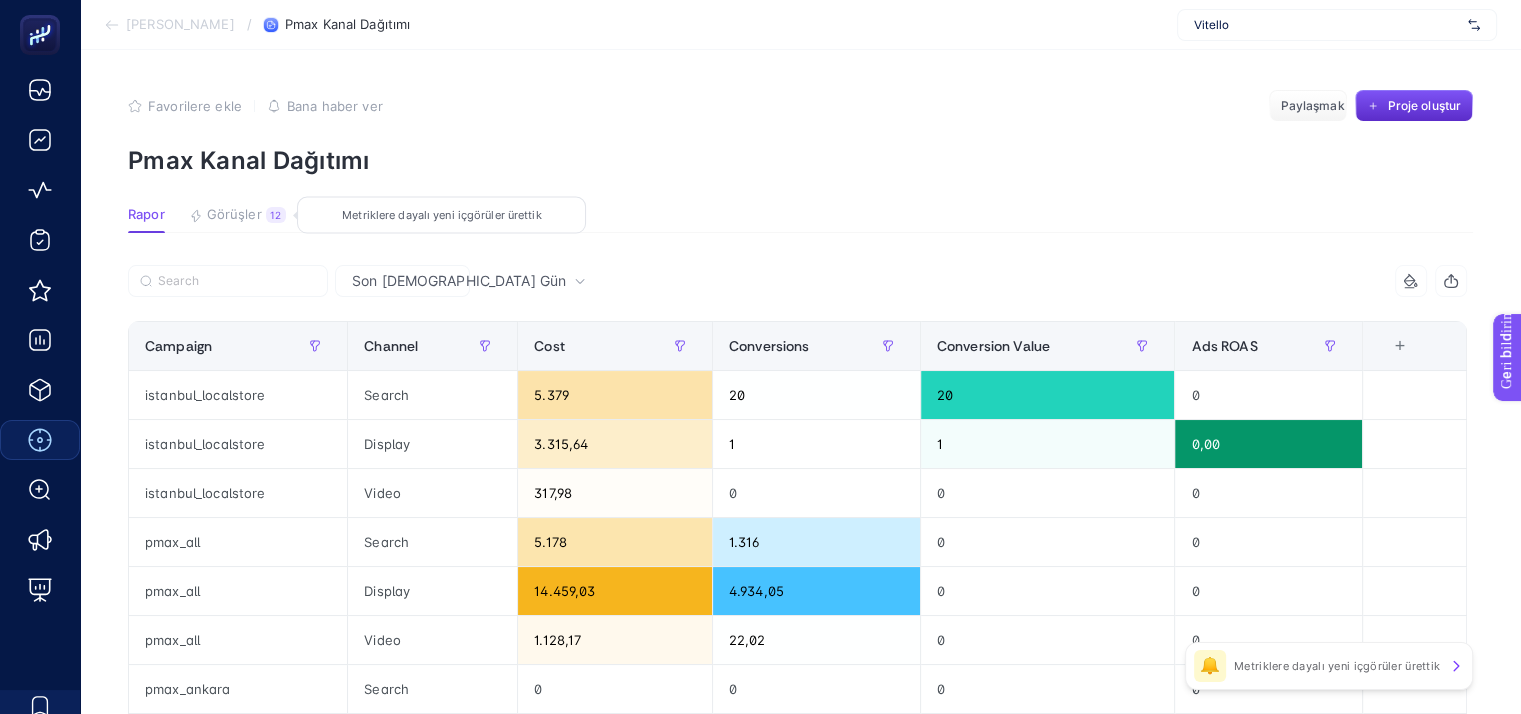 click on "Görüşler" at bounding box center [234, 214] 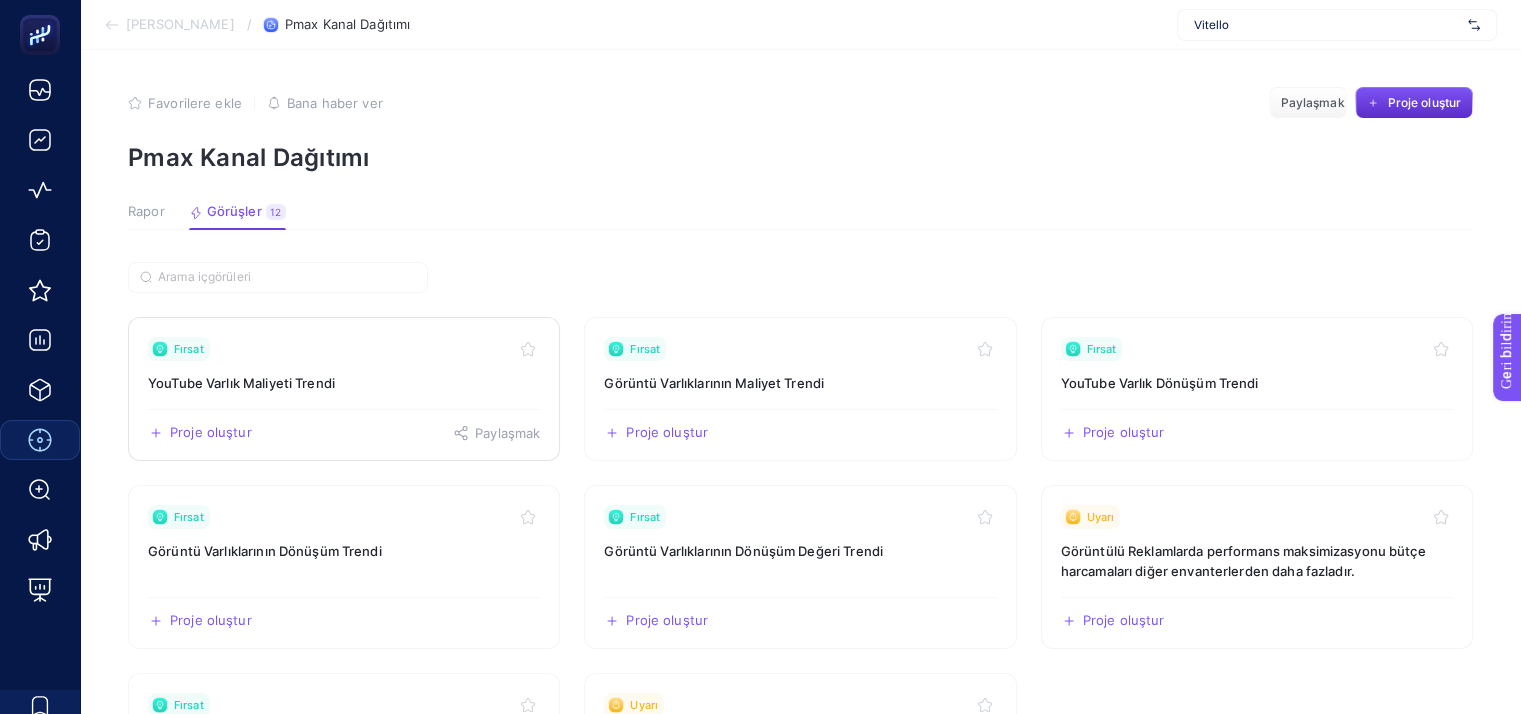 scroll, scrollTop: 0, scrollLeft: 0, axis: both 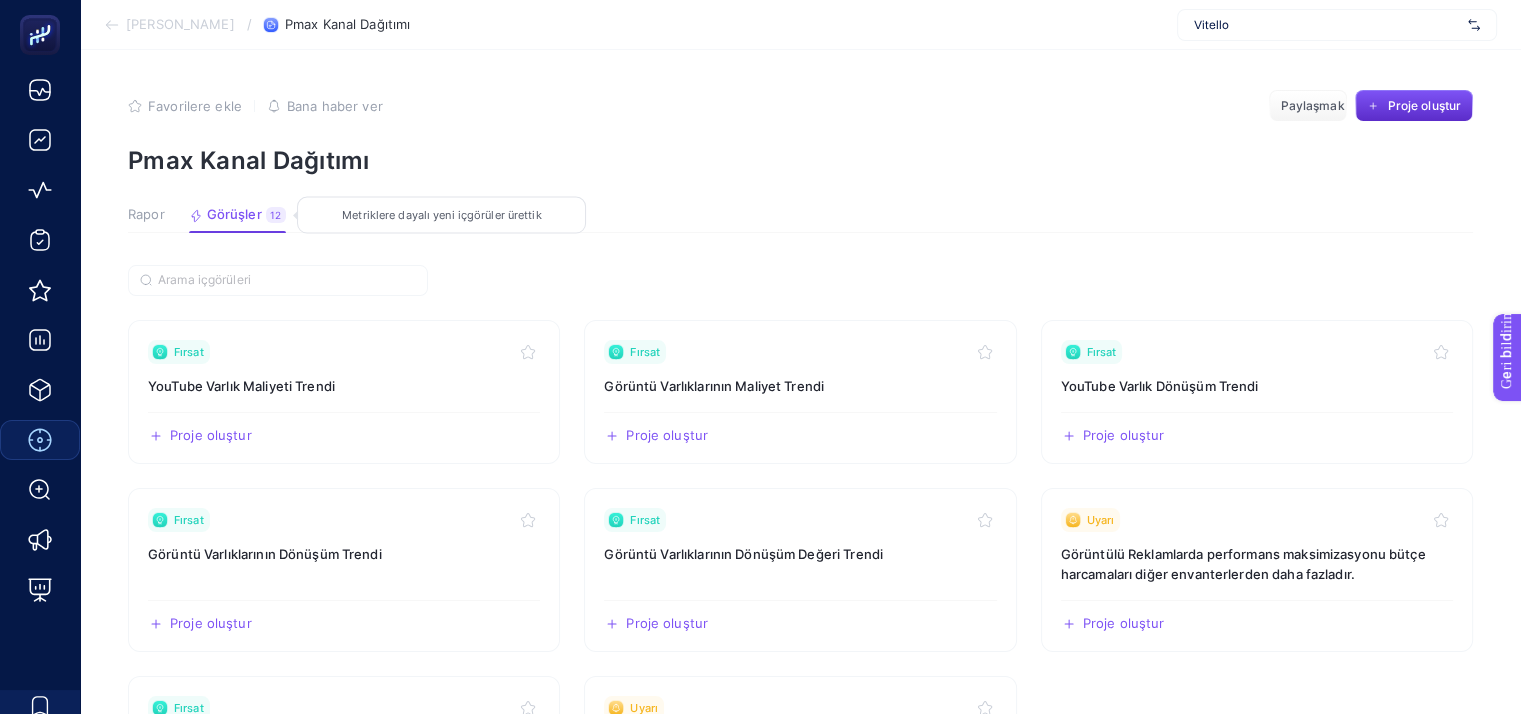click on "Görüşler" at bounding box center (234, 214) 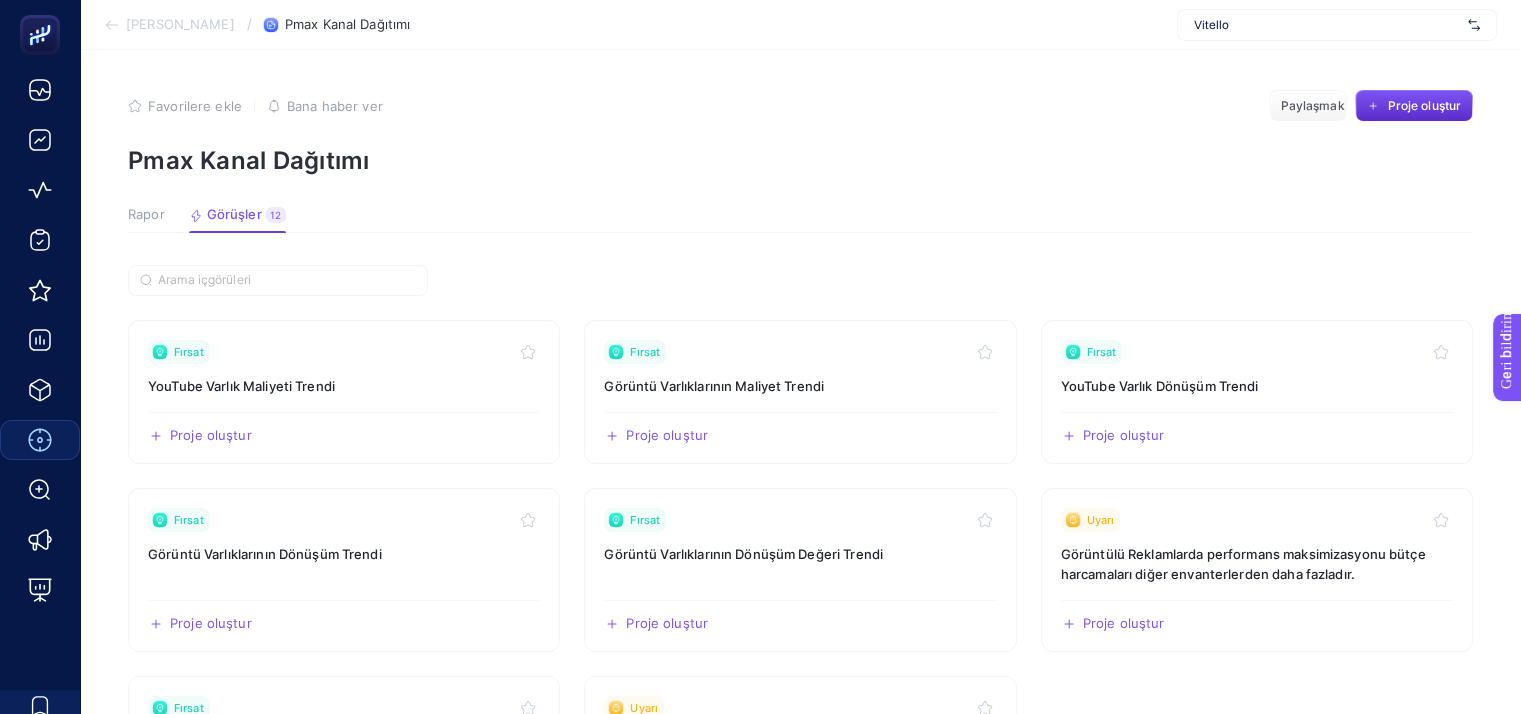 click on "[PERSON_NAME]" at bounding box center [180, 24] 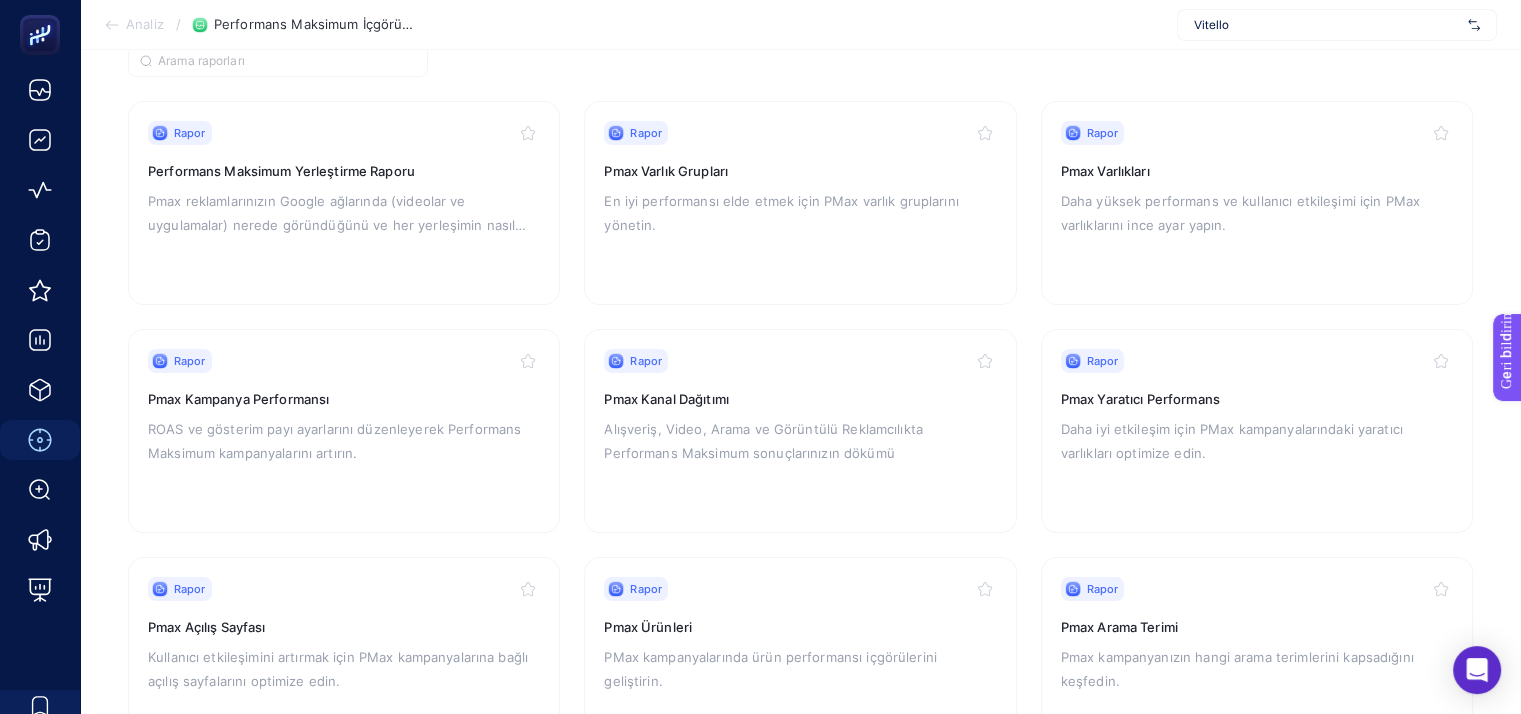 scroll, scrollTop: 266, scrollLeft: 0, axis: vertical 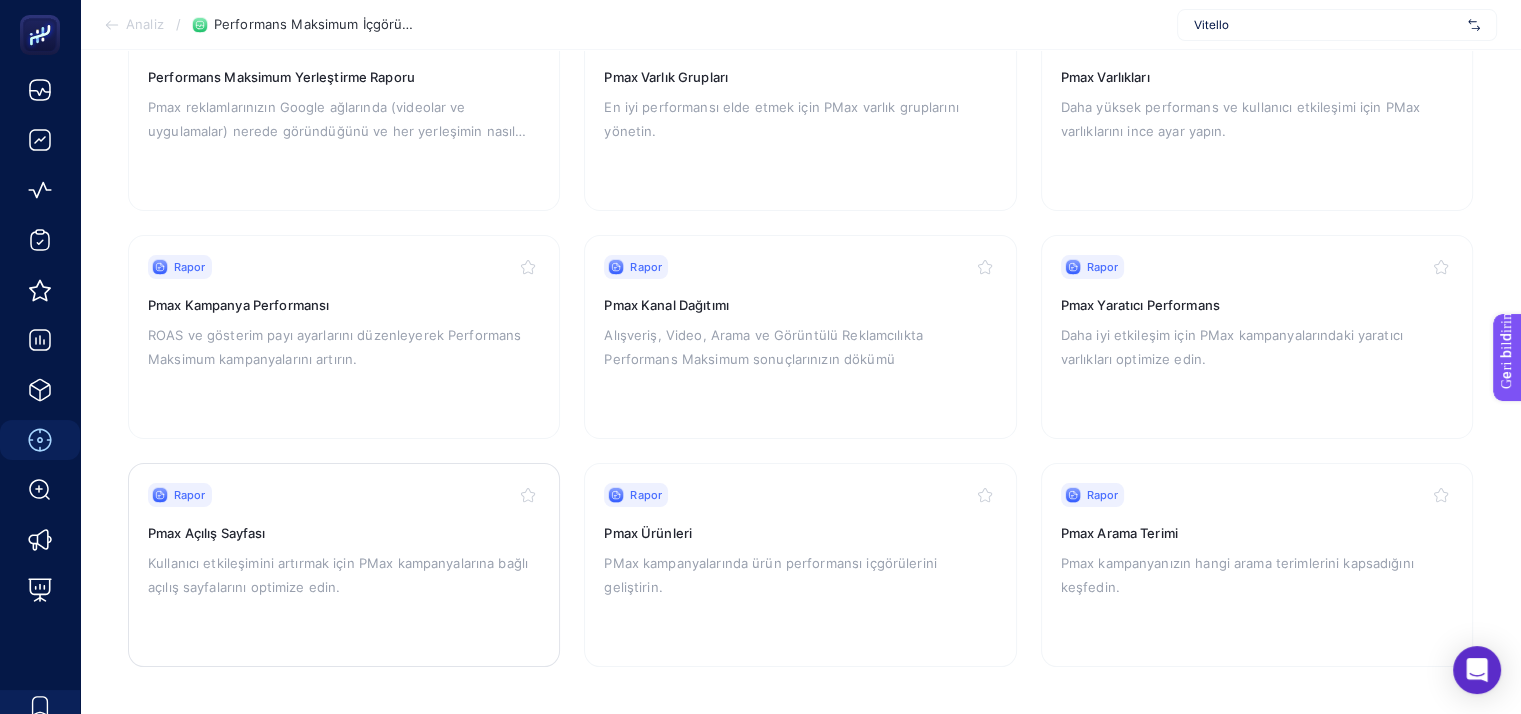 click on "Rapor Pmax Açılış Sayfası Kullanıcı etkileşimini artırmak için PMax kampanyalarına bağlı açılış sayfalarını optimize edin." at bounding box center [344, 565] 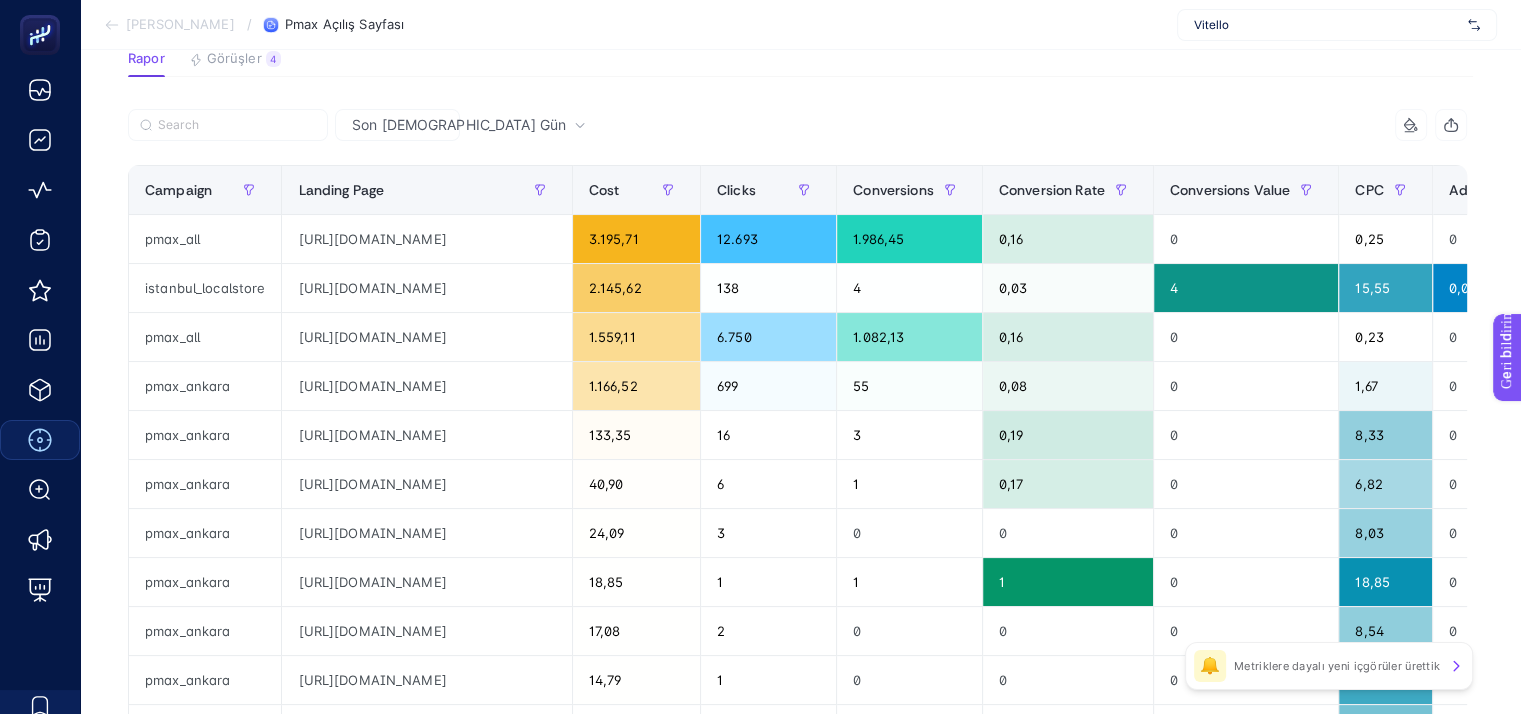 scroll, scrollTop: 0, scrollLeft: 0, axis: both 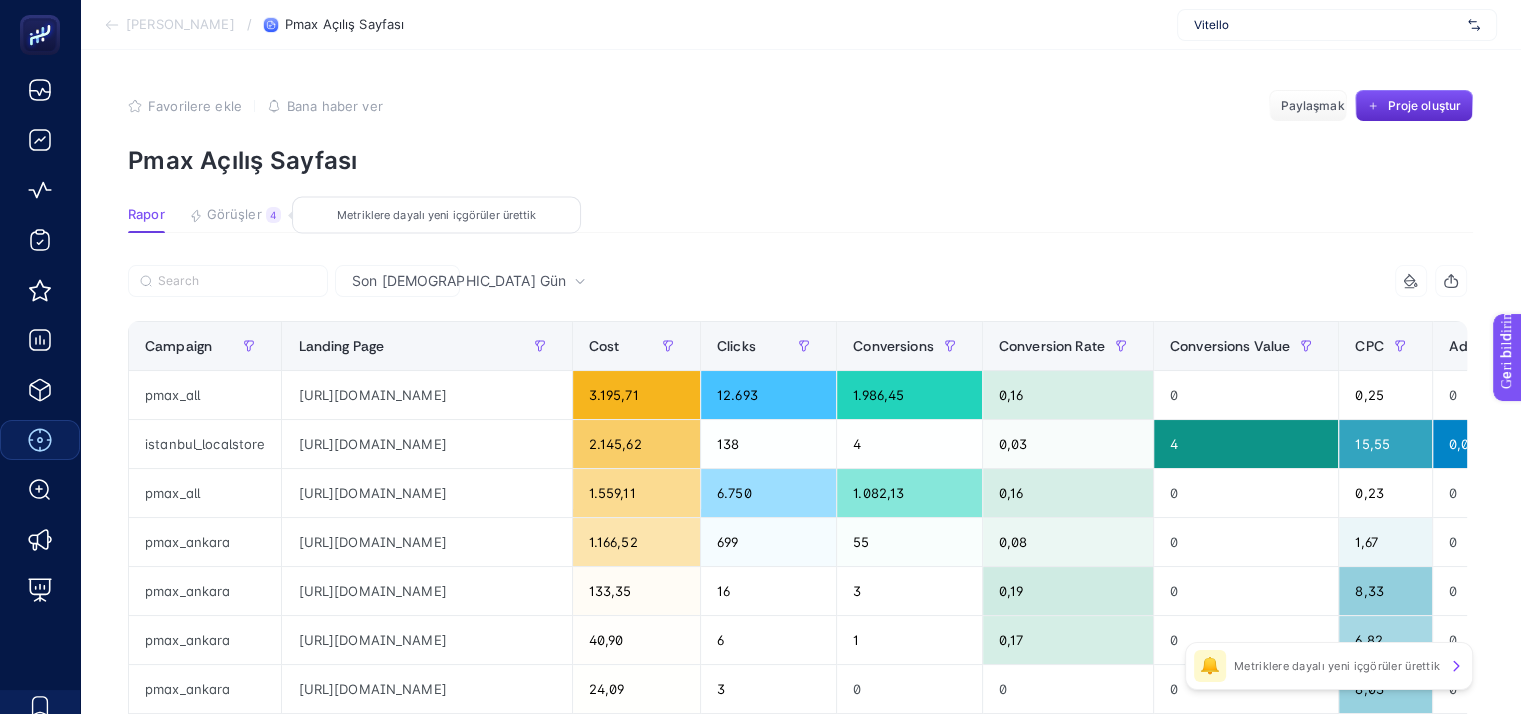 click on "Görüşler" at bounding box center (234, 214) 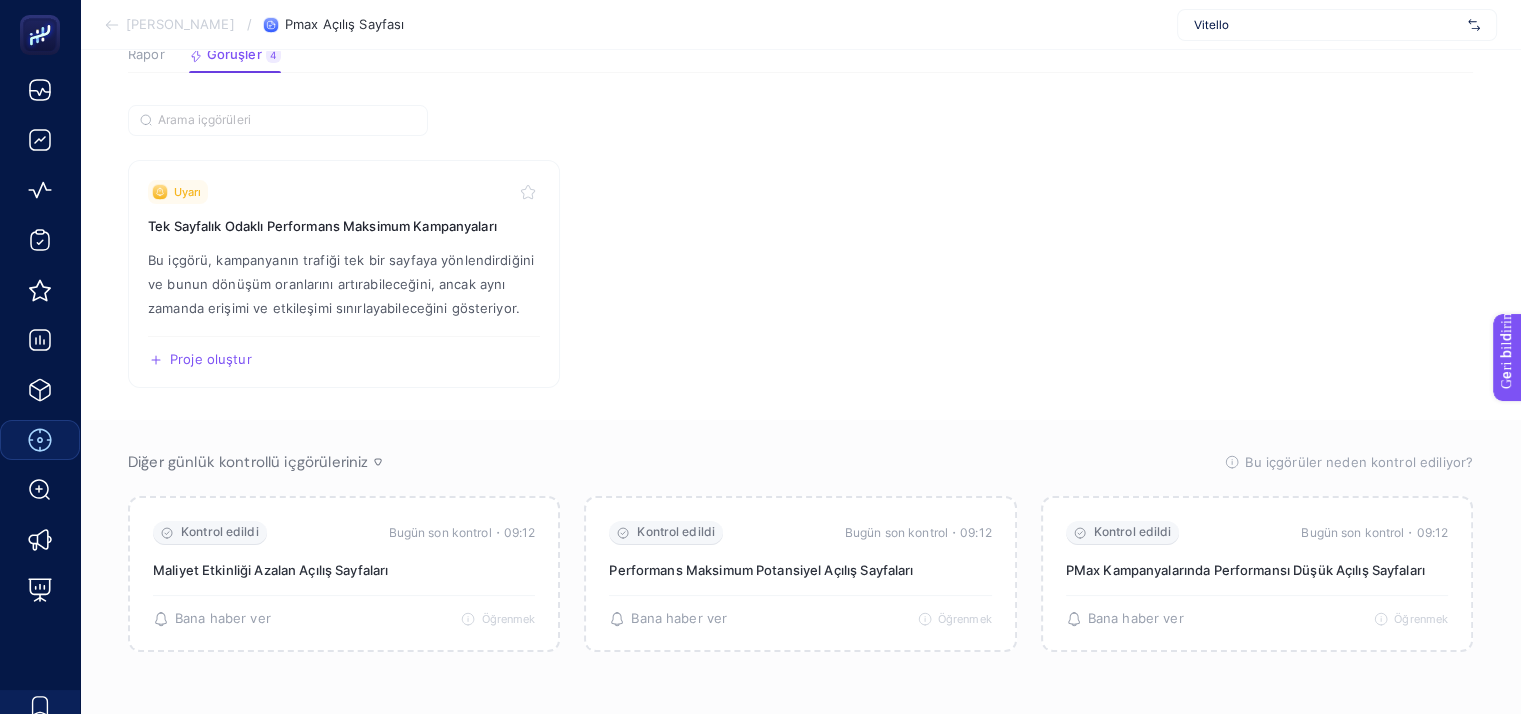 scroll, scrollTop: 0, scrollLeft: 16, axis: horizontal 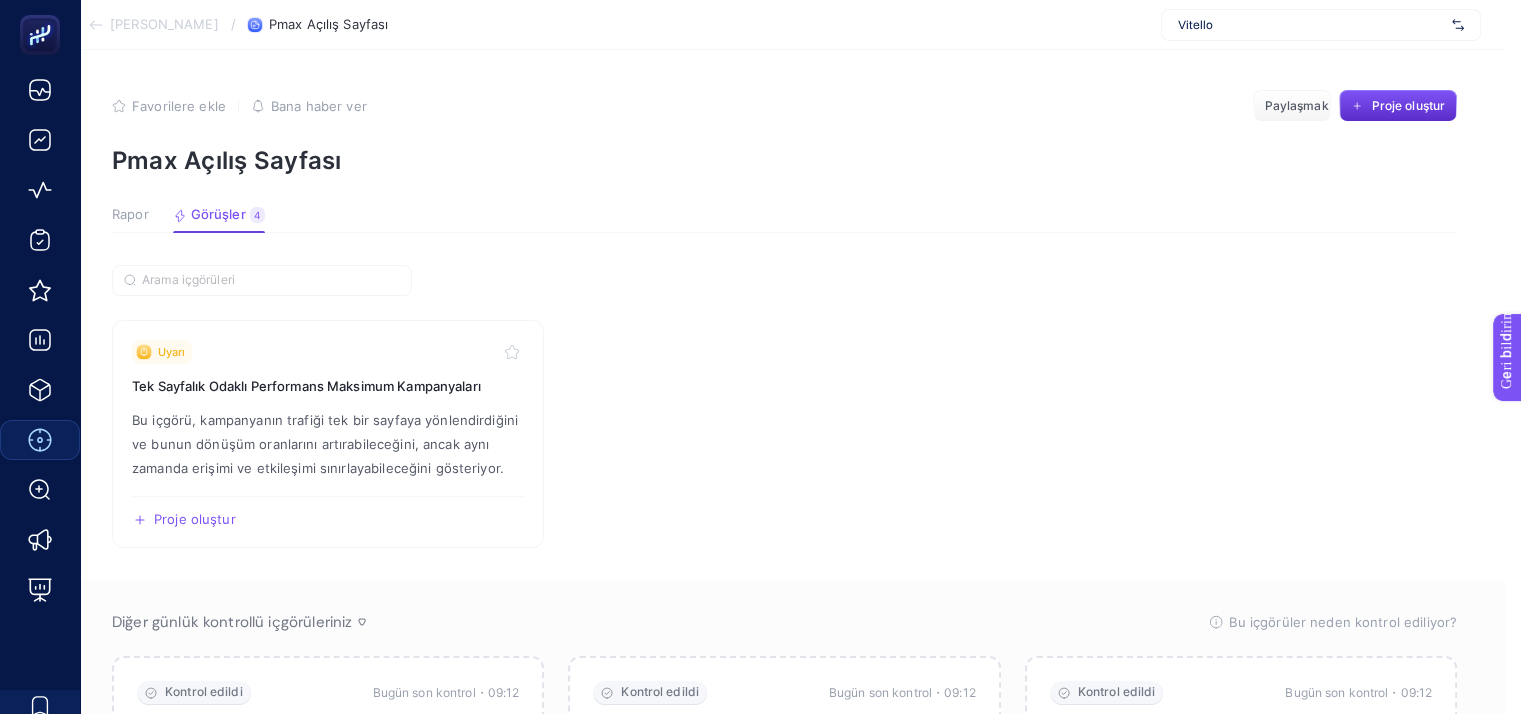 click 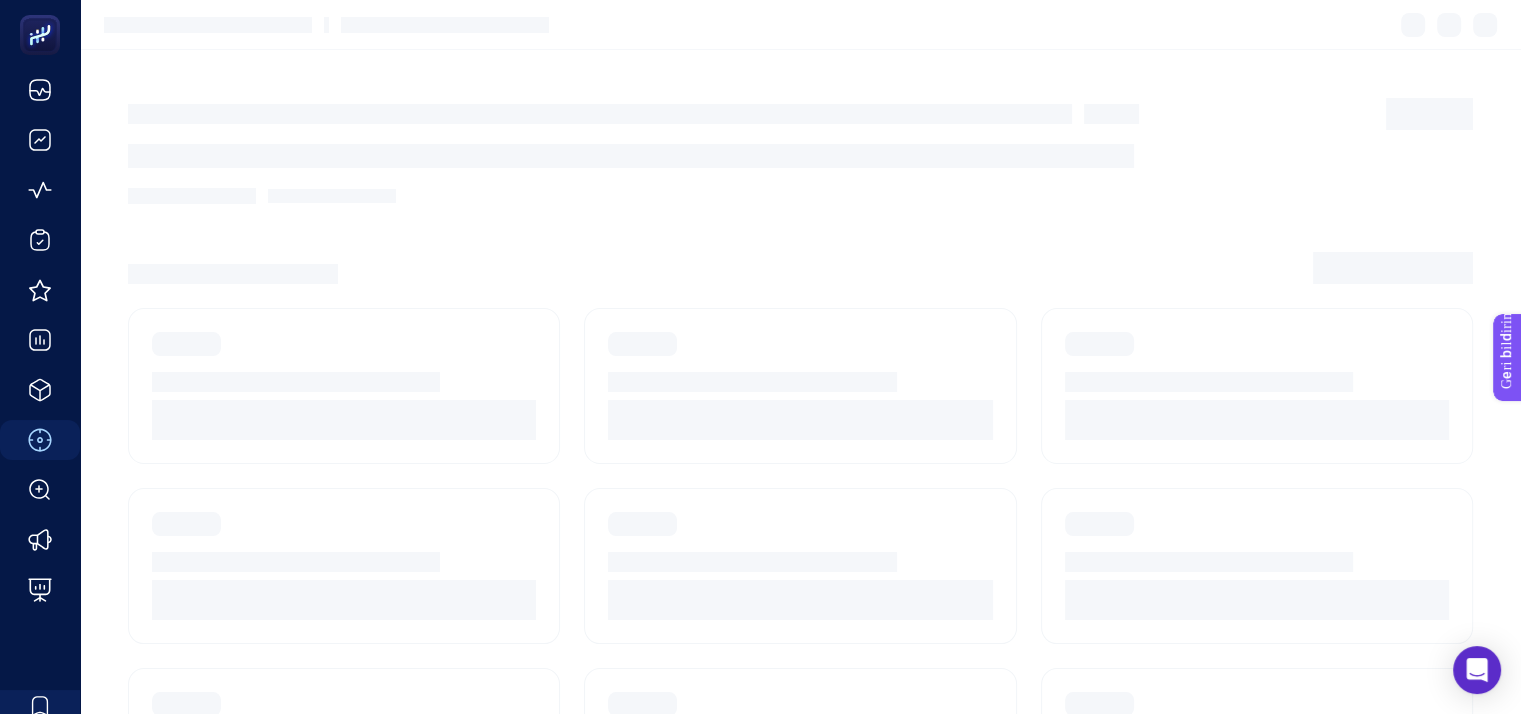 scroll, scrollTop: 266, scrollLeft: 0, axis: vertical 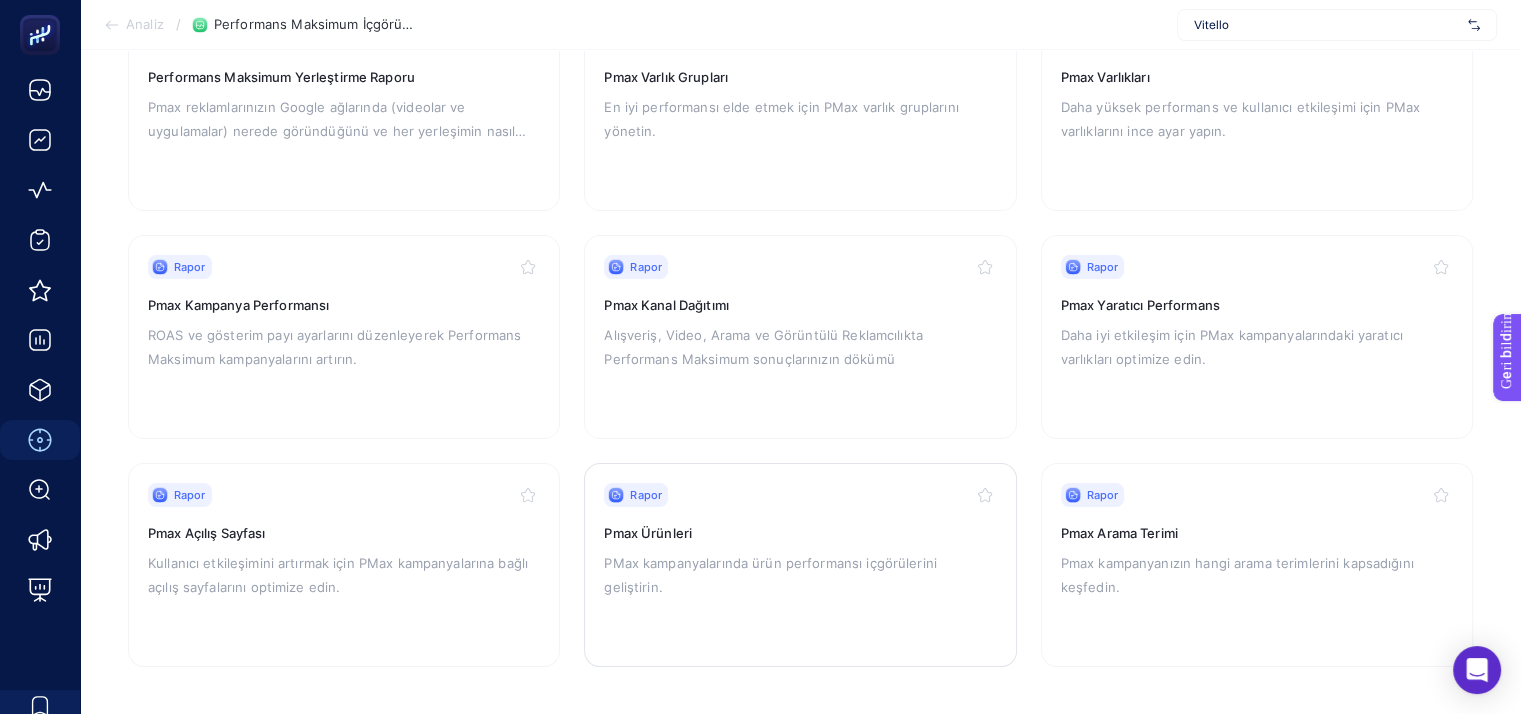 click on "Pmax Ürünleri" at bounding box center [800, 533] 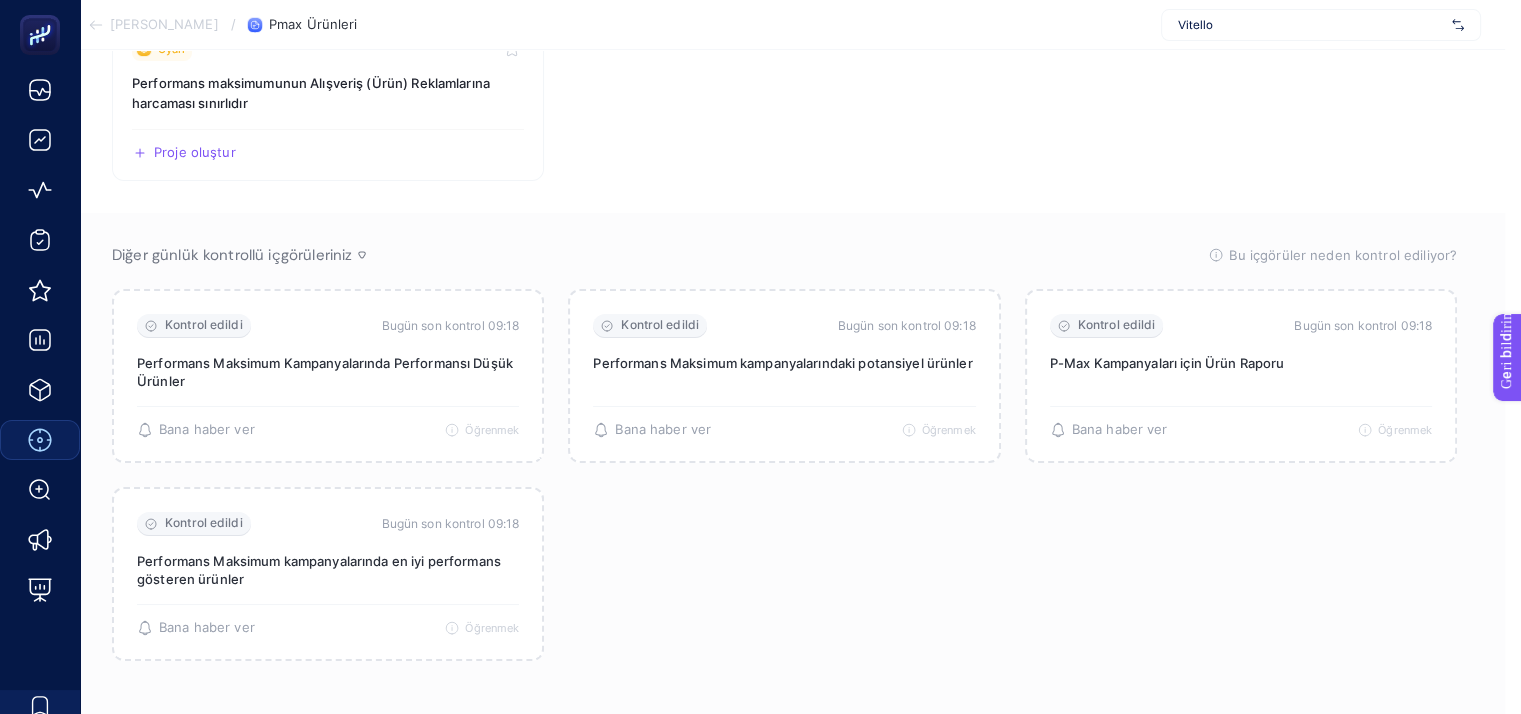 scroll, scrollTop: 288, scrollLeft: 16, axis: both 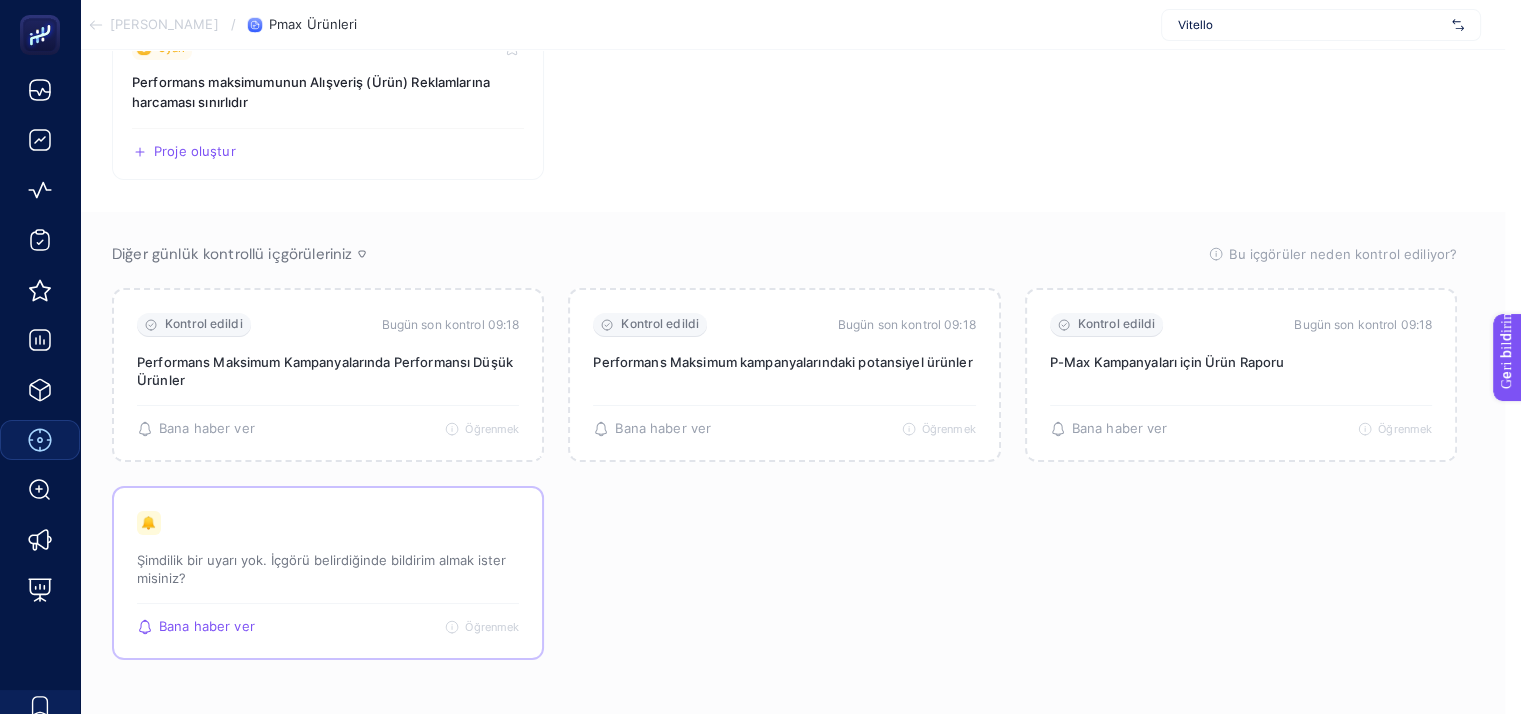 click on "🔔 Şimdilik bir uyarı yok. İçgörü belirdiğinde bildirim almak ister misiniz?" at bounding box center (328, 557) 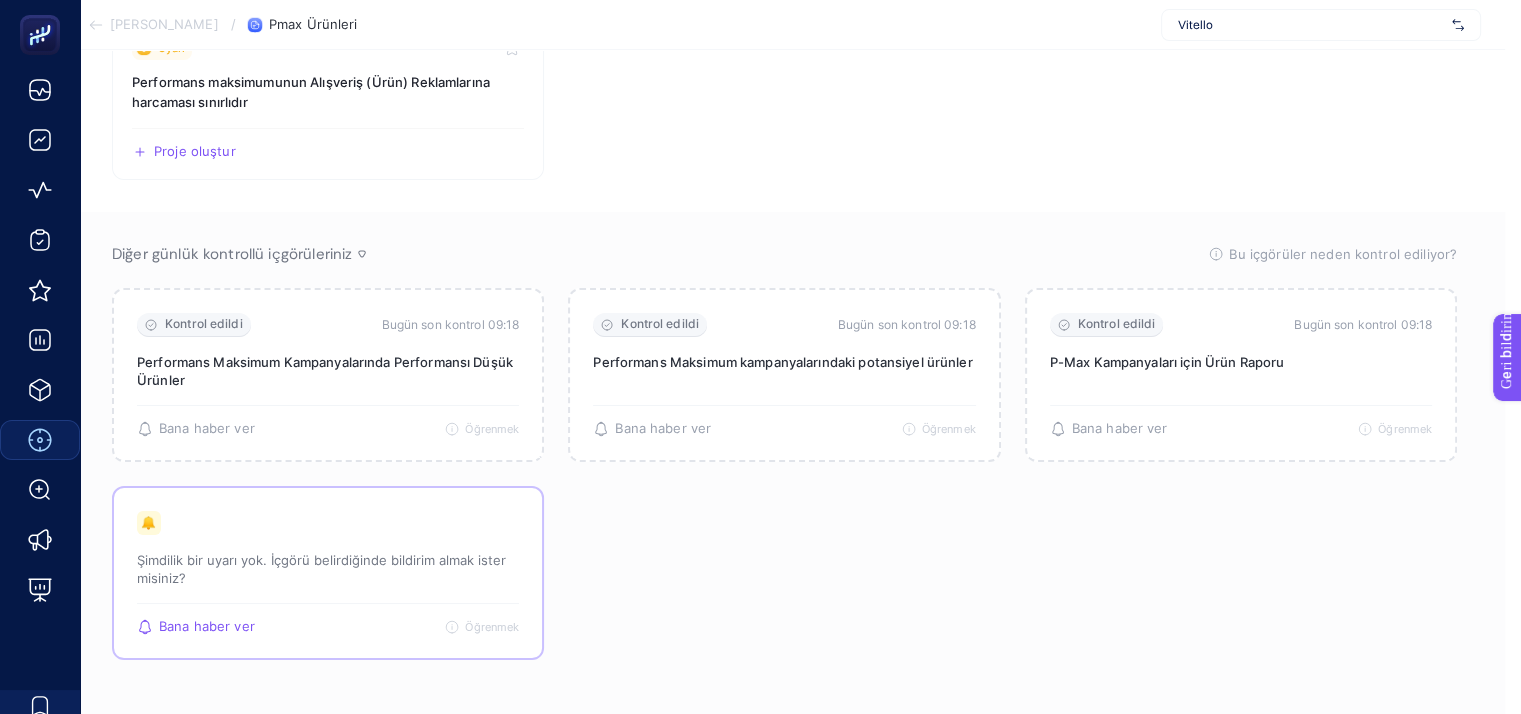 click on "Şimdilik bir uyarı yok. İçgörü belirdiğinde bildirim almak ister misiniz?" at bounding box center [321, 569] 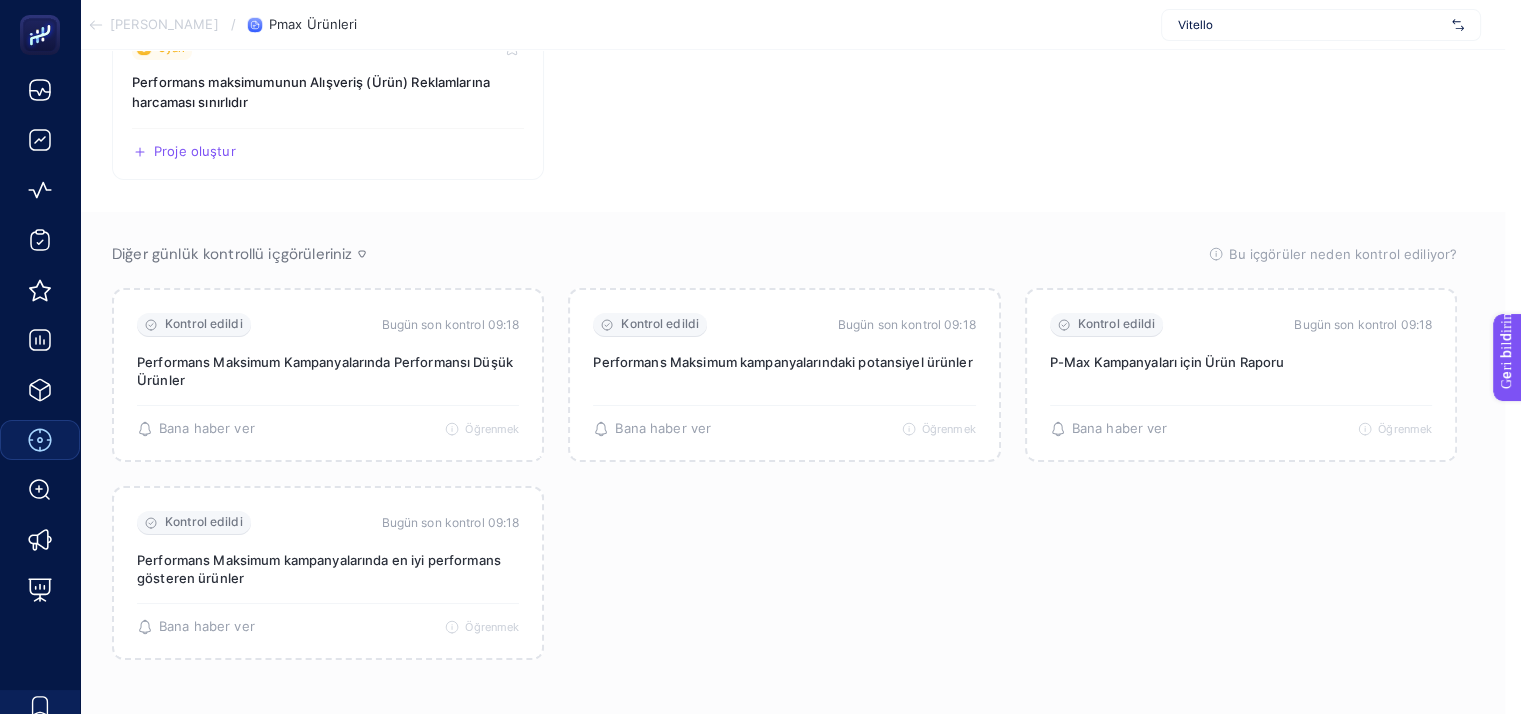 scroll, scrollTop: 0, scrollLeft: 16, axis: horizontal 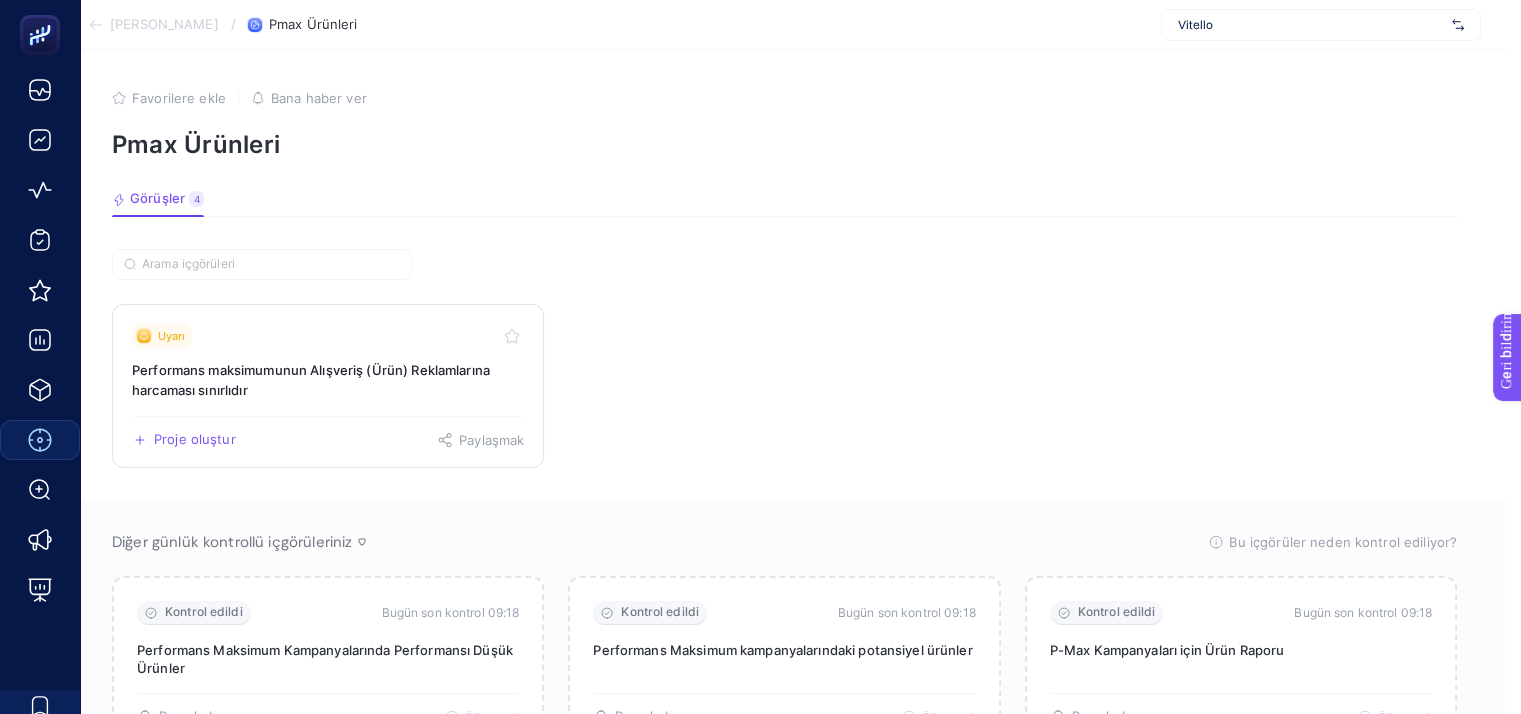 click on "Performans maksimumunun Alışveriş (Ürün) Reklamlarına harcaması sınırlıdır" at bounding box center (311, 380) 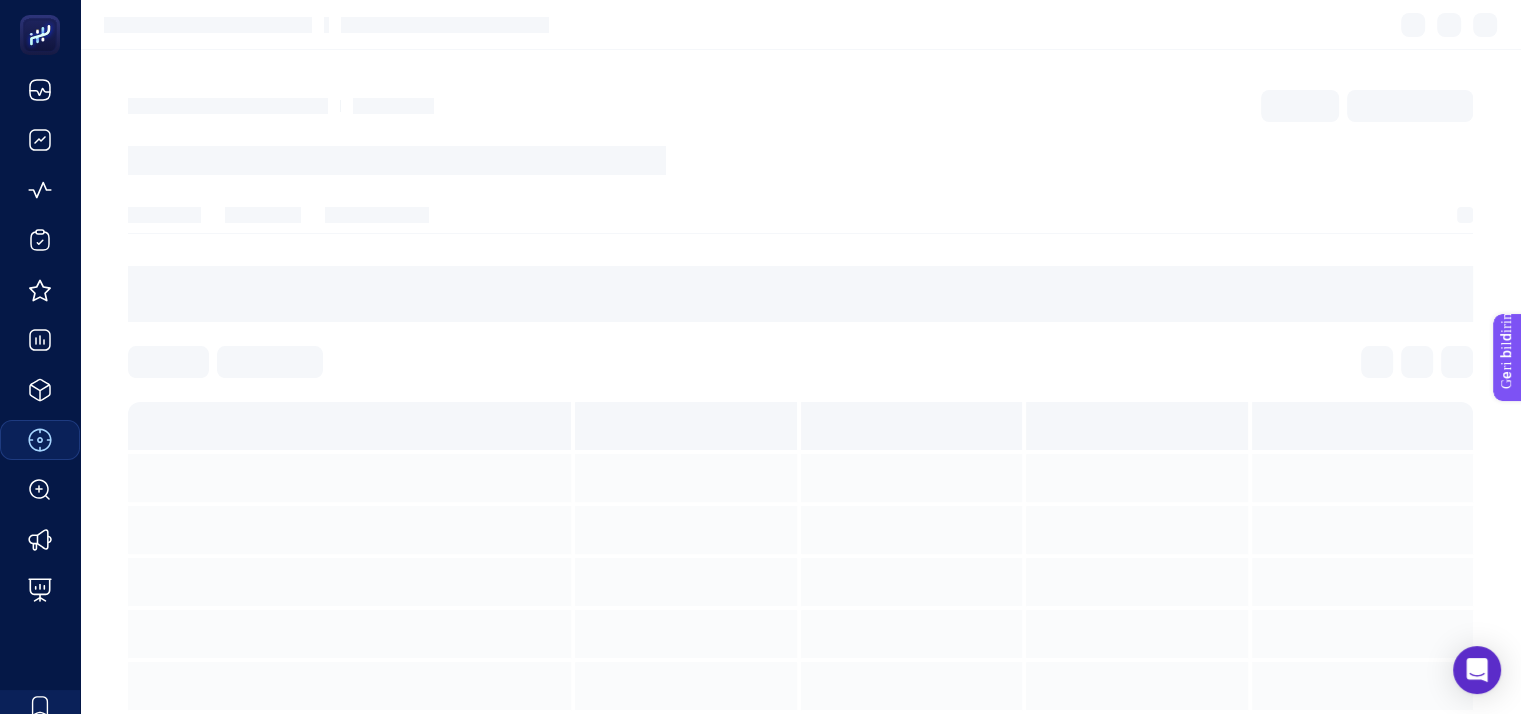 scroll, scrollTop: 0, scrollLeft: 0, axis: both 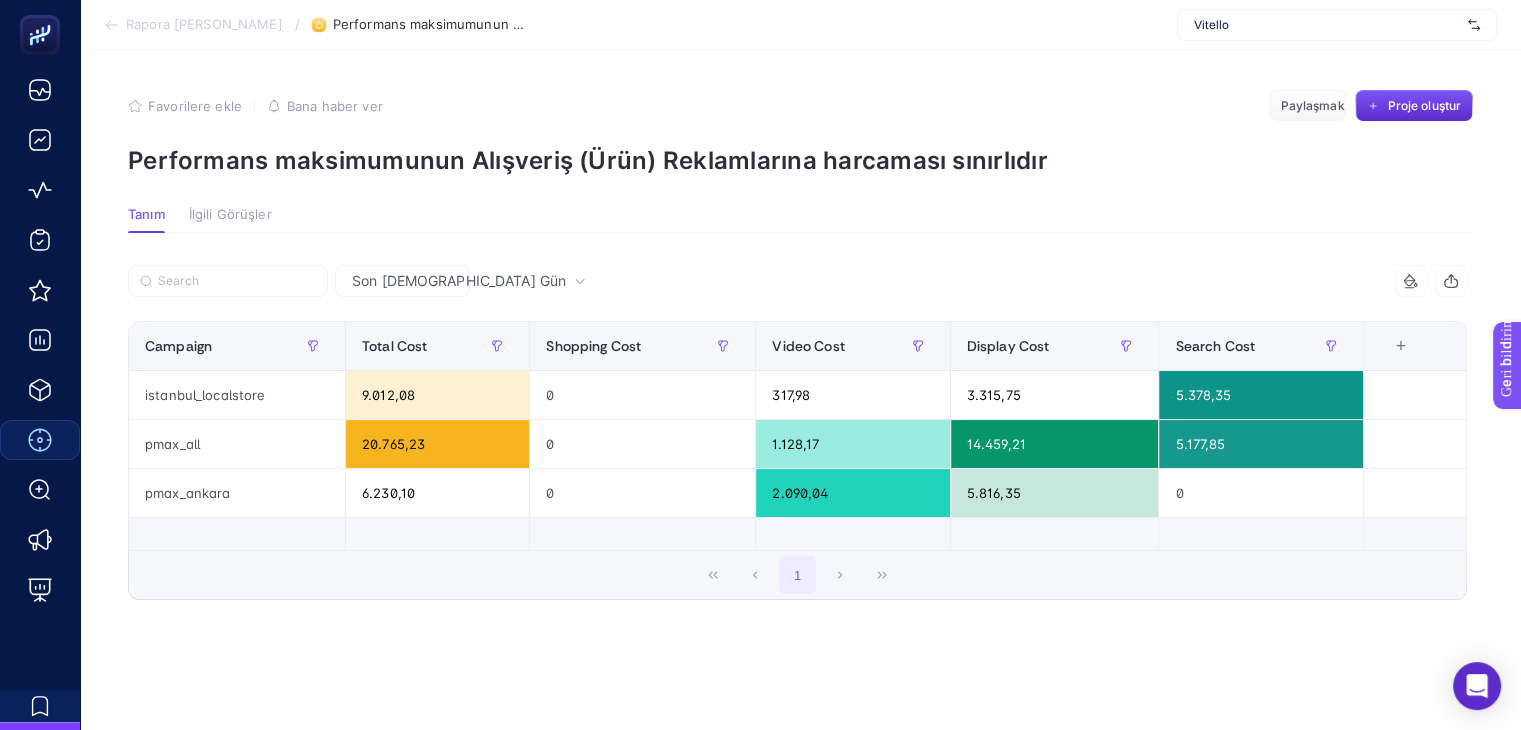 click on "Son [DEMOGRAPHIC_DATA] Gün" at bounding box center [459, 280] 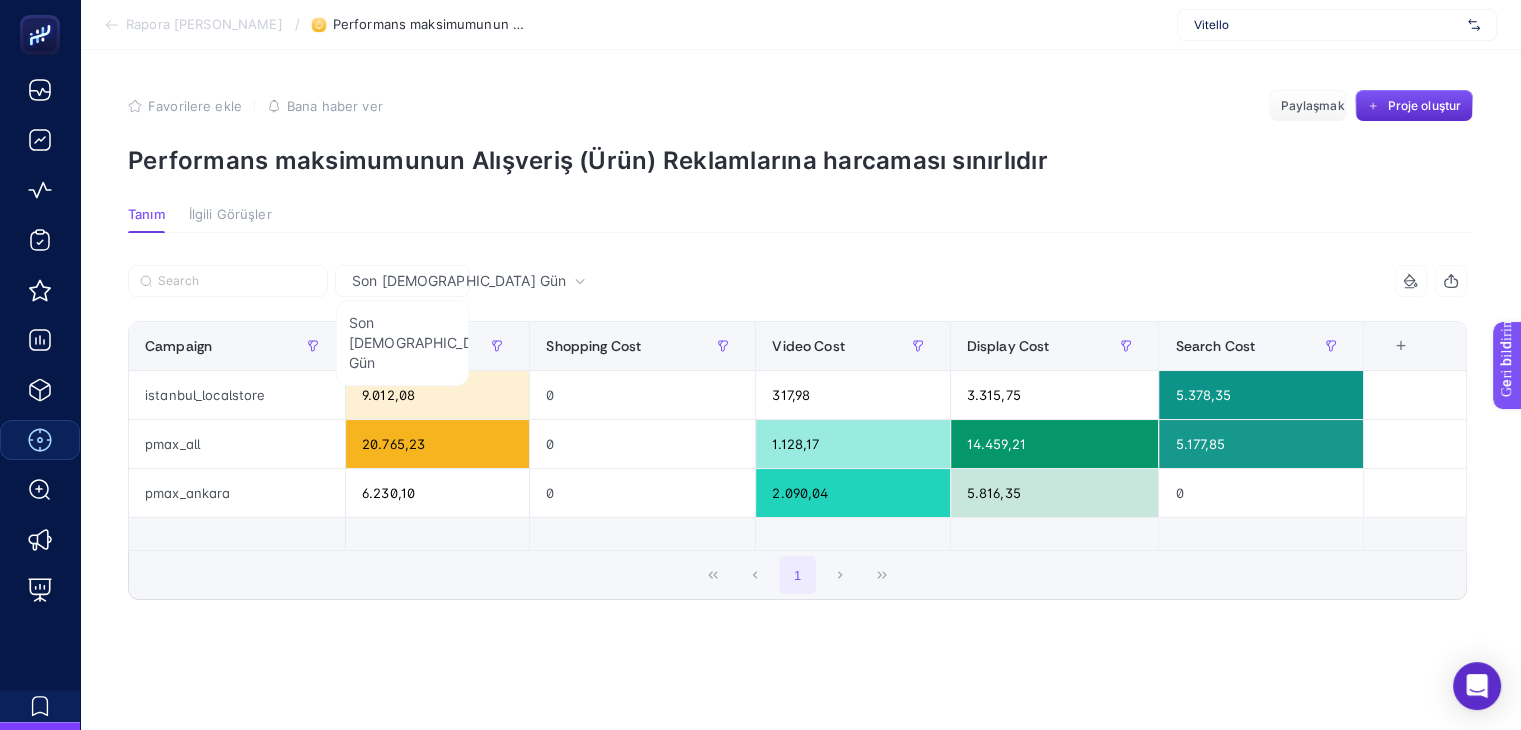 click on "Son [DEMOGRAPHIC_DATA] Gün" at bounding box center [459, 280] 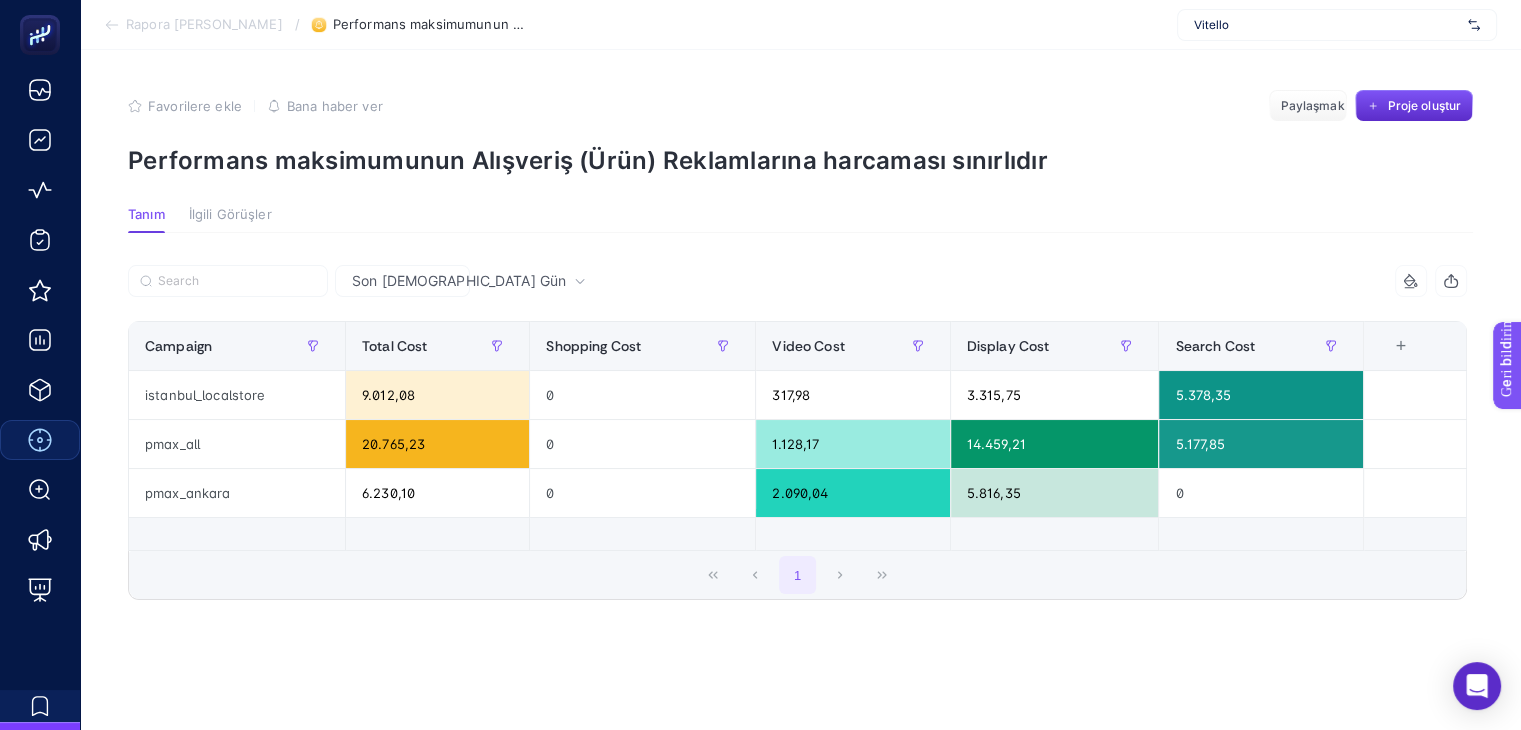 click on "Son [DEMOGRAPHIC_DATA] Gün" at bounding box center (459, 280) 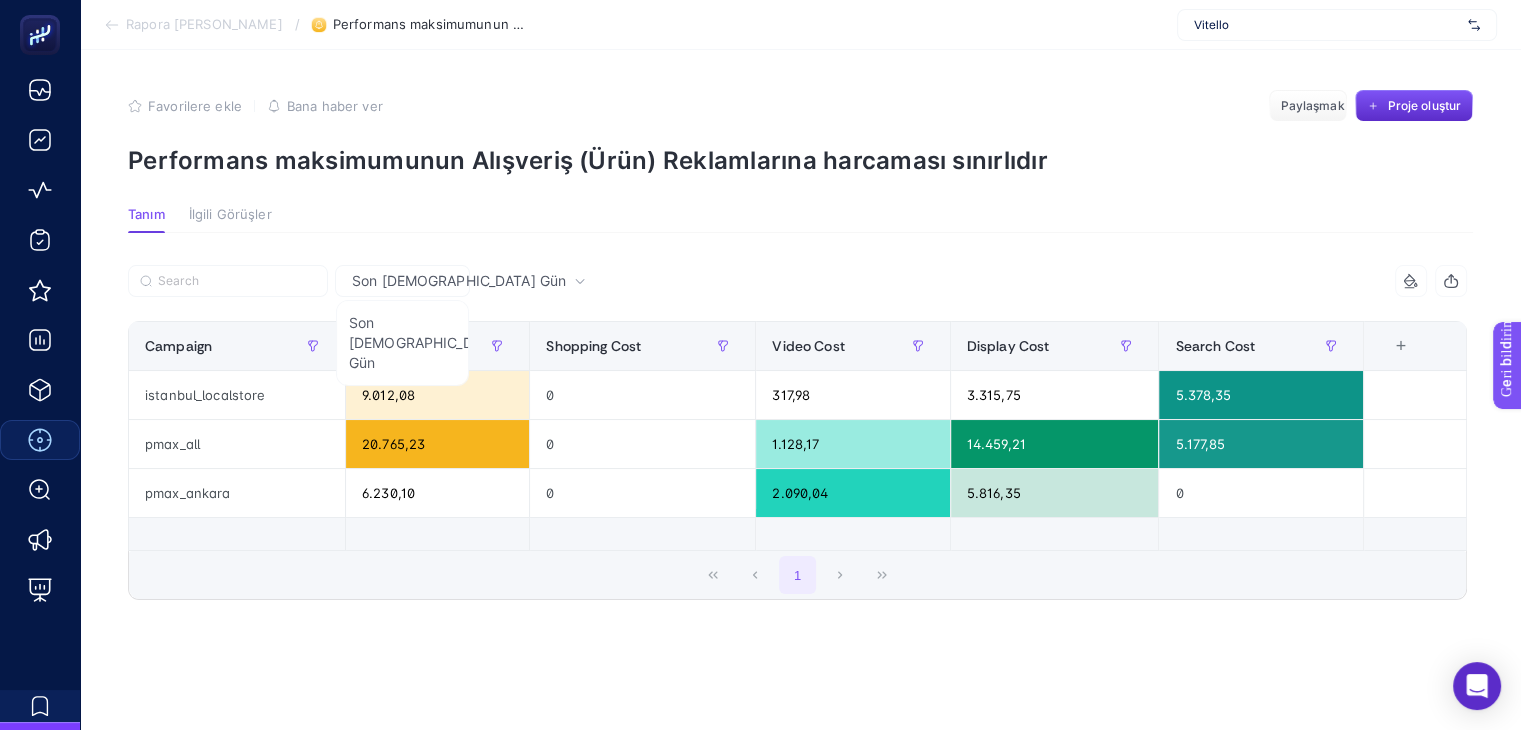 click on "Son [DEMOGRAPHIC_DATA] Gün" at bounding box center [459, 280] 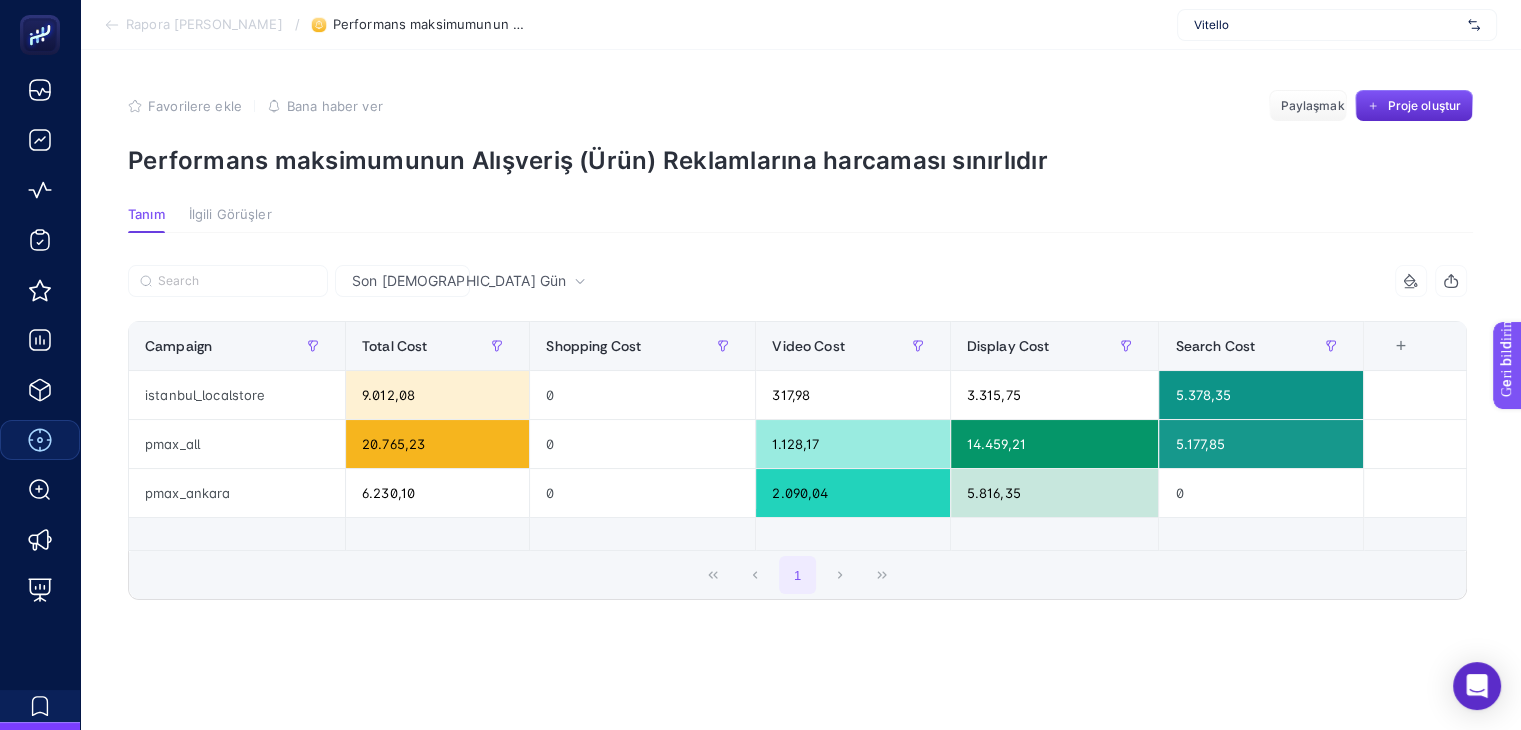 click on "Rapora [PERSON_NAME]" at bounding box center [204, 24] 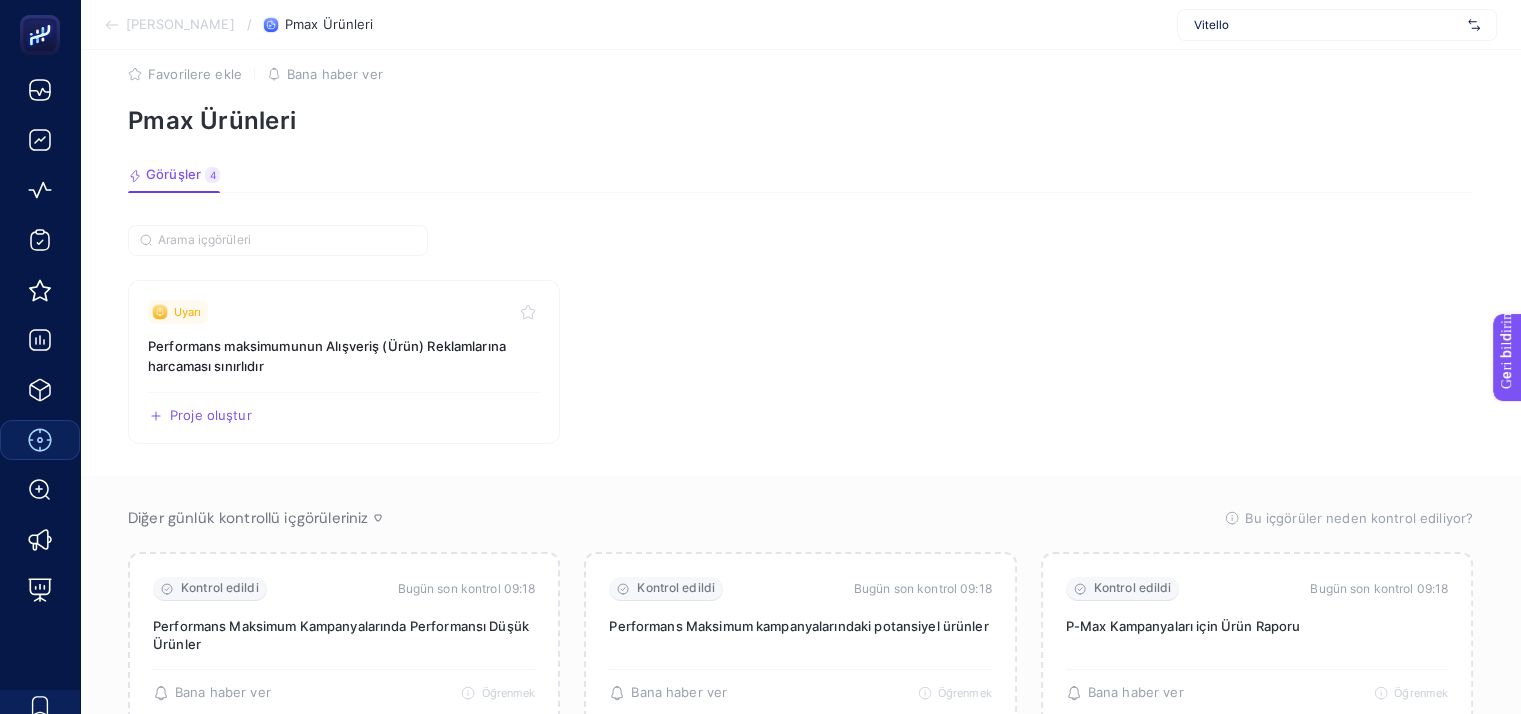 scroll, scrollTop: 0, scrollLeft: 0, axis: both 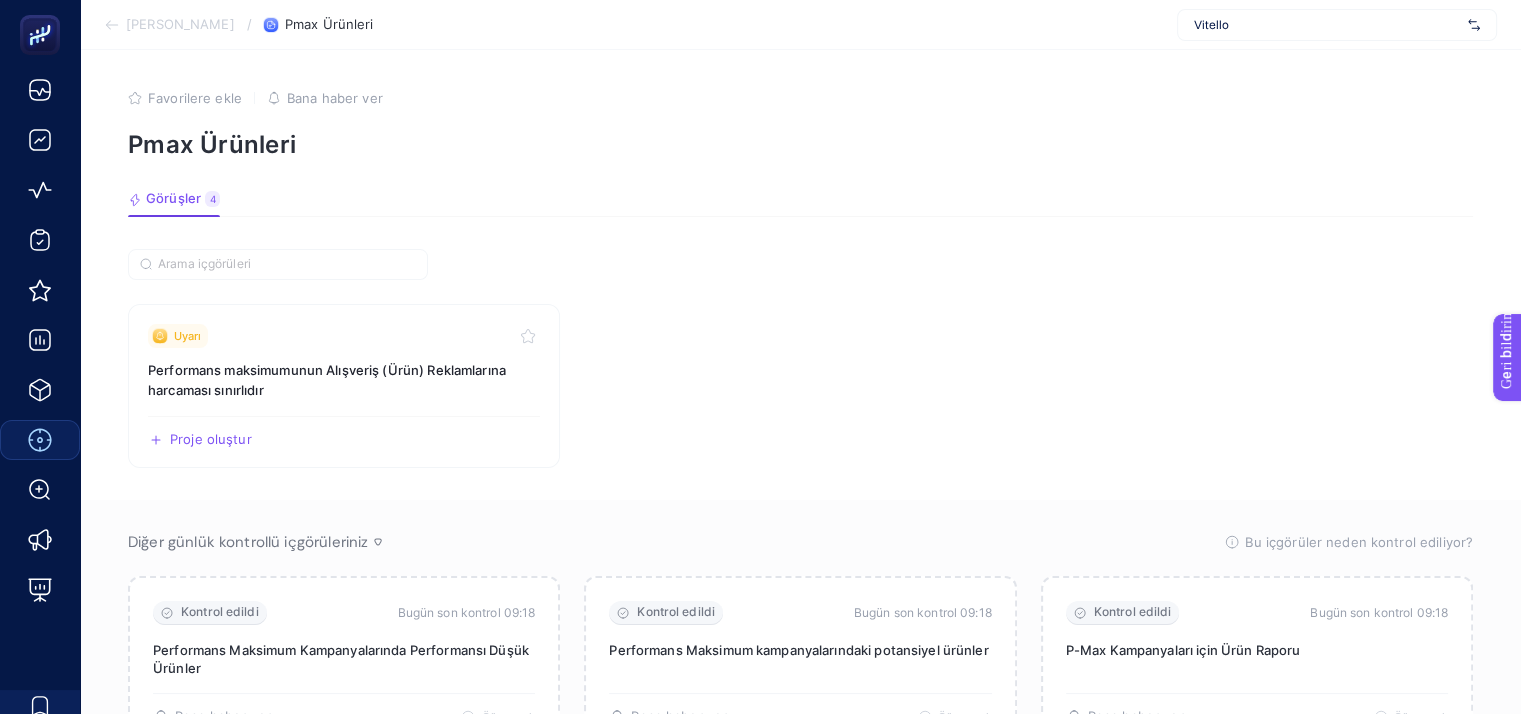 click 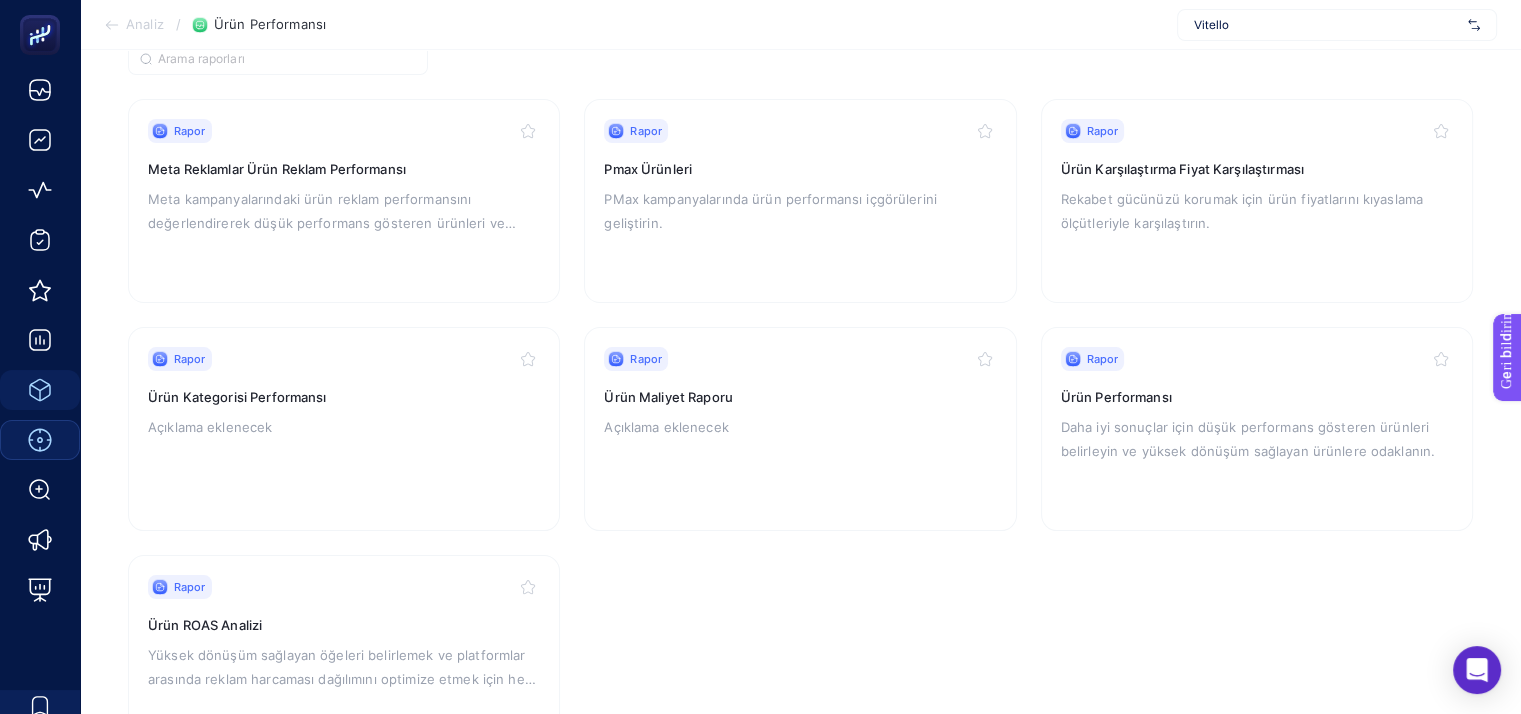 scroll, scrollTop: 266, scrollLeft: 0, axis: vertical 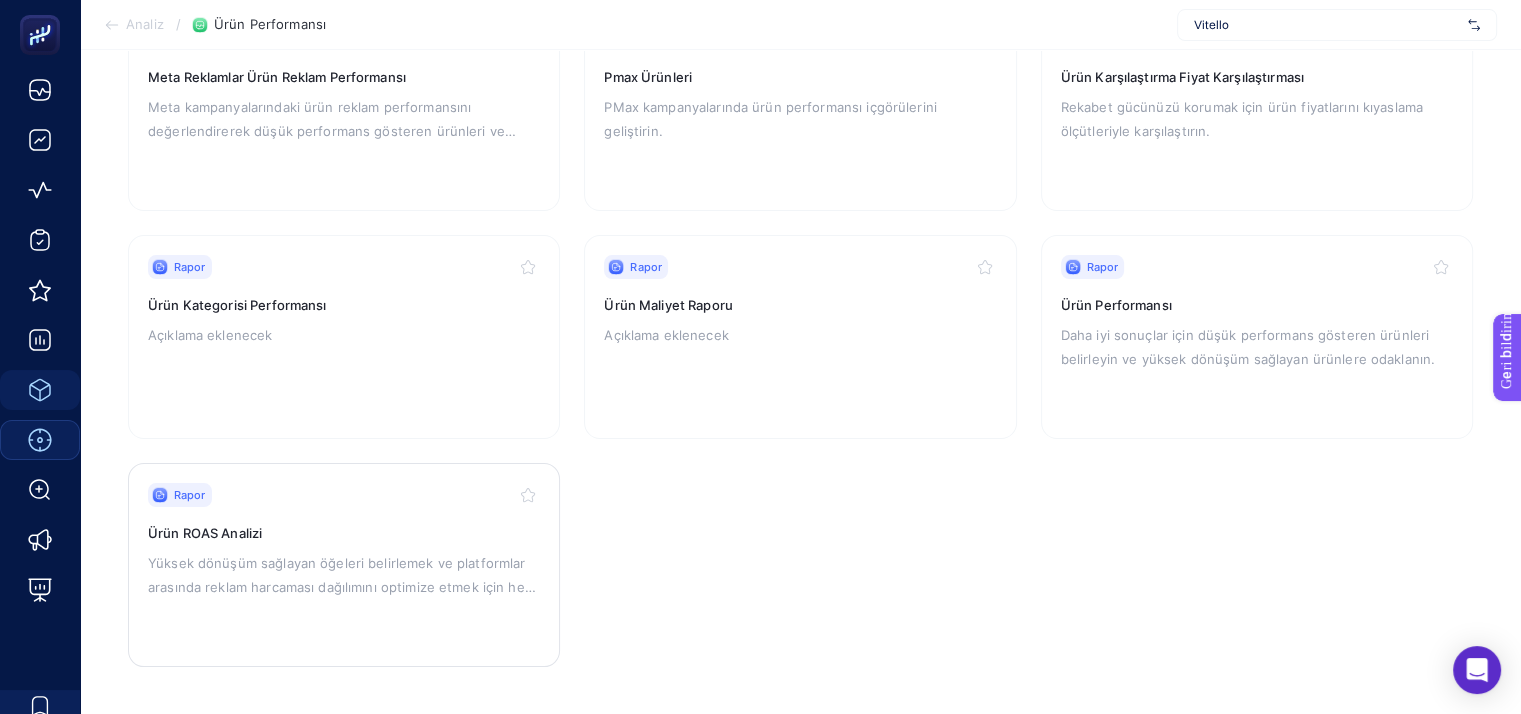 click on "Yüksek dönüşüm sağlayan öğeleri belirlemek ve platformlar arasında reklam harcaması dağılımını optimize etmek için her bir ürün için ROAS'ı değerlendirin" at bounding box center [342, 587] 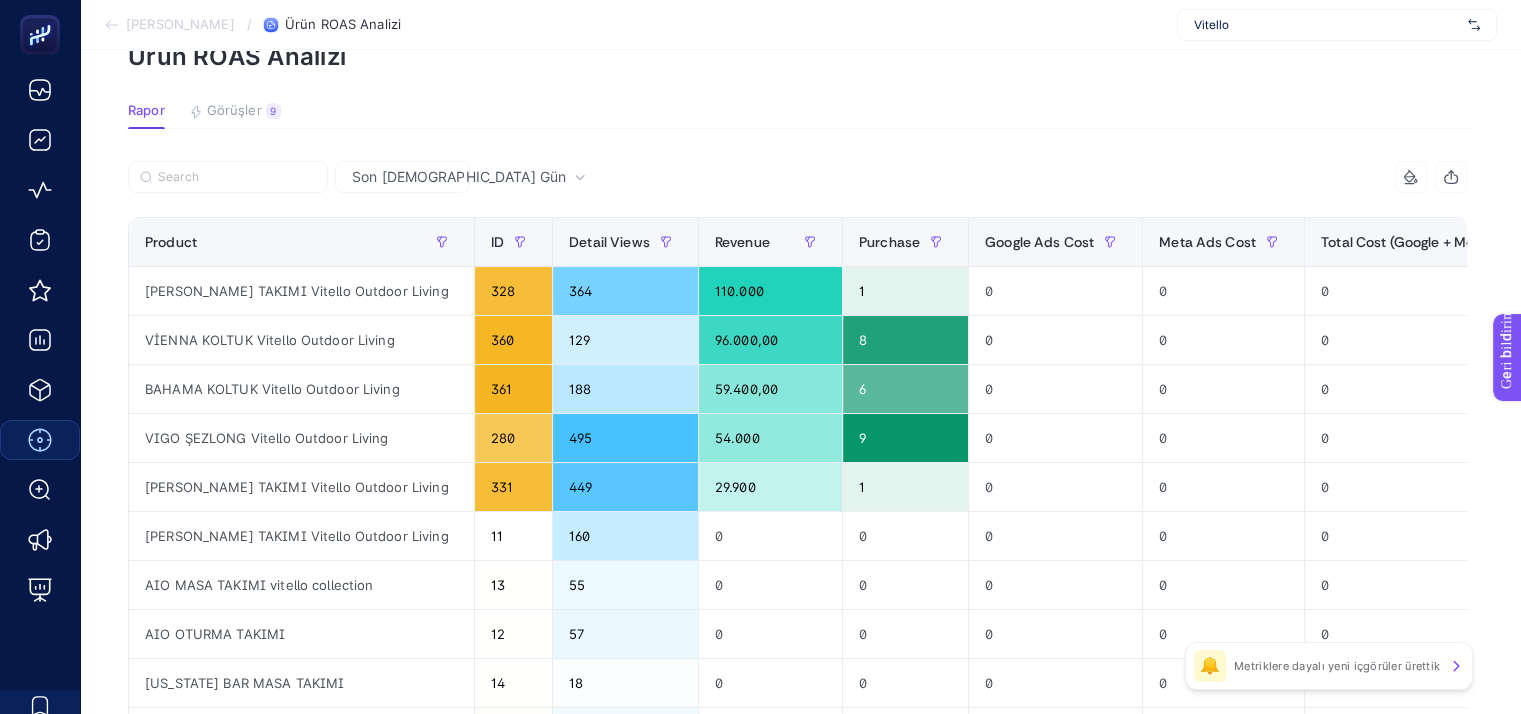 scroll, scrollTop: 106, scrollLeft: 0, axis: vertical 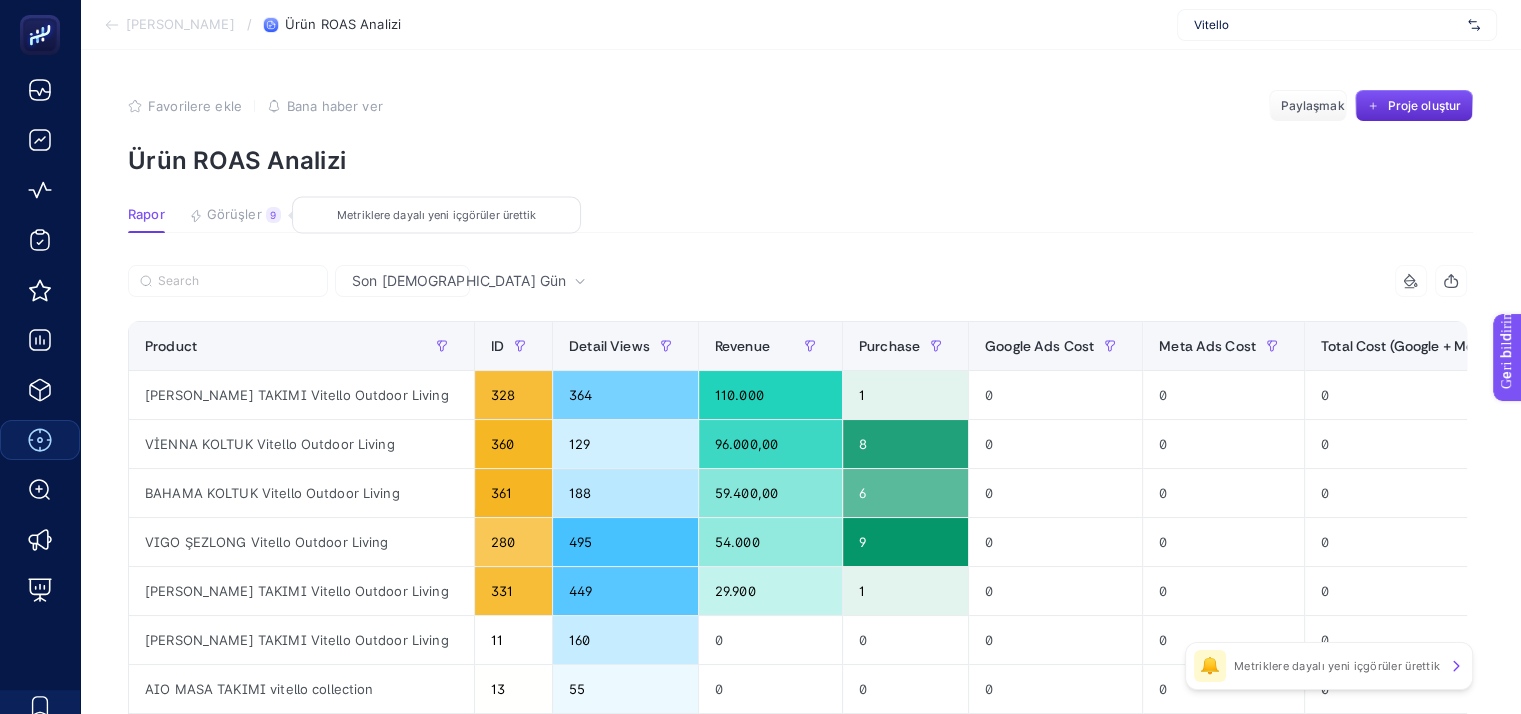 click on "Görüşler" at bounding box center [234, 214] 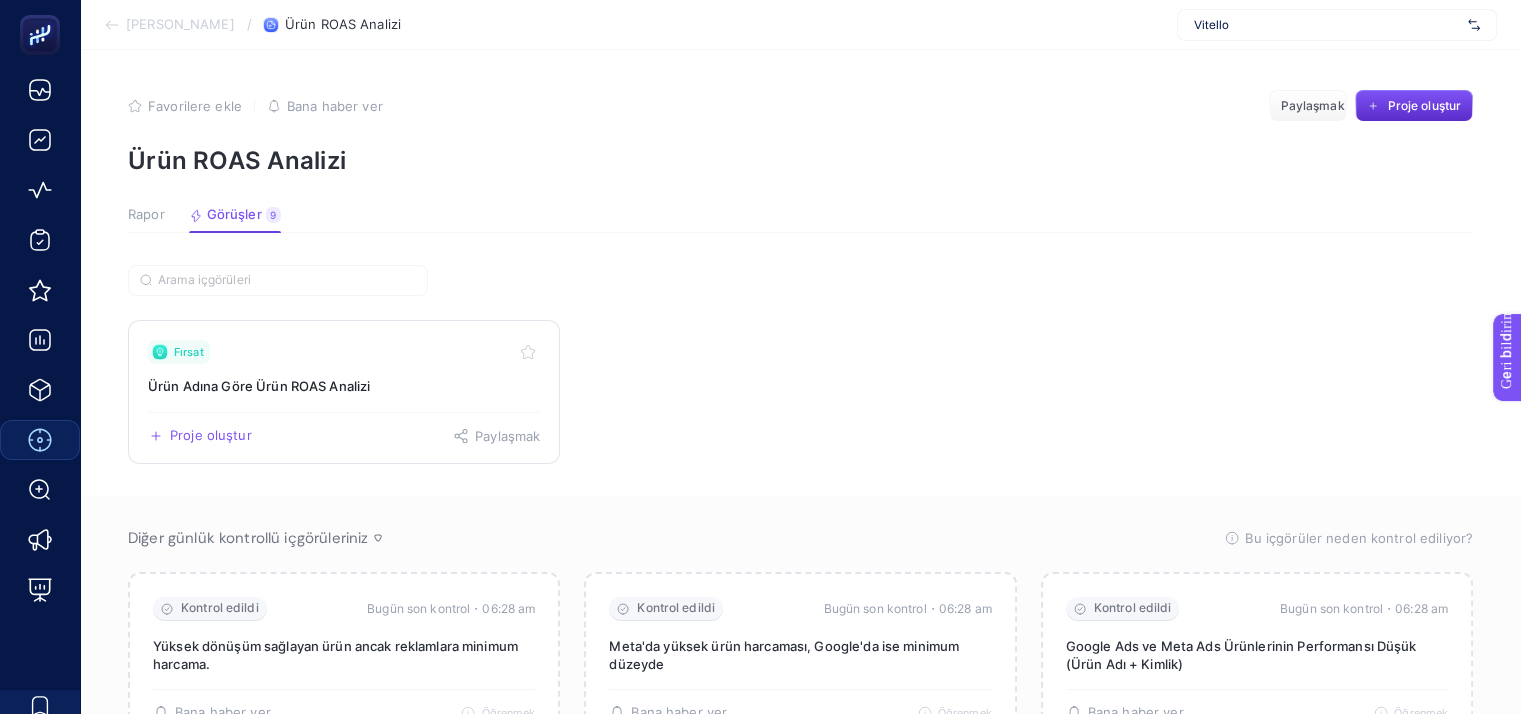 click on "Ürün Adına Göre Ürün ROAS Analizi" at bounding box center [344, 386] 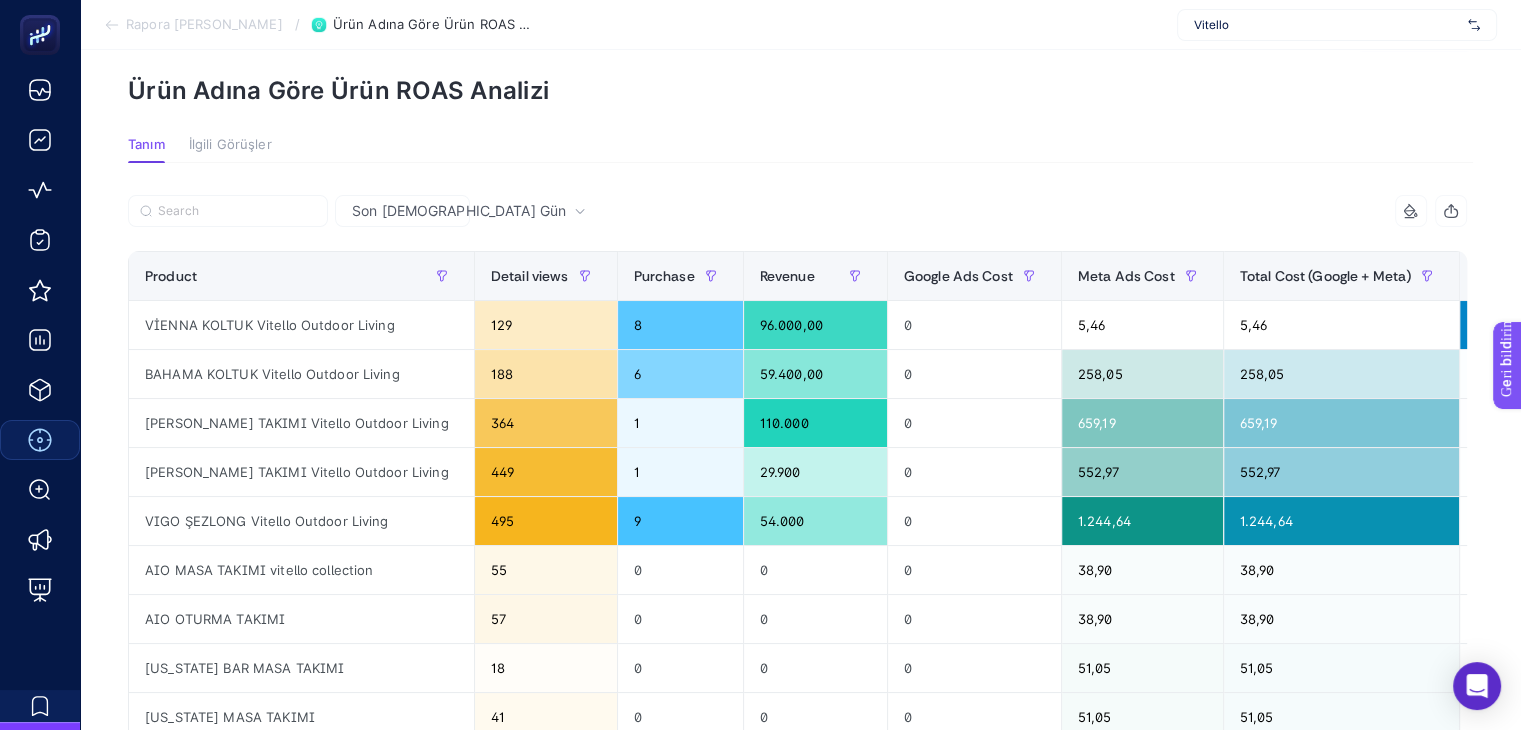 scroll, scrollTop: 75, scrollLeft: 0, axis: vertical 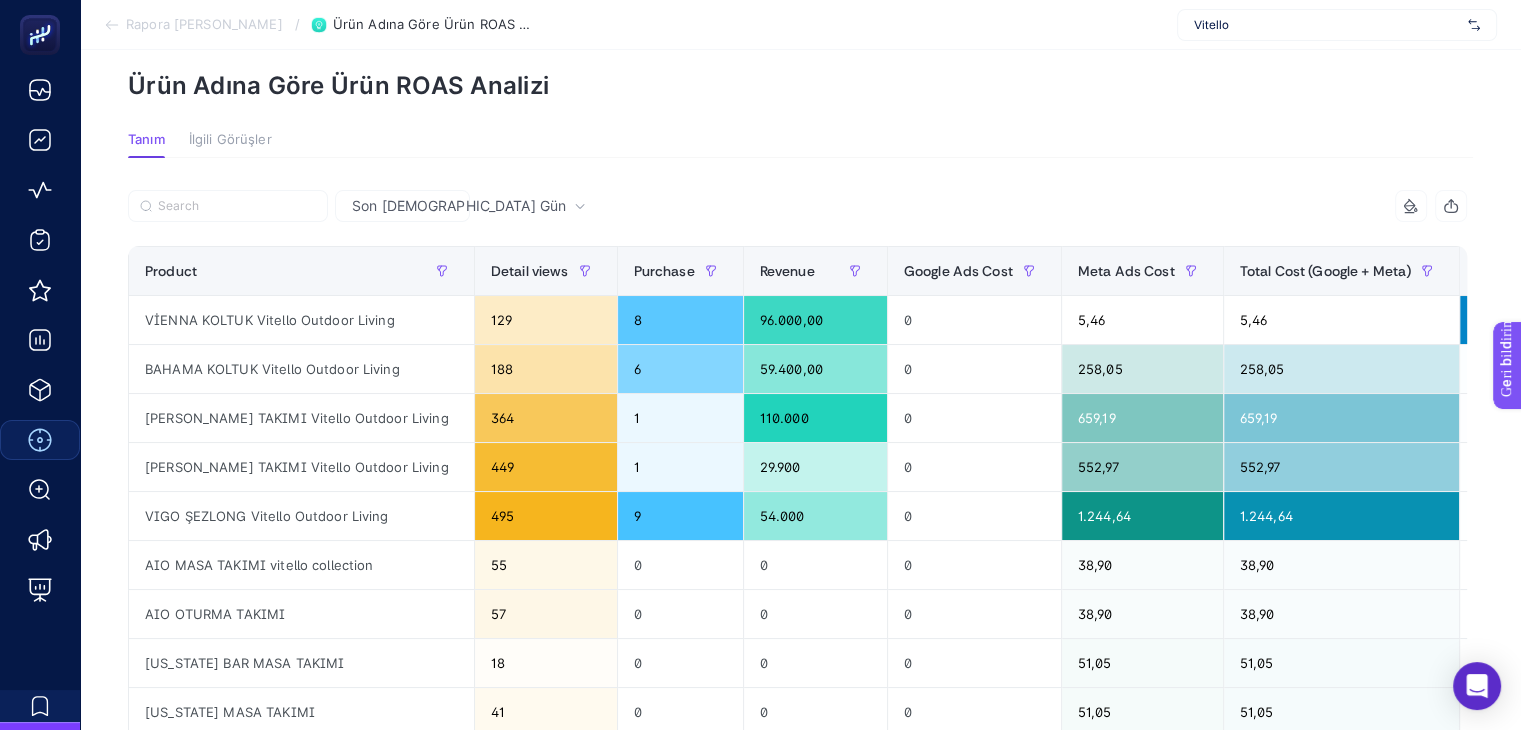 click on "Rapora [PERSON_NAME]" at bounding box center [193, 25] 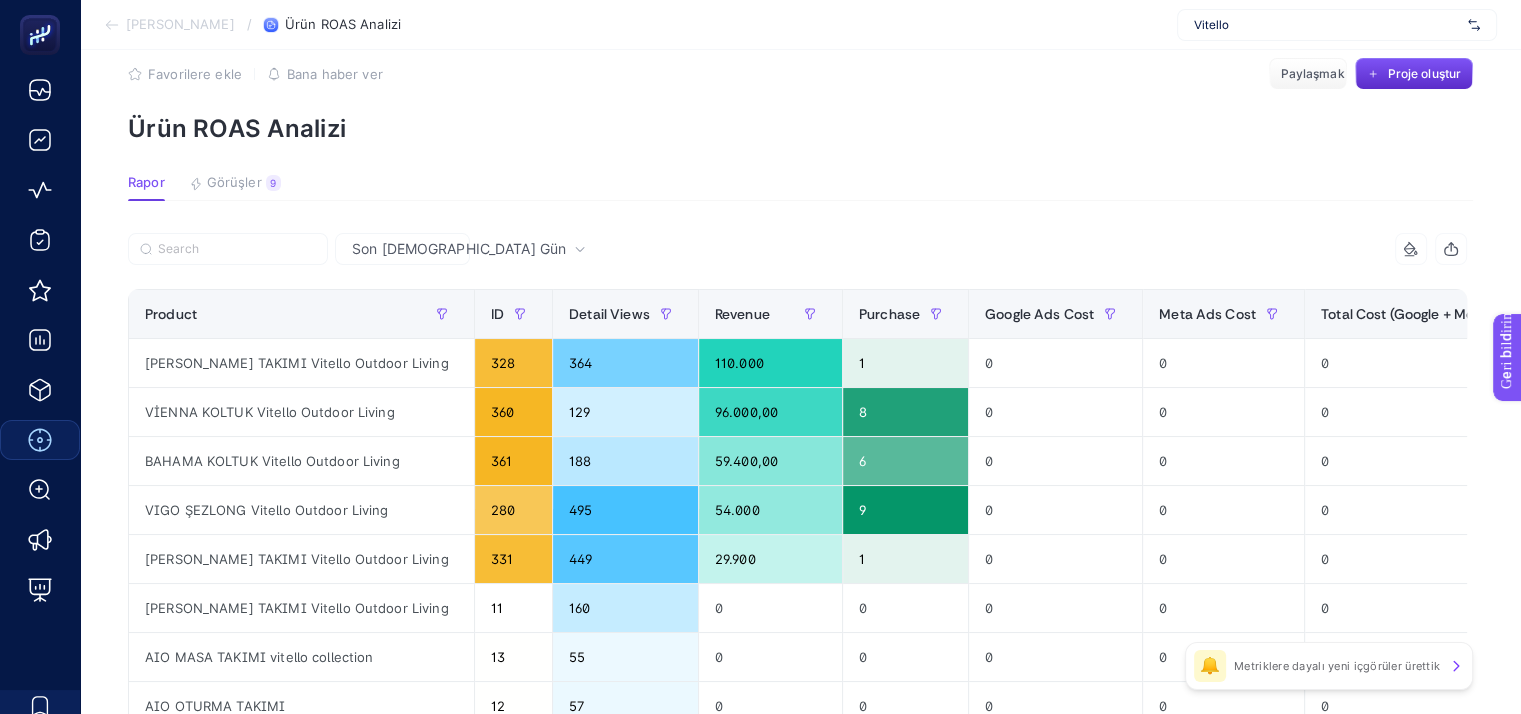 scroll, scrollTop: 0, scrollLeft: 0, axis: both 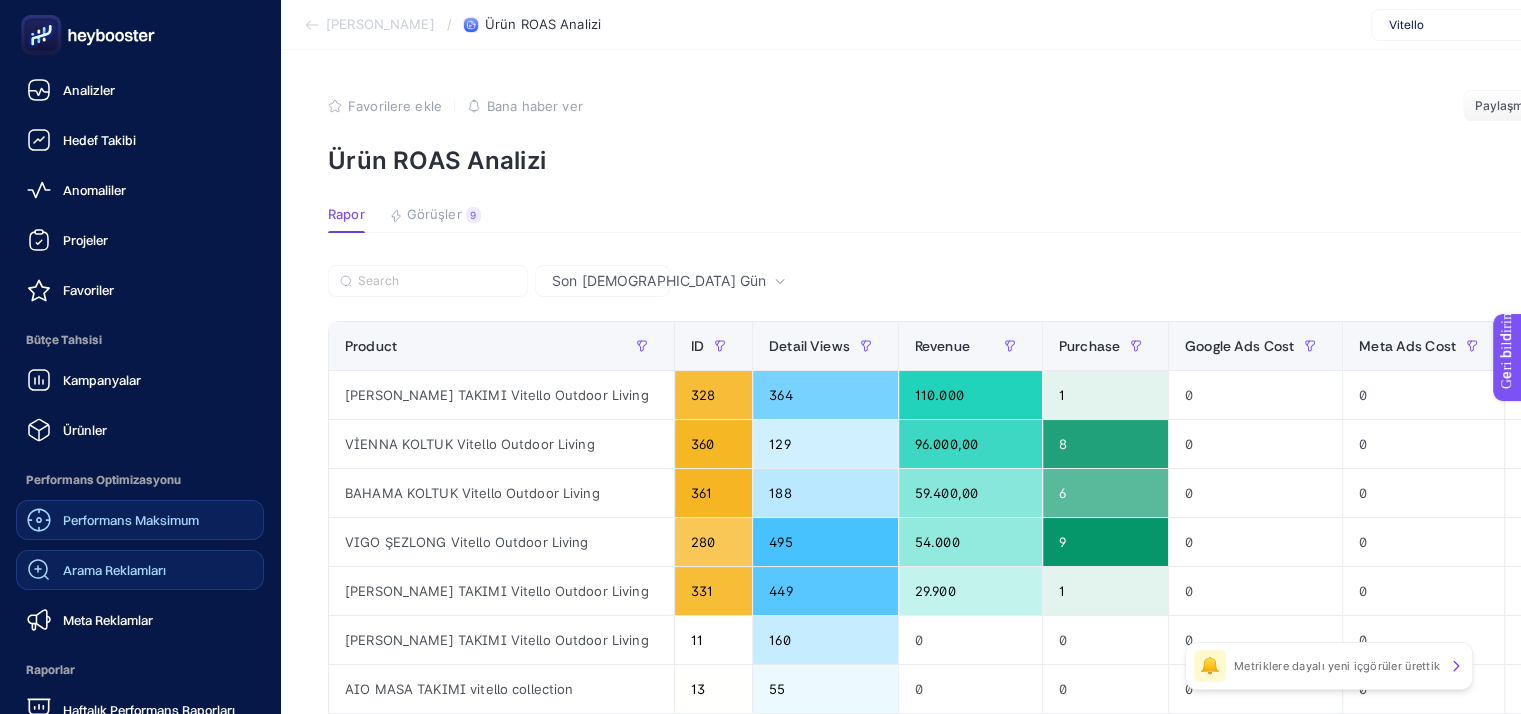 click on "Arama Reklamları" at bounding box center [114, 570] 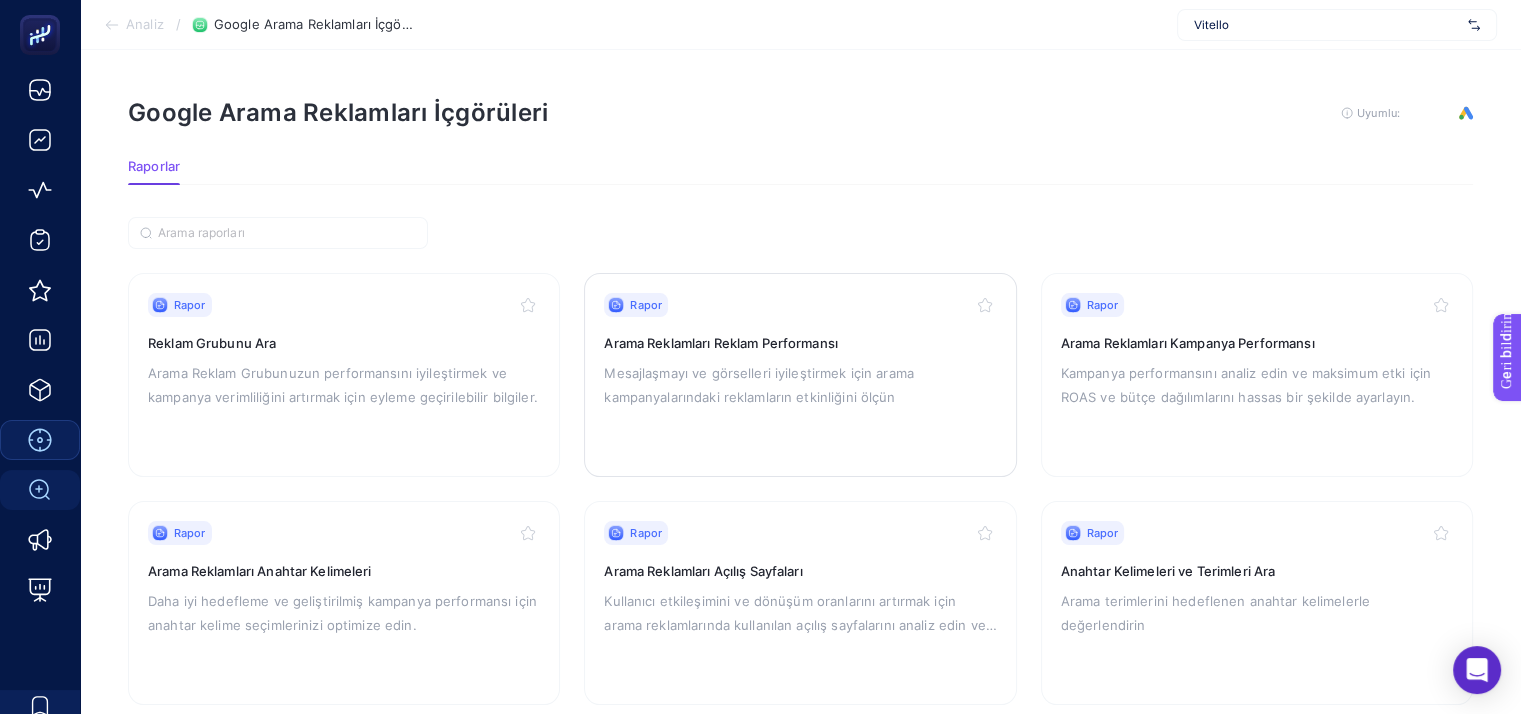 click on "Mesajlaşmayı ve görselleri iyileştirmek için arama kampanyalarındaki reklamların etkinliğini ölçün" at bounding box center (759, 385) 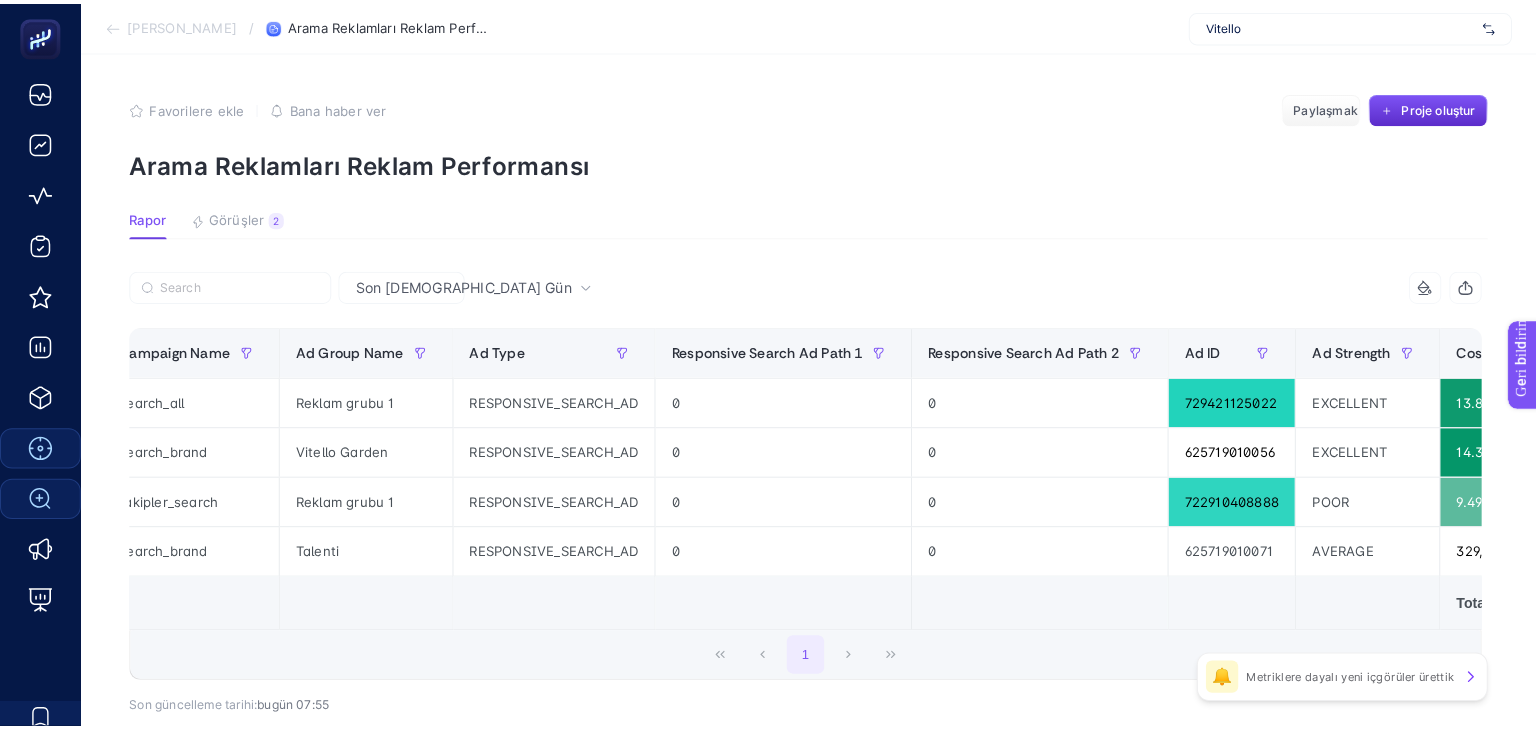 scroll, scrollTop: 0, scrollLeft: 16, axis: horizontal 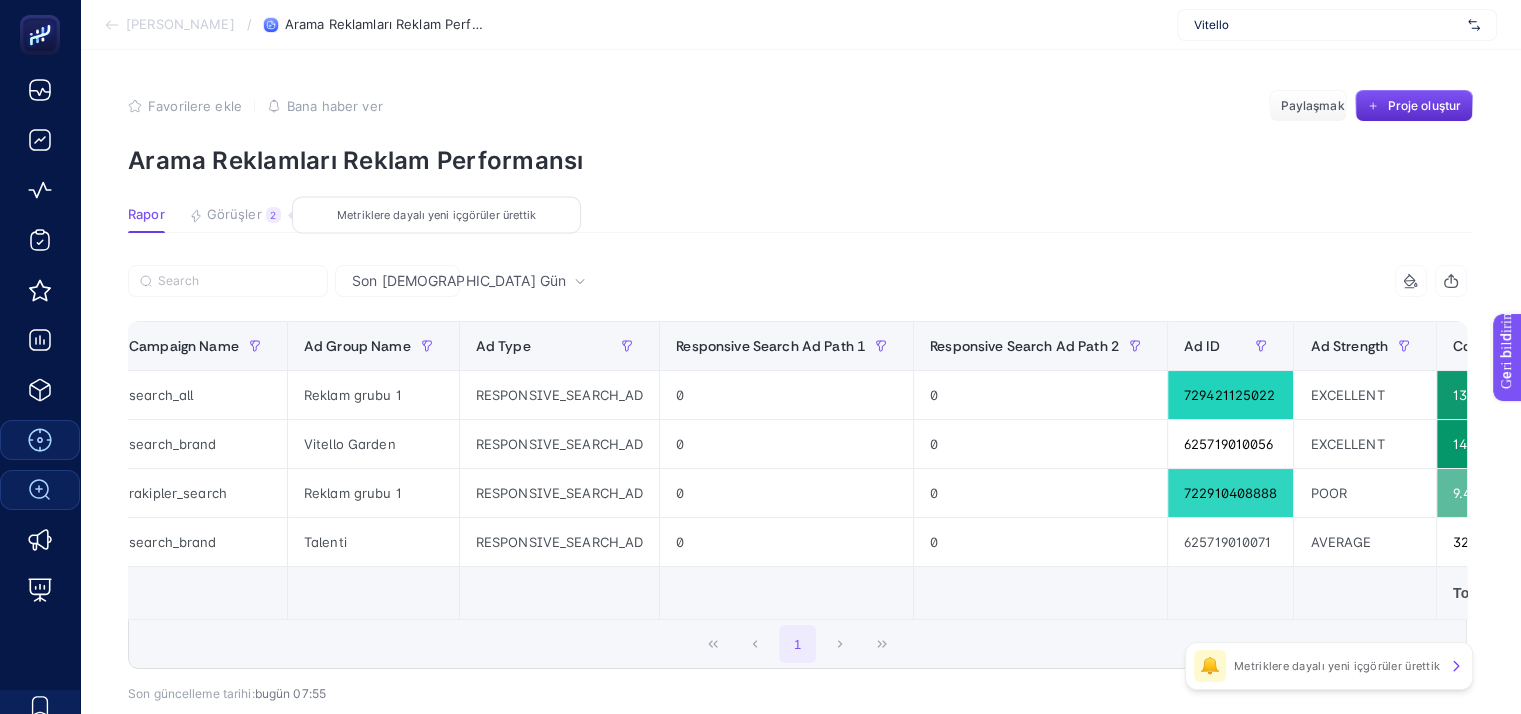 click on "Görüşler" at bounding box center [234, 214] 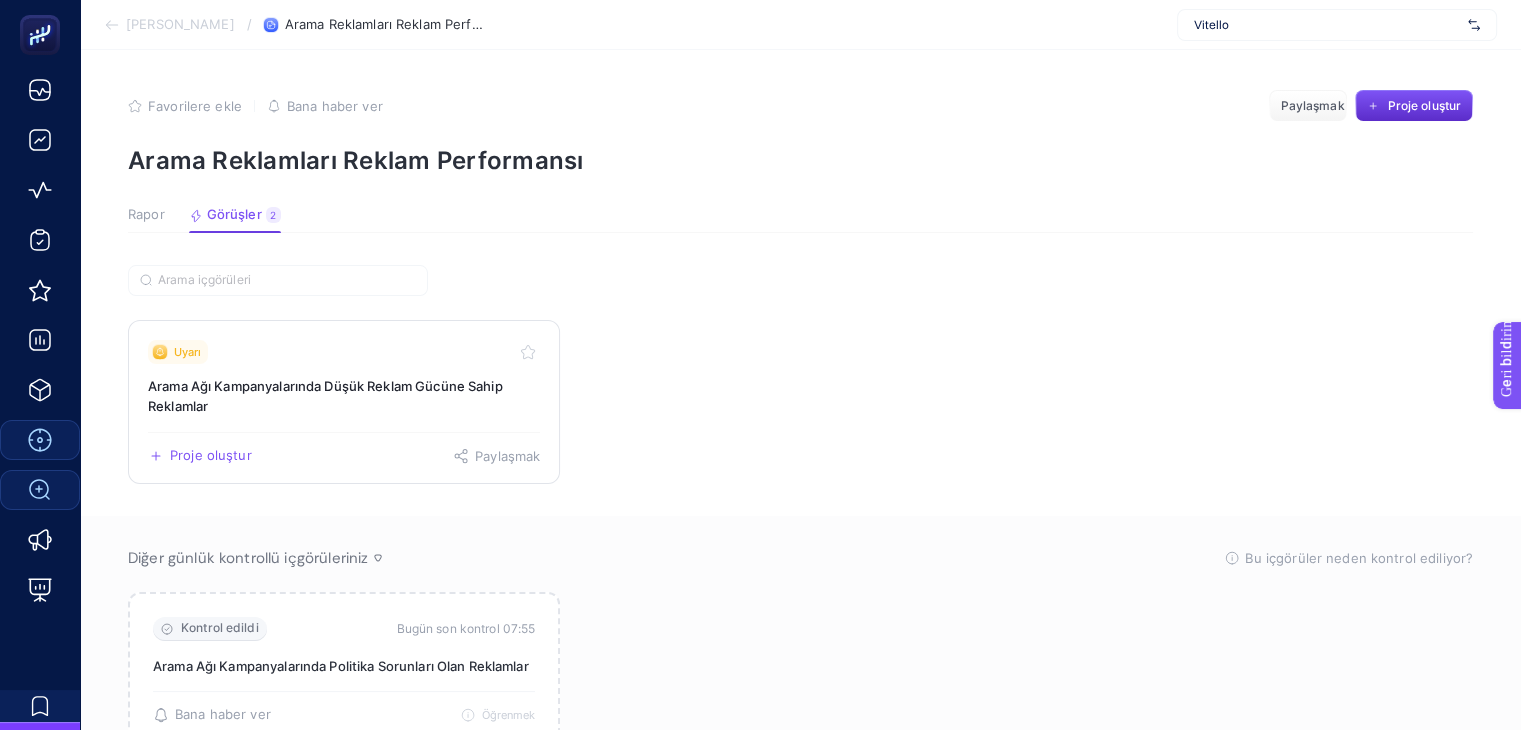 click on "Uyarı Arama Ağı Kampanyalarında Düşük Reklam Gücüne Sahip Reklamlar Proje oluştur Paylaşmak" 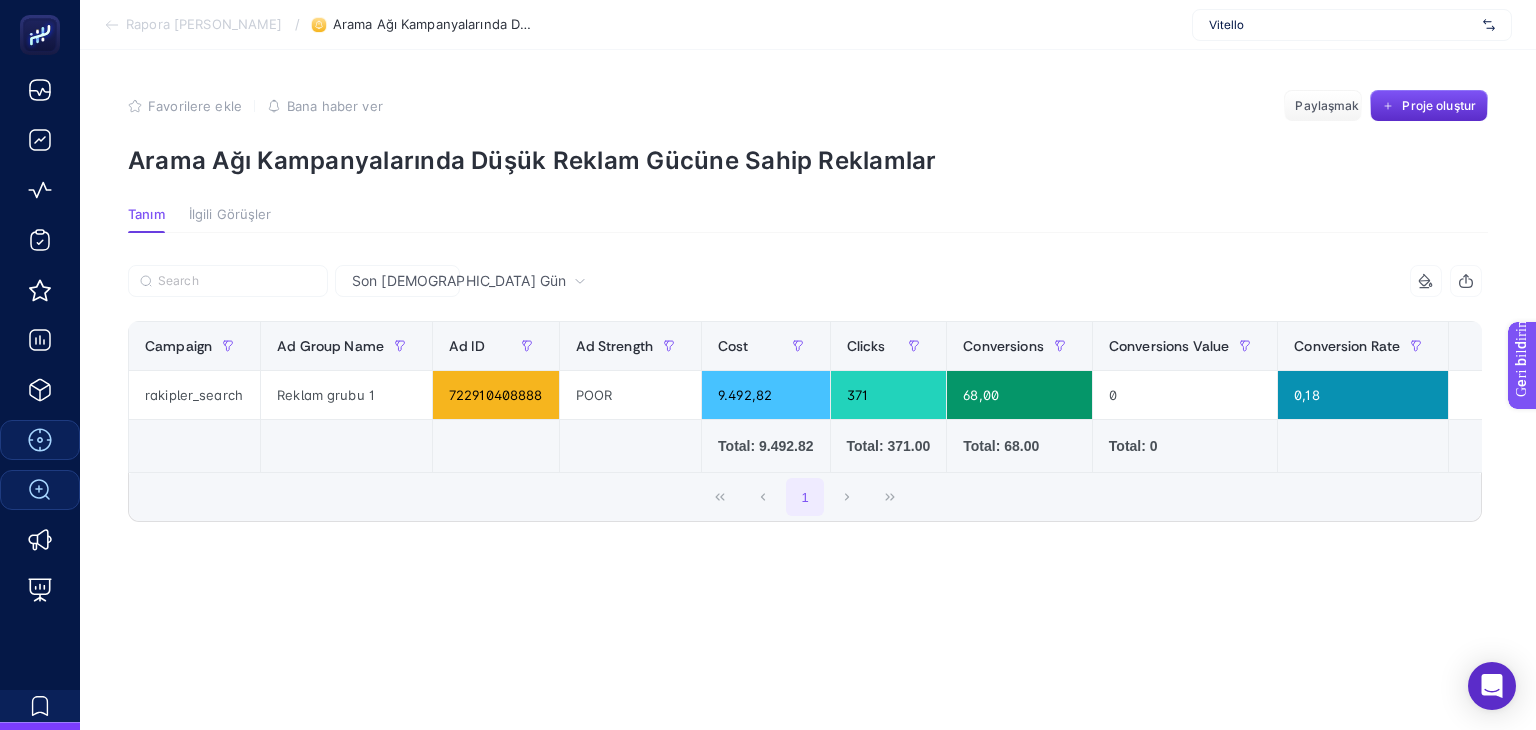 click 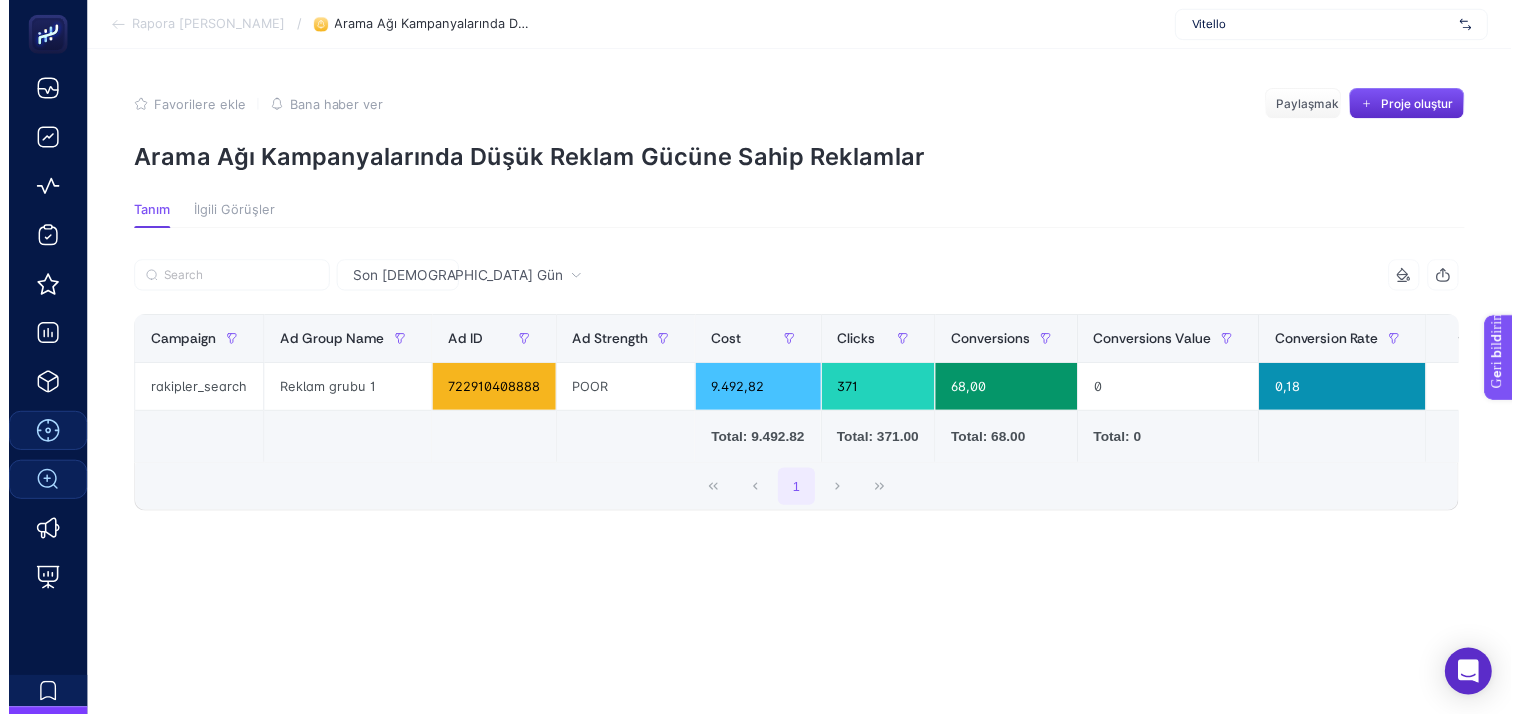 scroll, scrollTop: 0, scrollLeft: 26, axis: horizontal 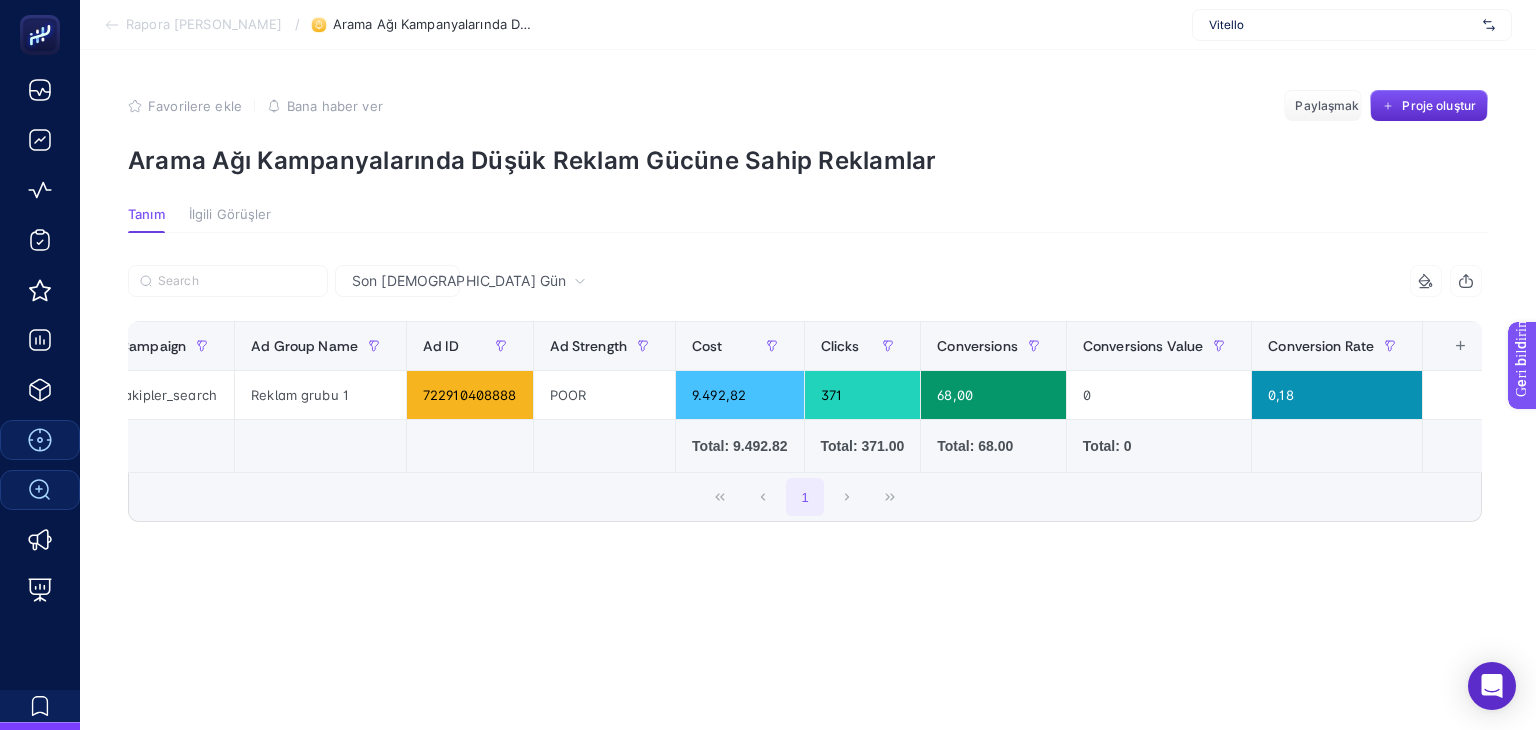 click on "Rapora [PERSON_NAME]" at bounding box center (204, 24) 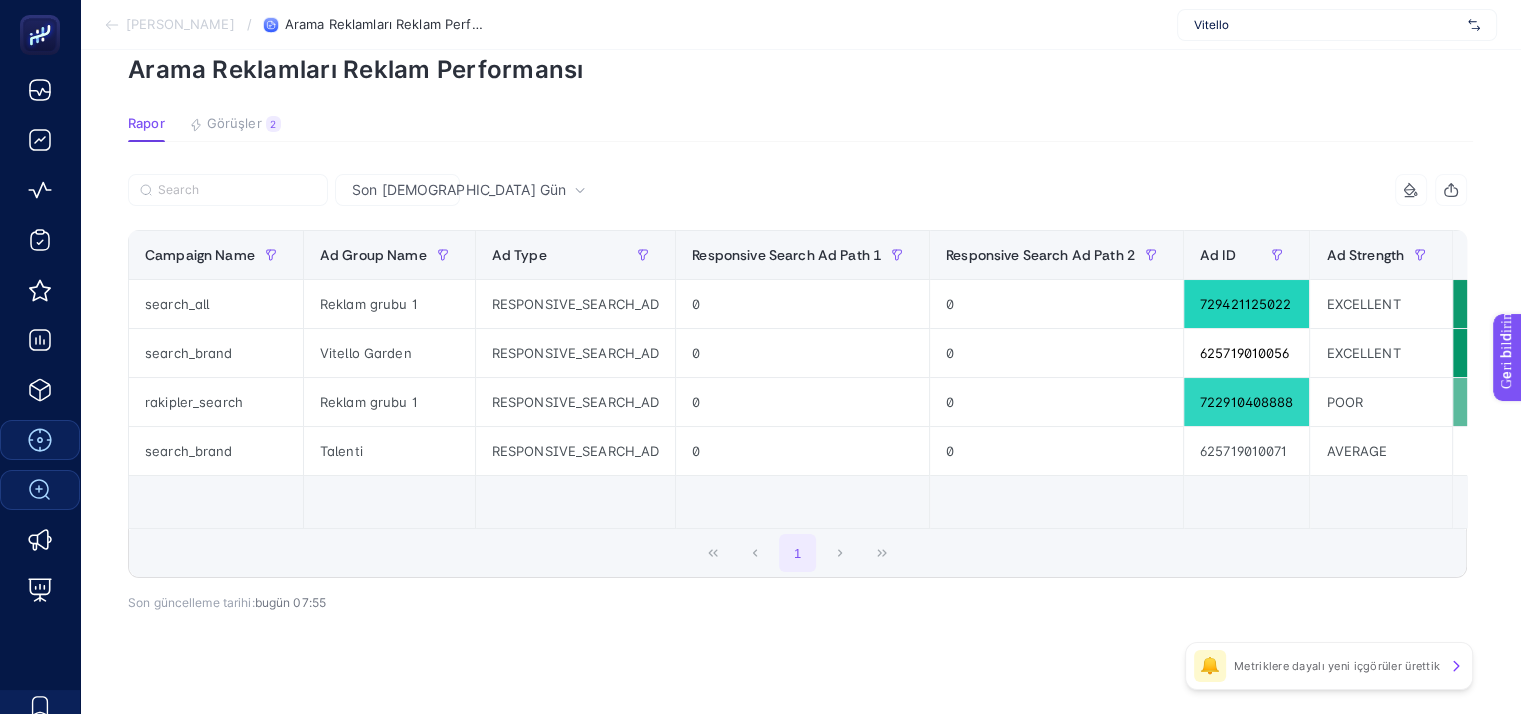 scroll, scrollTop: 0, scrollLeft: 0, axis: both 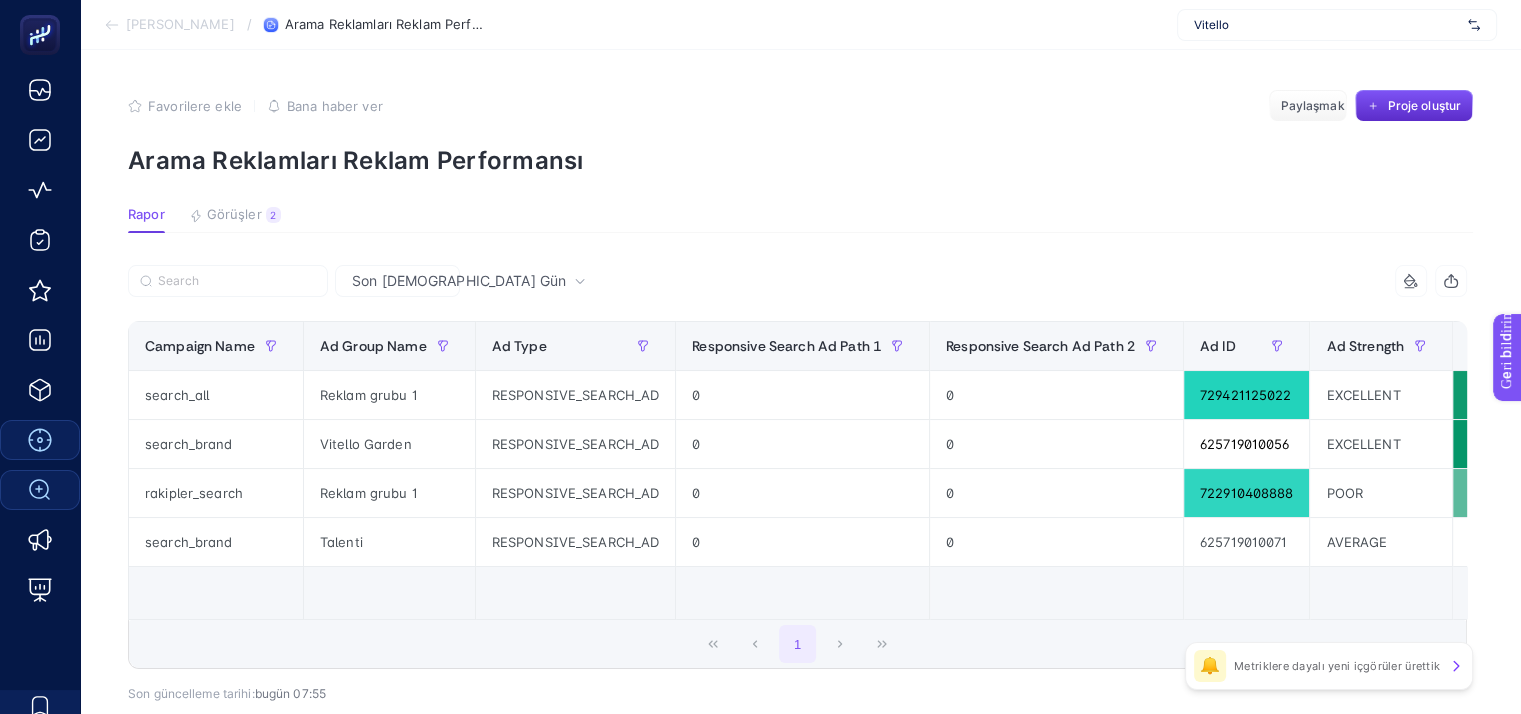 click on "[PERSON_NAME]" at bounding box center (180, 24) 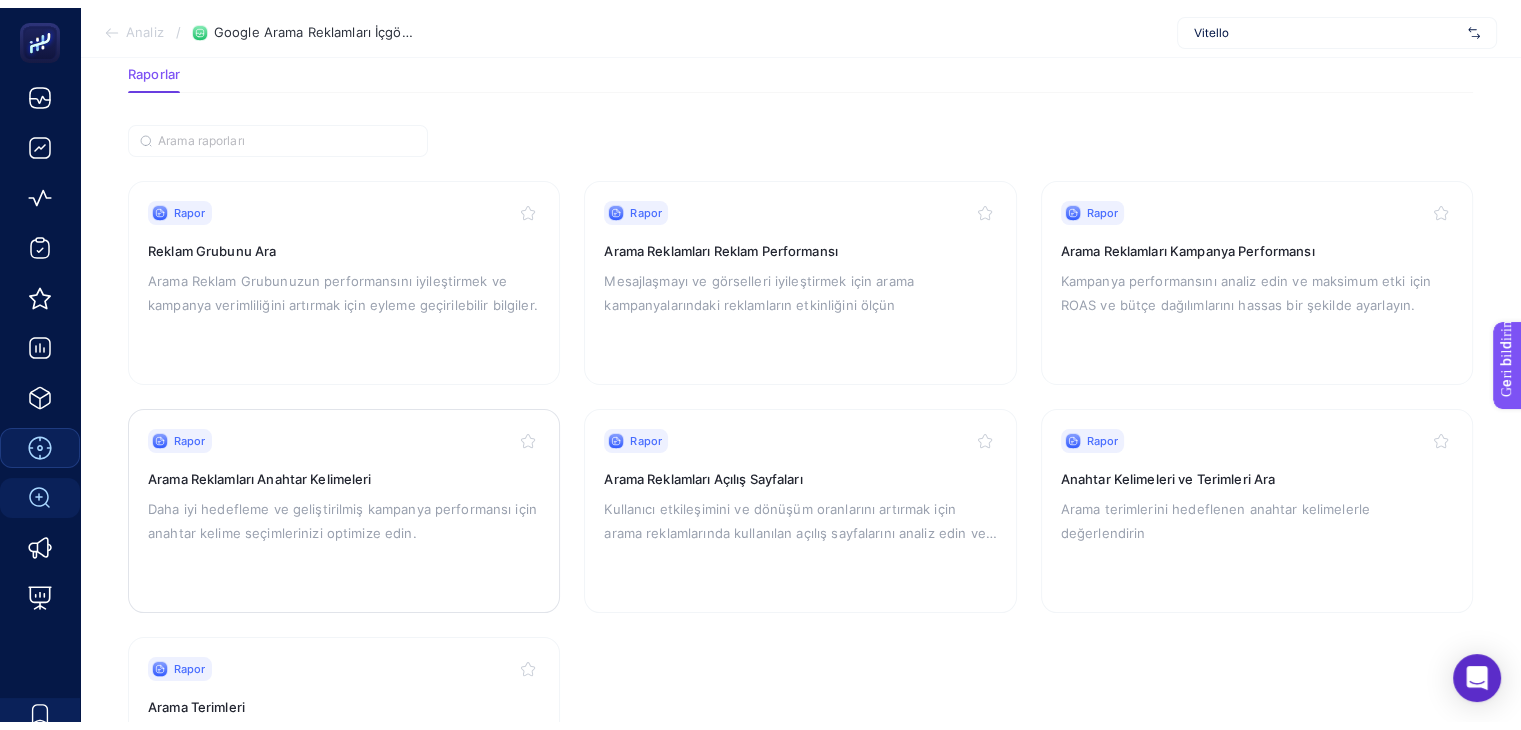 scroll, scrollTop: 102, scrollLeft: 0, axis: vertical 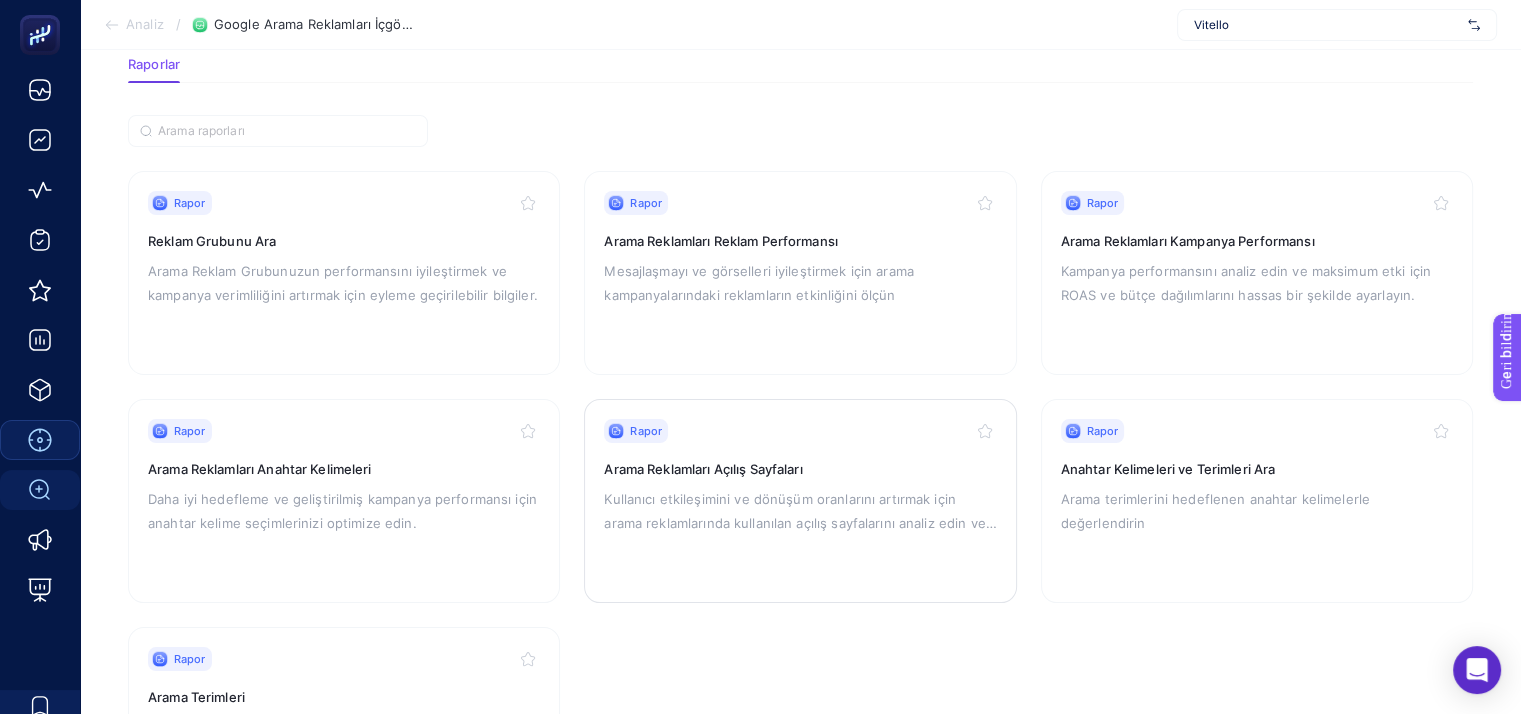 click on "Arama Reklamları Açılış Sayfaları" at bounding box center (800, 469) 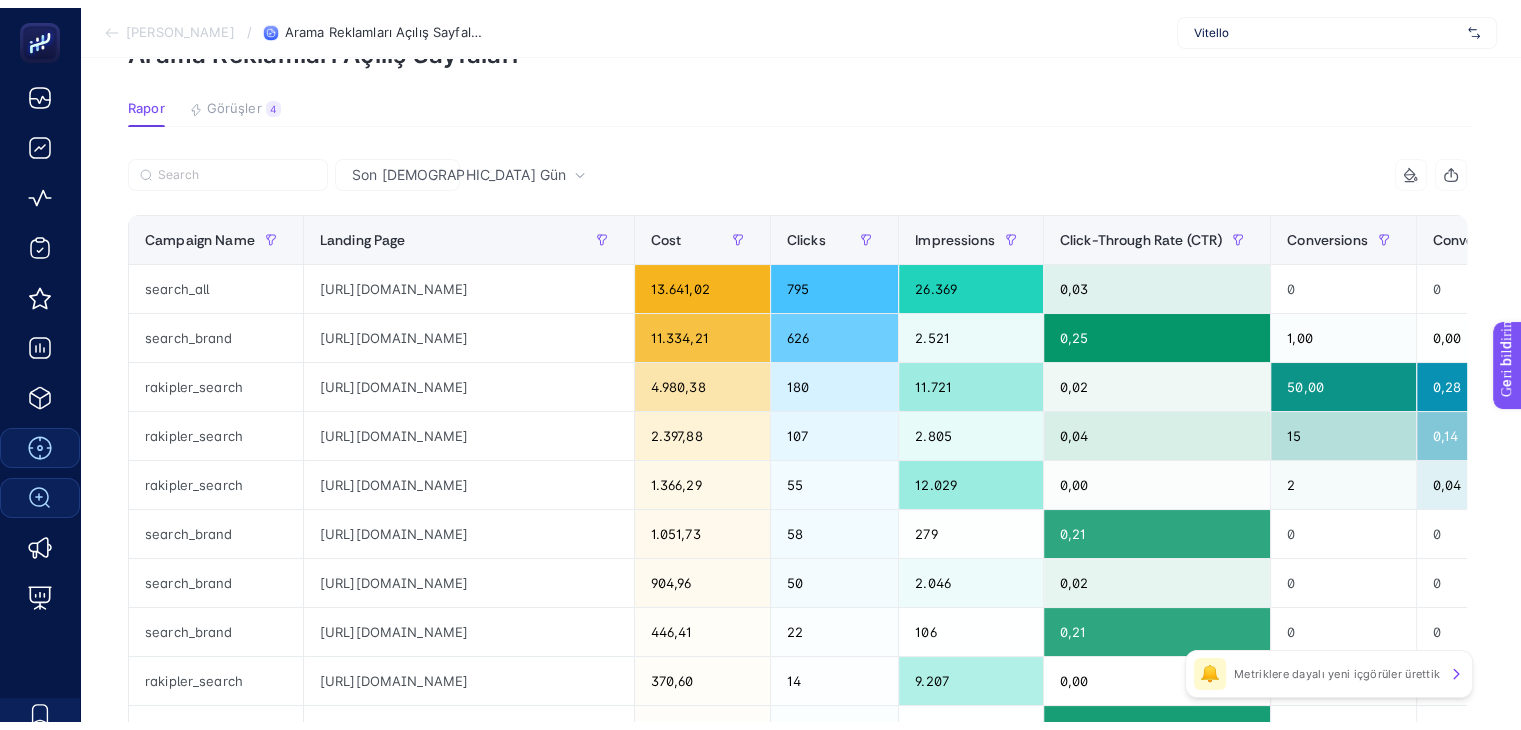 scroll, scrollTop: 0, scrollLeft: 0, axis: both 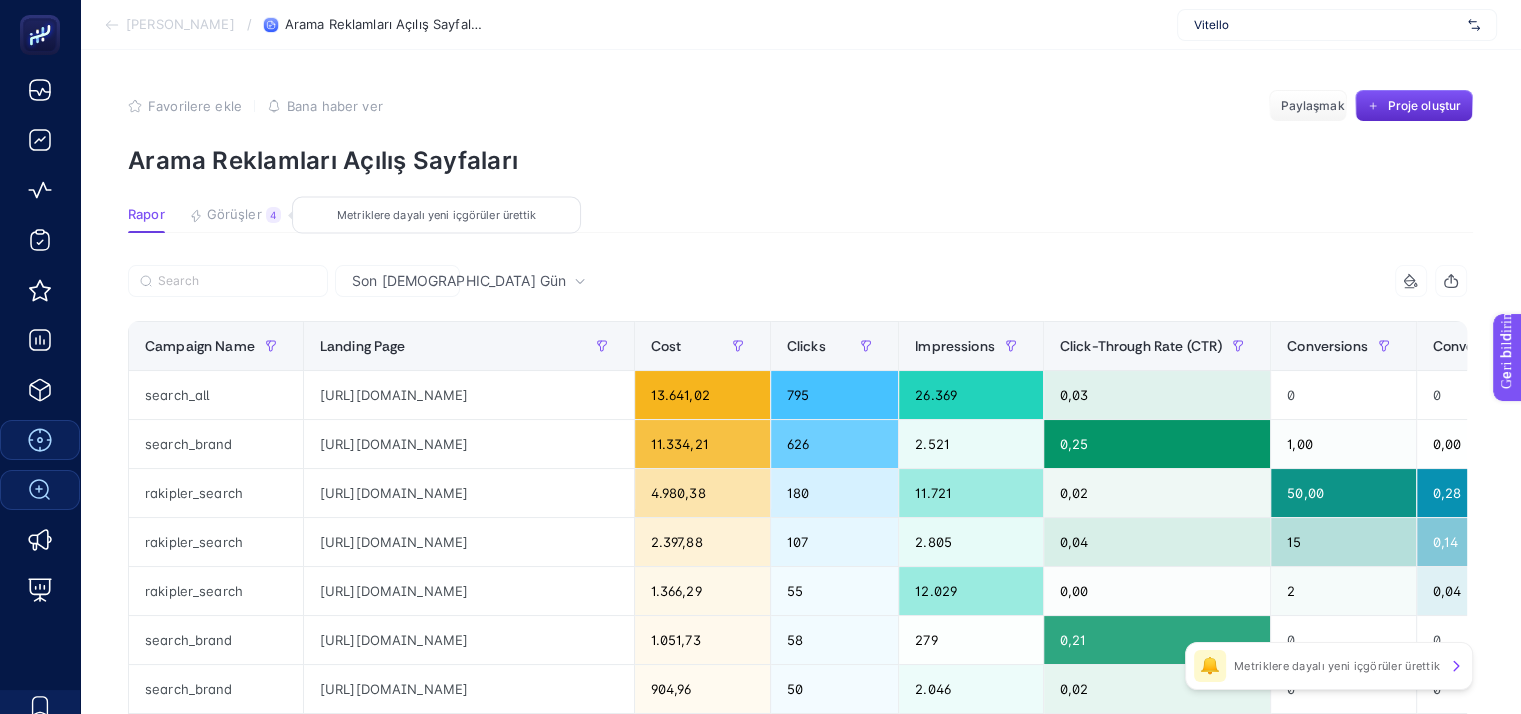 click on "Görüşler" at bounding box center [234, 214] 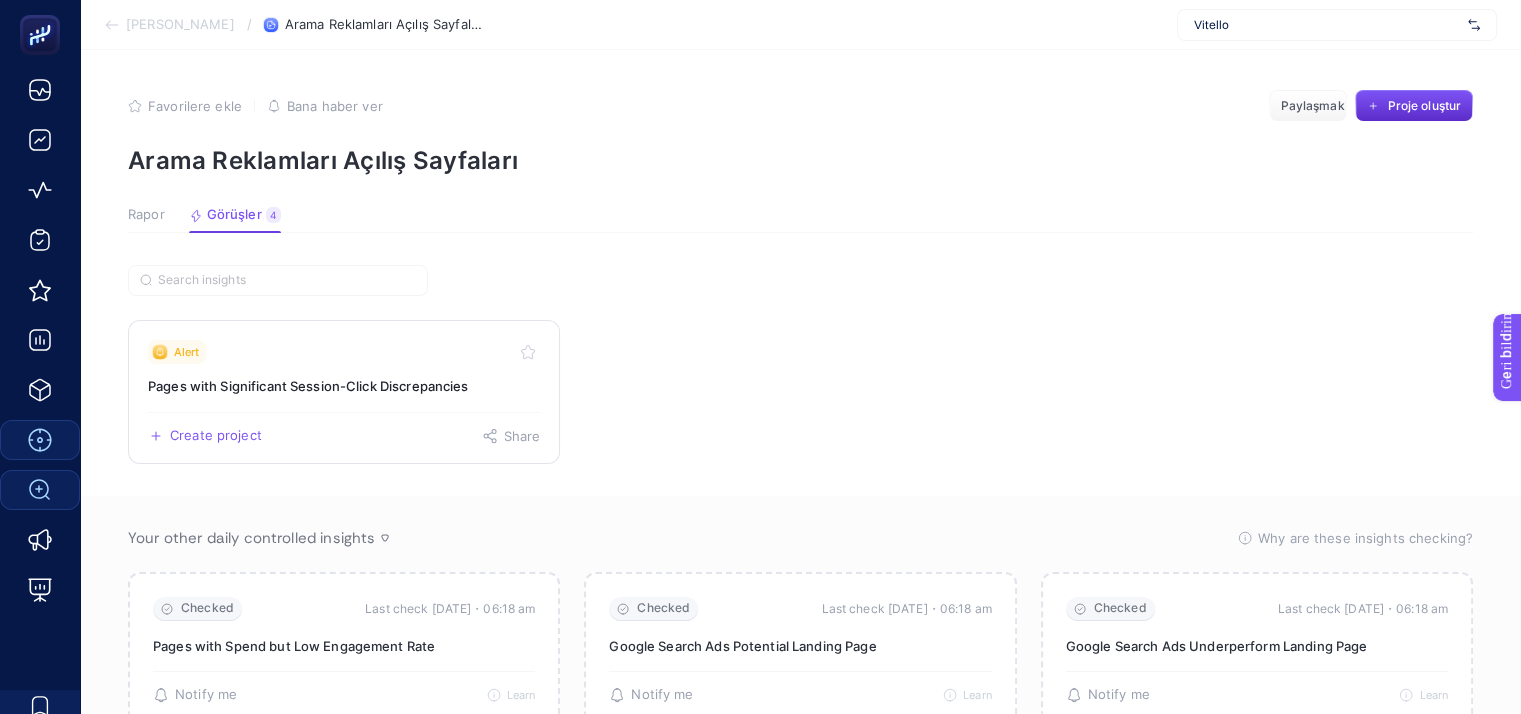 click on "Alert Pages with Significant Session-Click Discrepancies  Create project   Share" 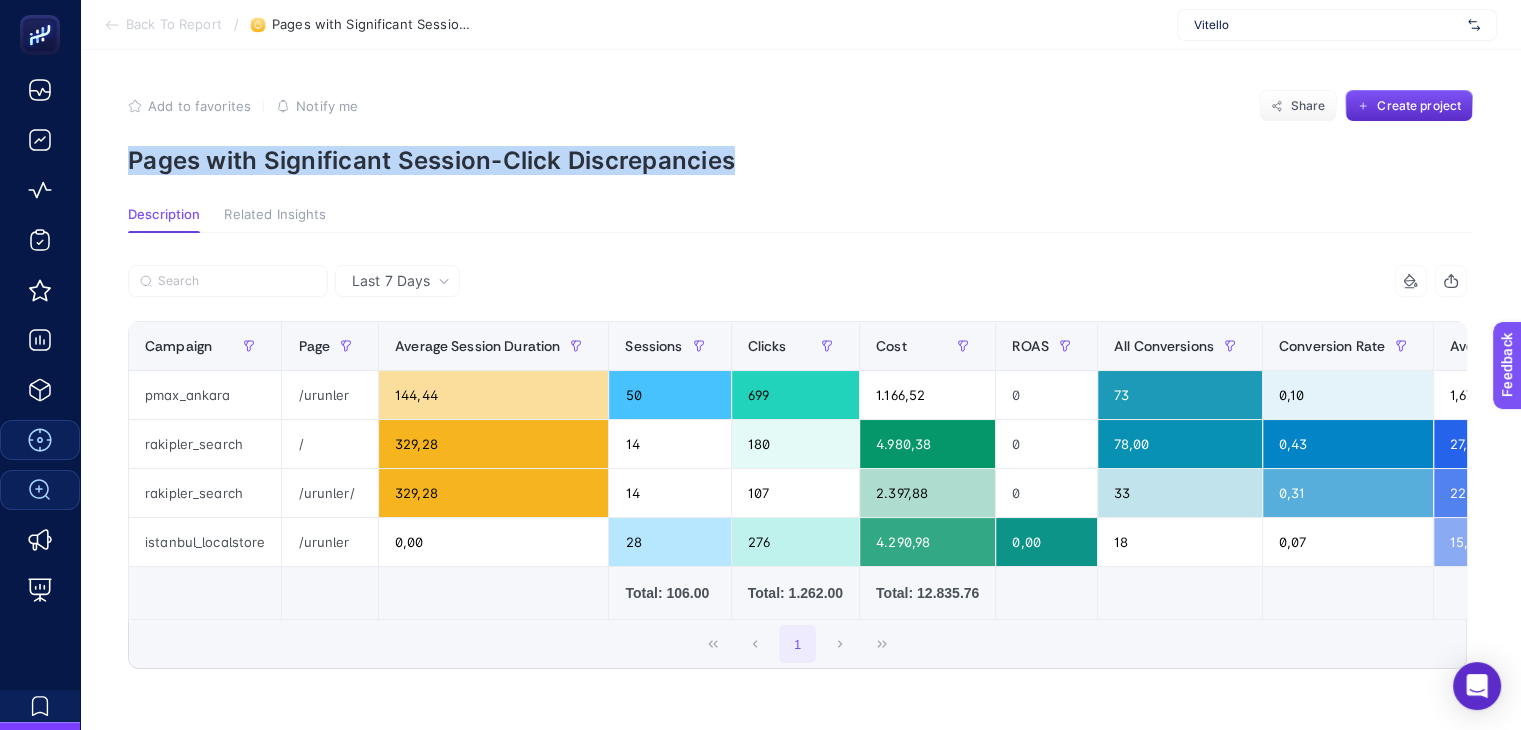 drag, startPoint x: 759, startPoint y: 160, endPoint x: 128, endPoint y: 147, distance: 631.1339 